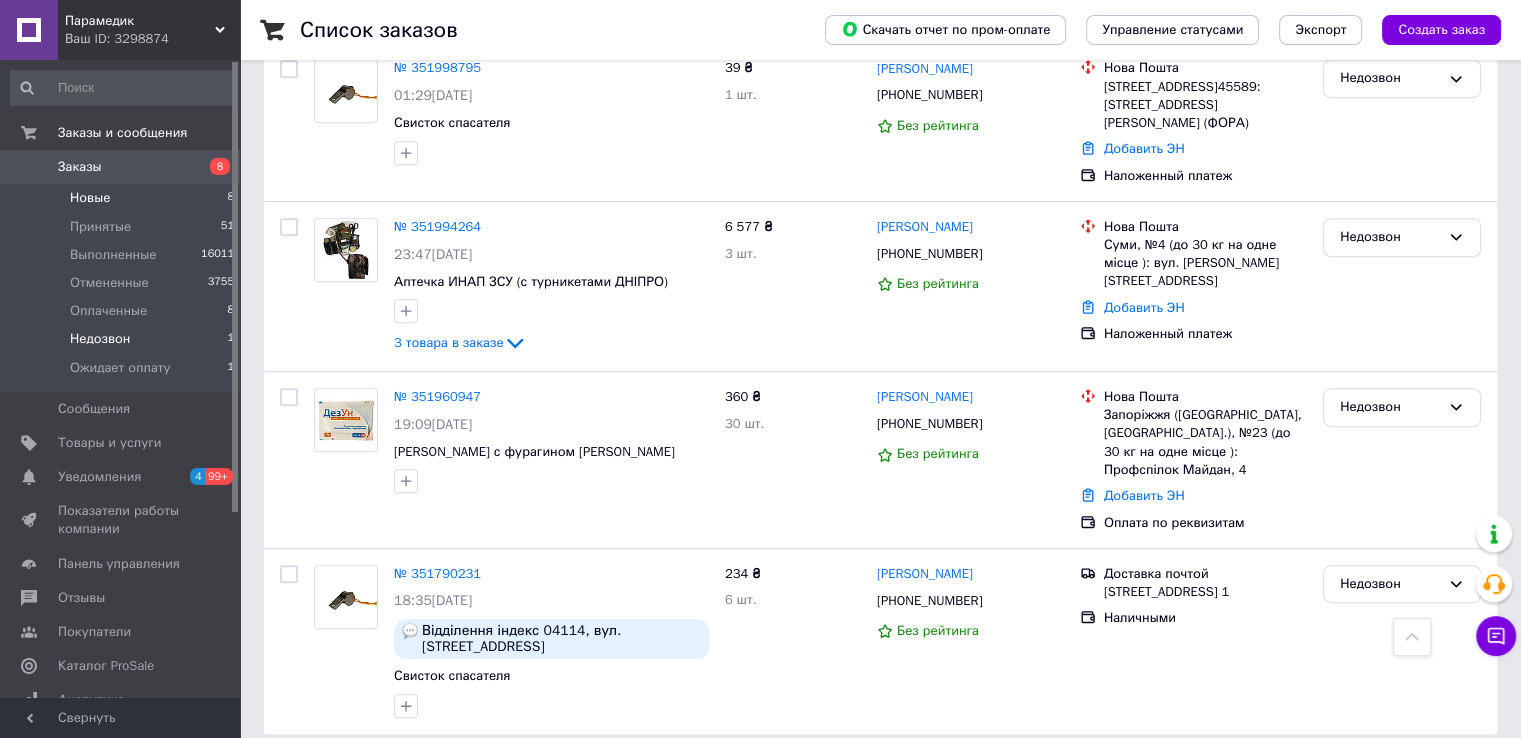 scroll, scrollTop: 896, scrollLeft: 0, axis: vertical 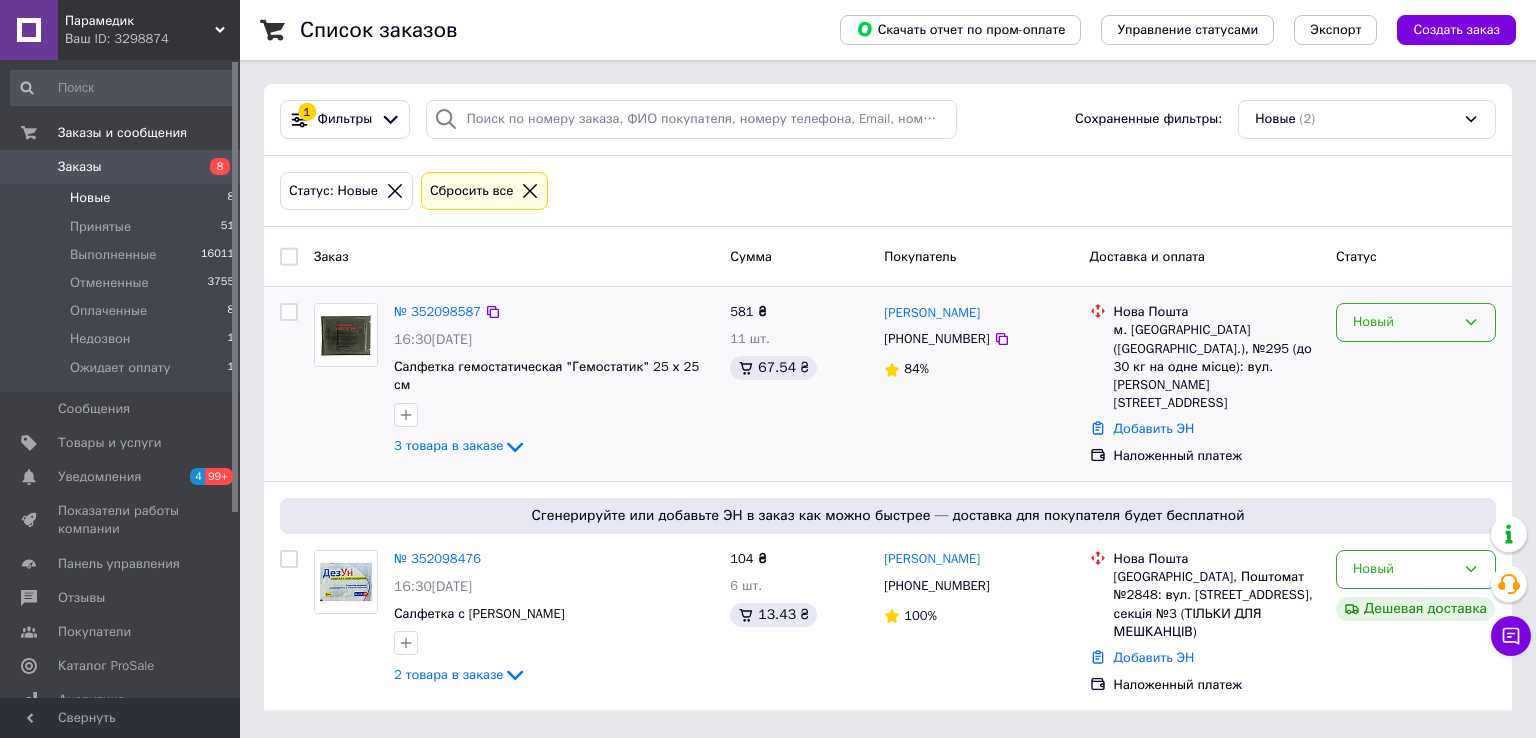 click on "Новый" at bounding box center [1404, 322] 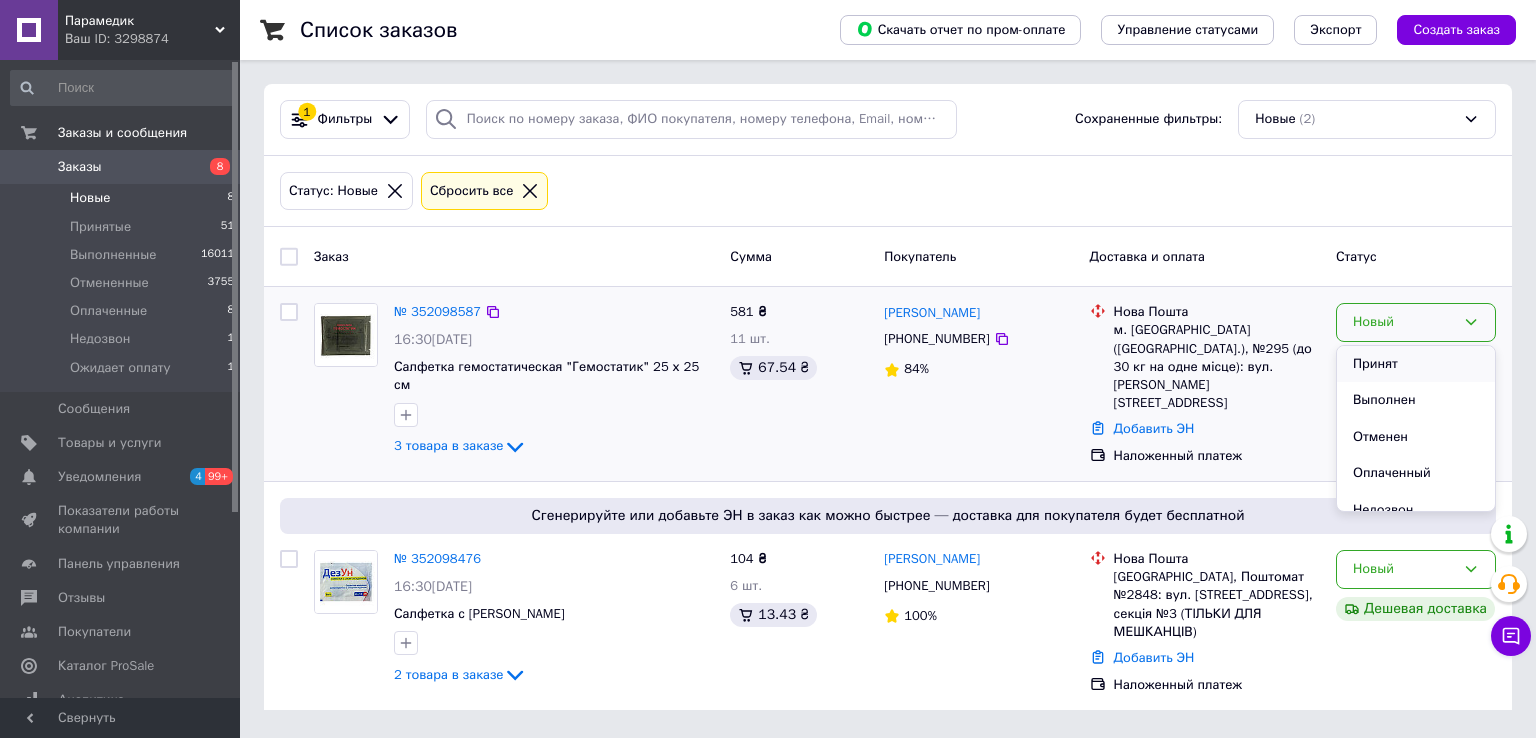 click on "Принят" at bounding box center [1416, 364] 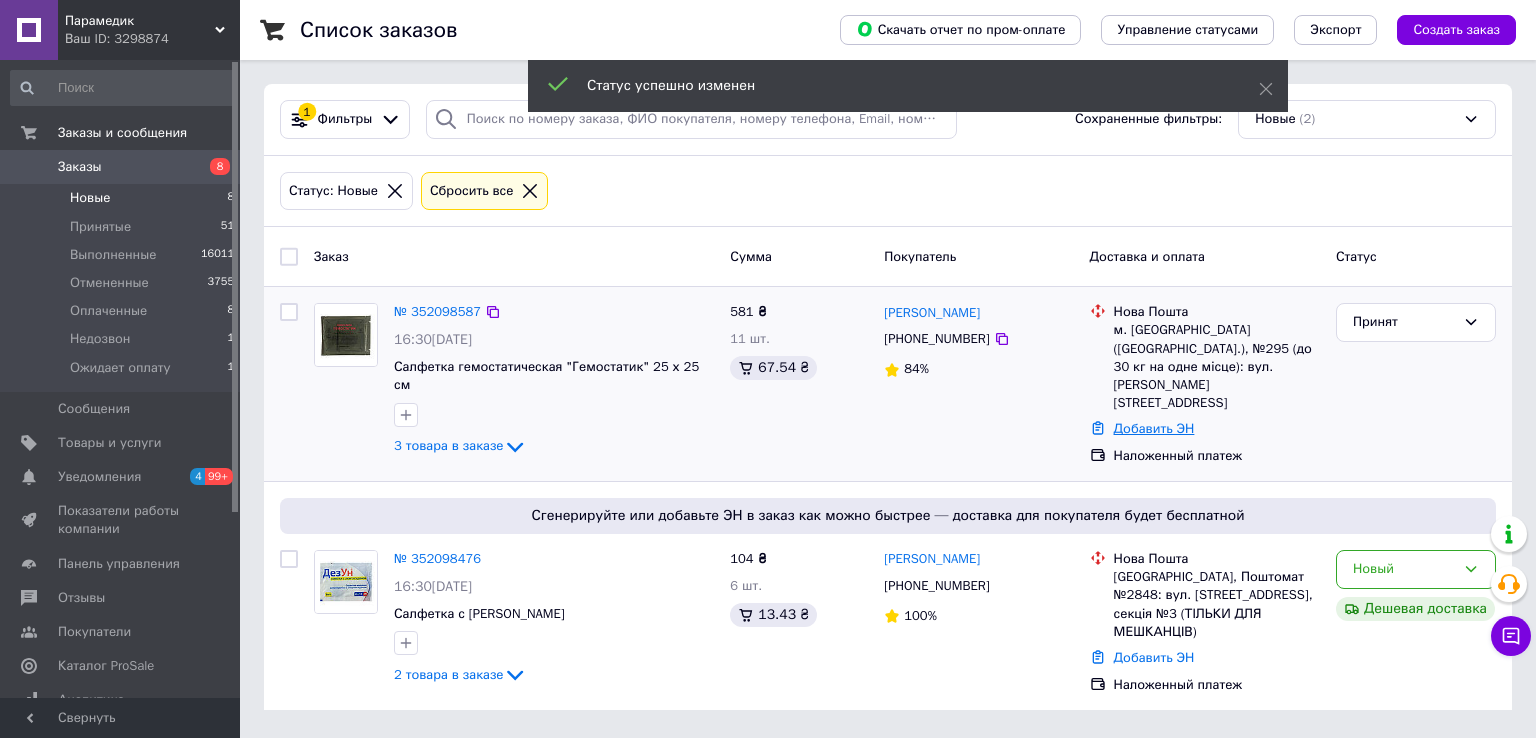 click on "Добавить ЭН" at bounding box center [1154, 428] 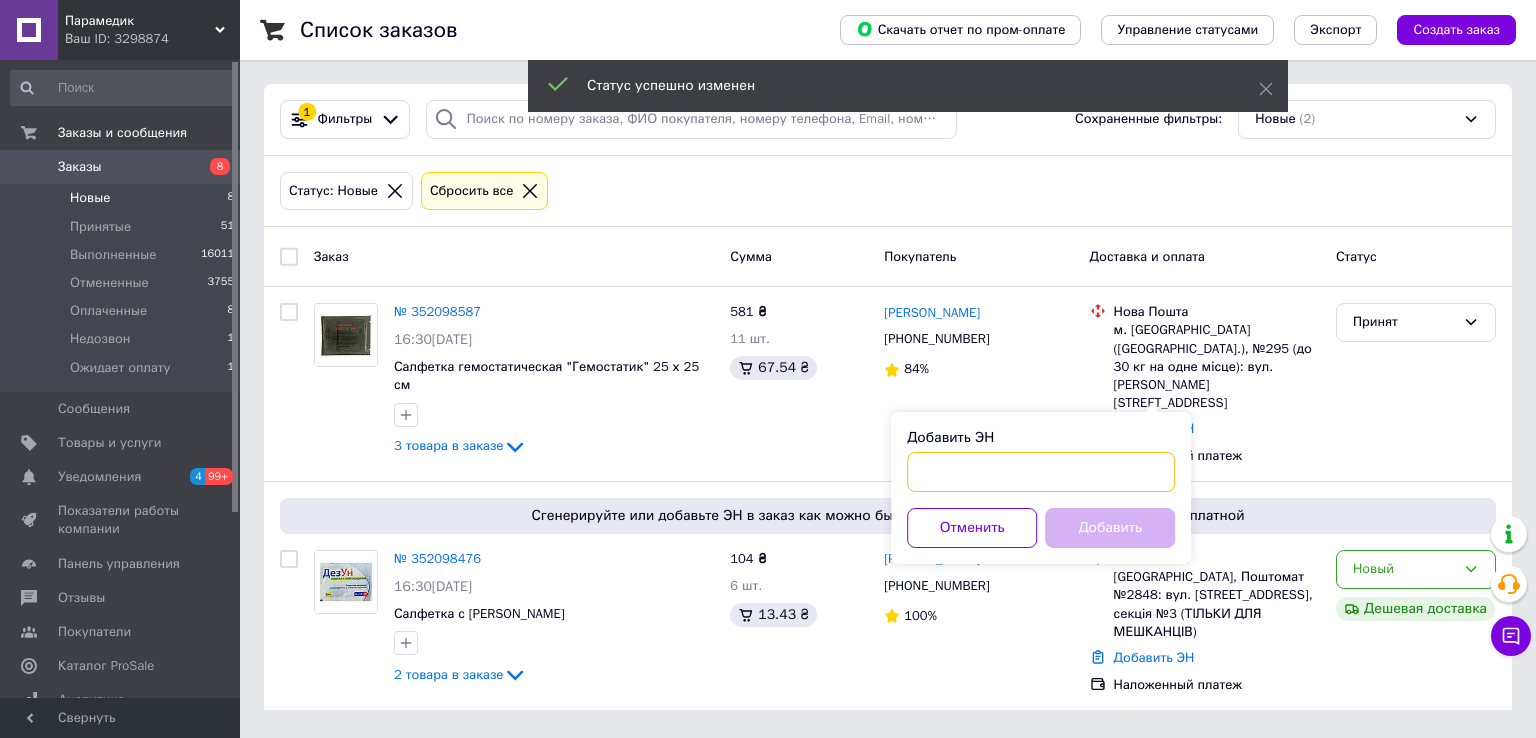 drag, startPoint x: 960, startPoint y: 466, endPoint x: 975, endPoint y: 466, distance: 15 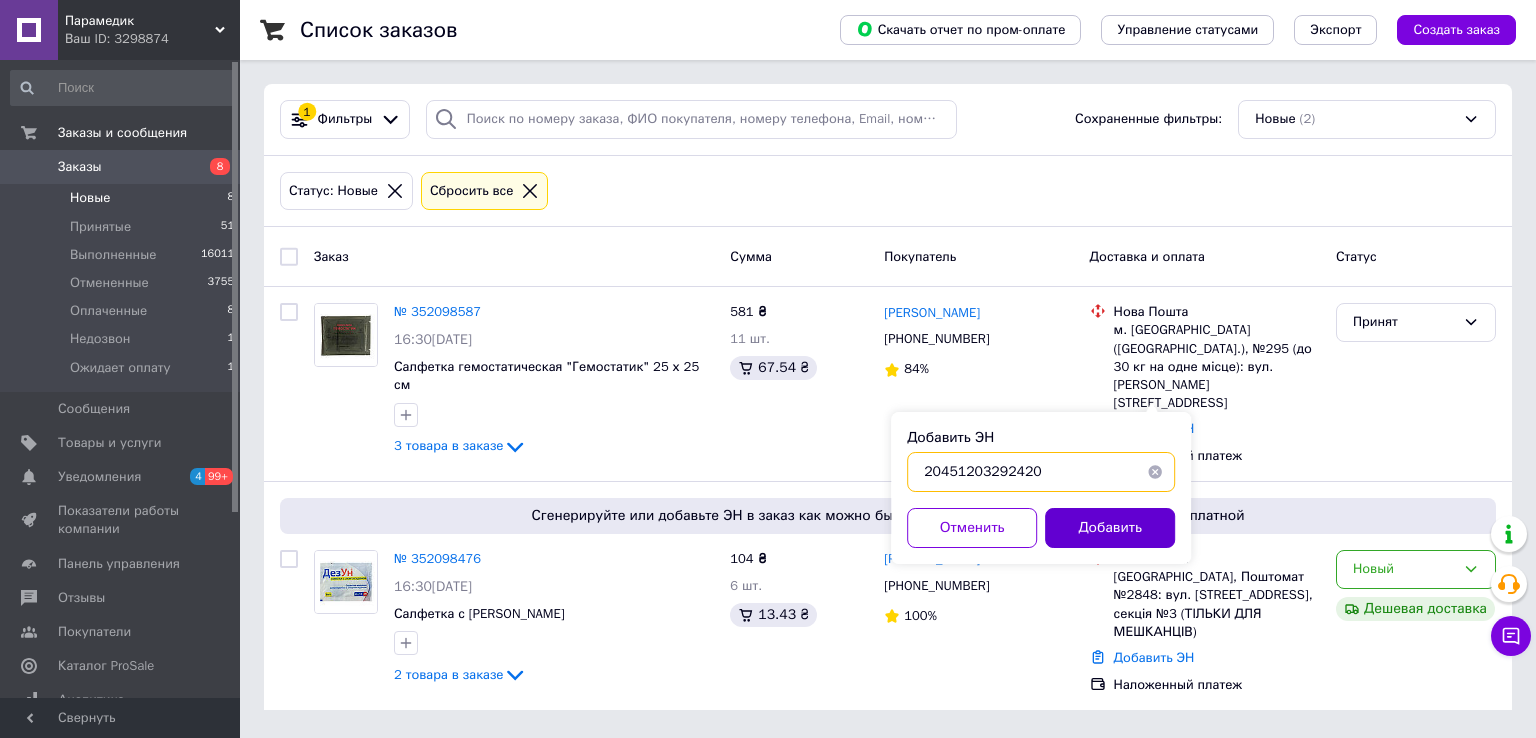 type on "20451203292420" 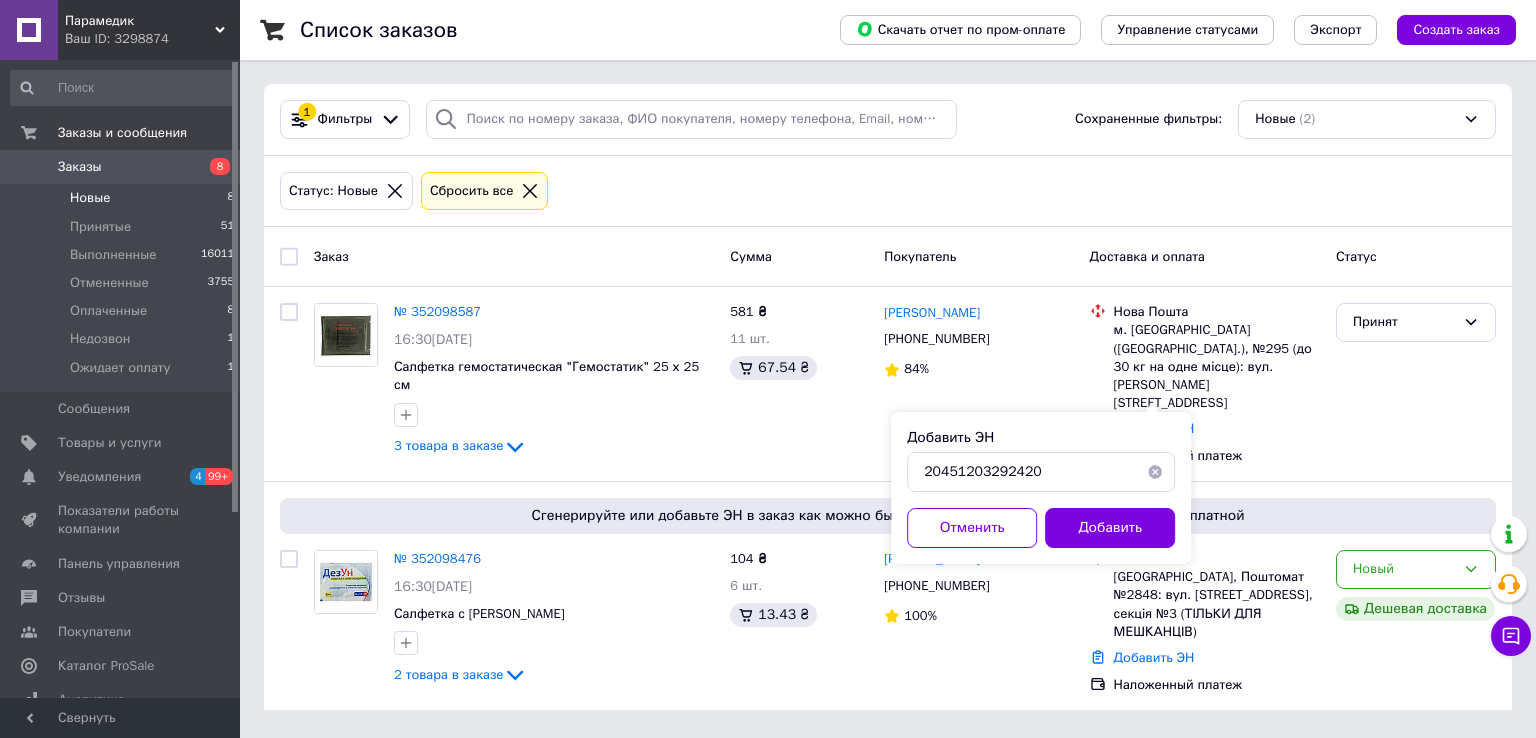 drag, startPoint x: 1089, startPoint y: 529, endPoint x: 1064, endPoint y: 502, distance: 36.796738 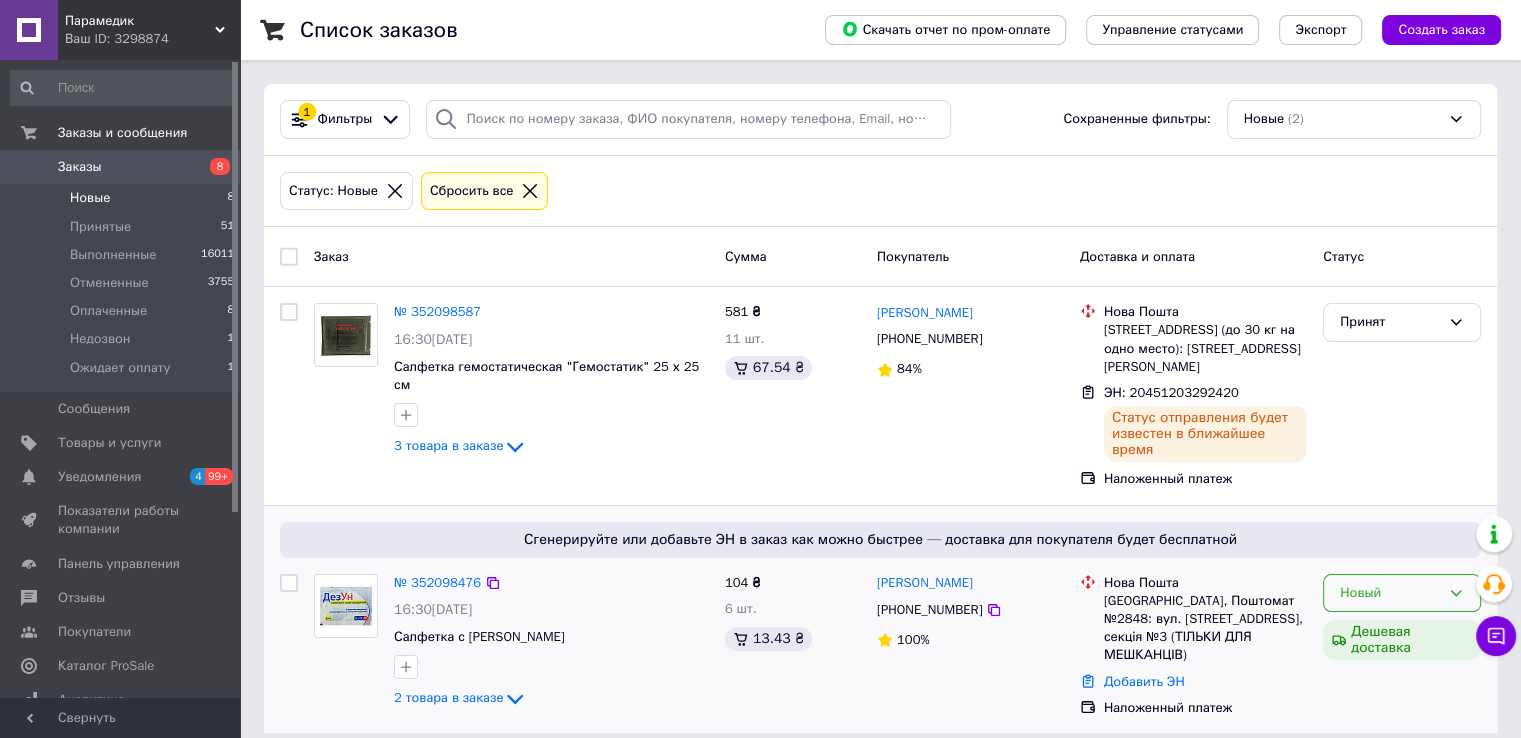 click on "Новый" at bounding box center (1390, 593) 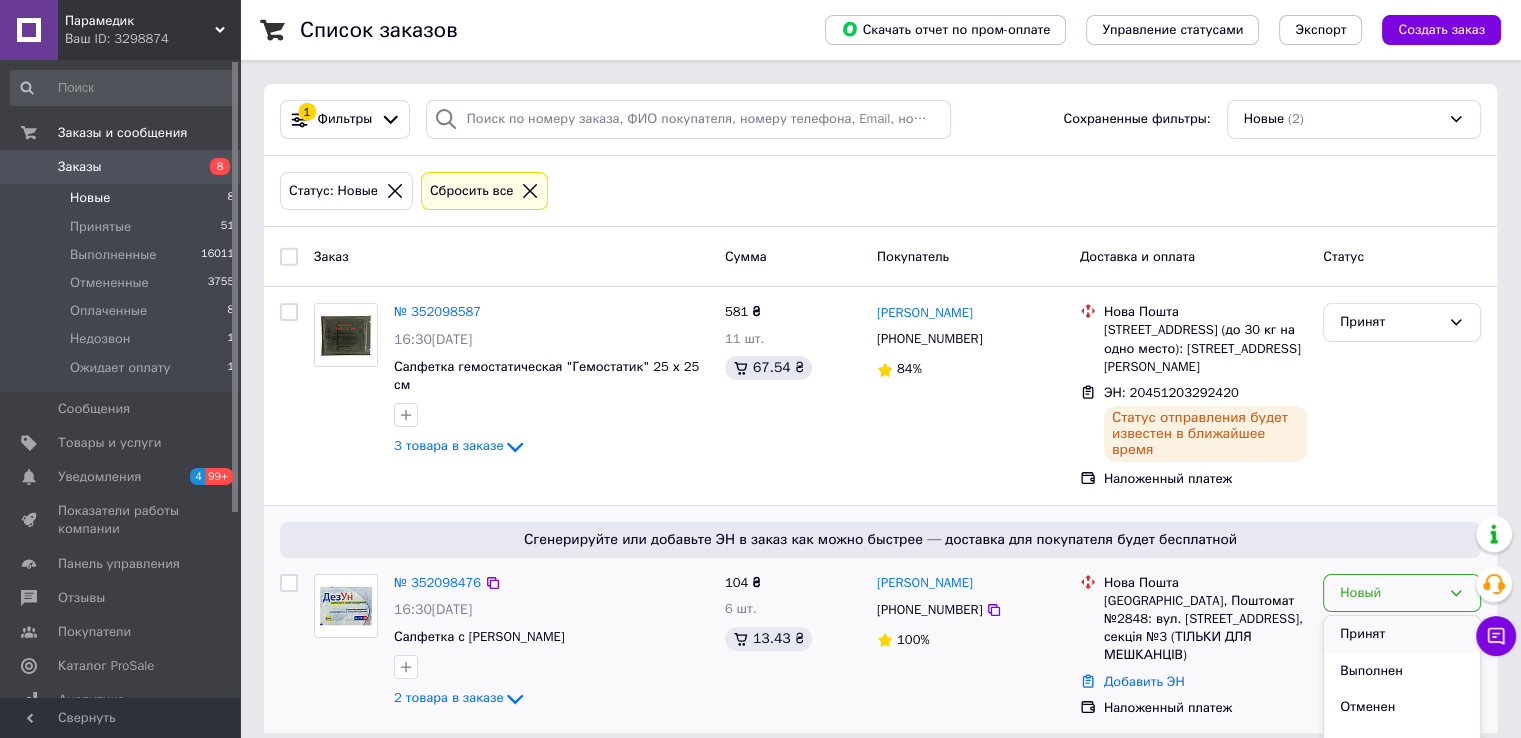 click on "Принят" at bounding box center [1402, 634] 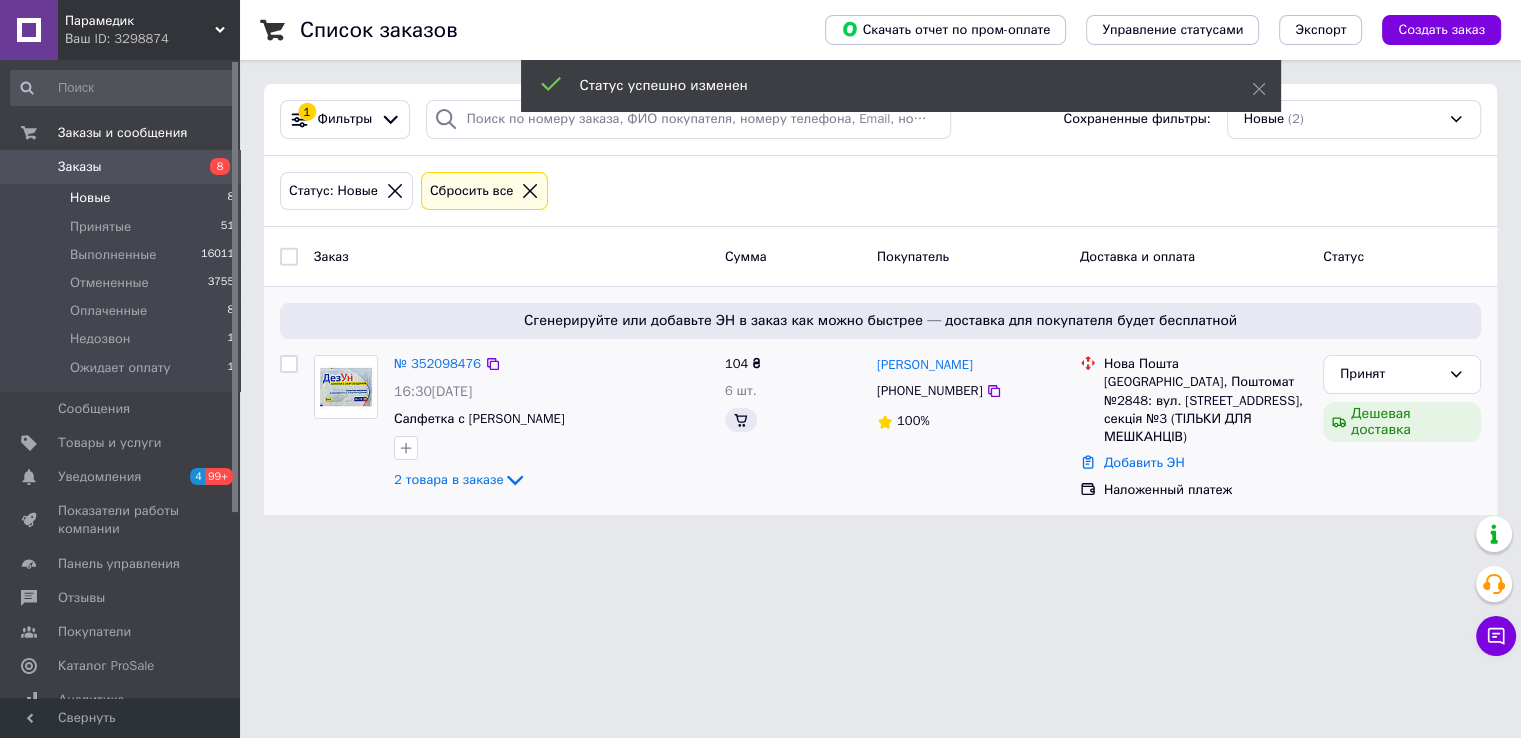 scroll, scrollTop: 0, scrollLeft: 0, axis: both 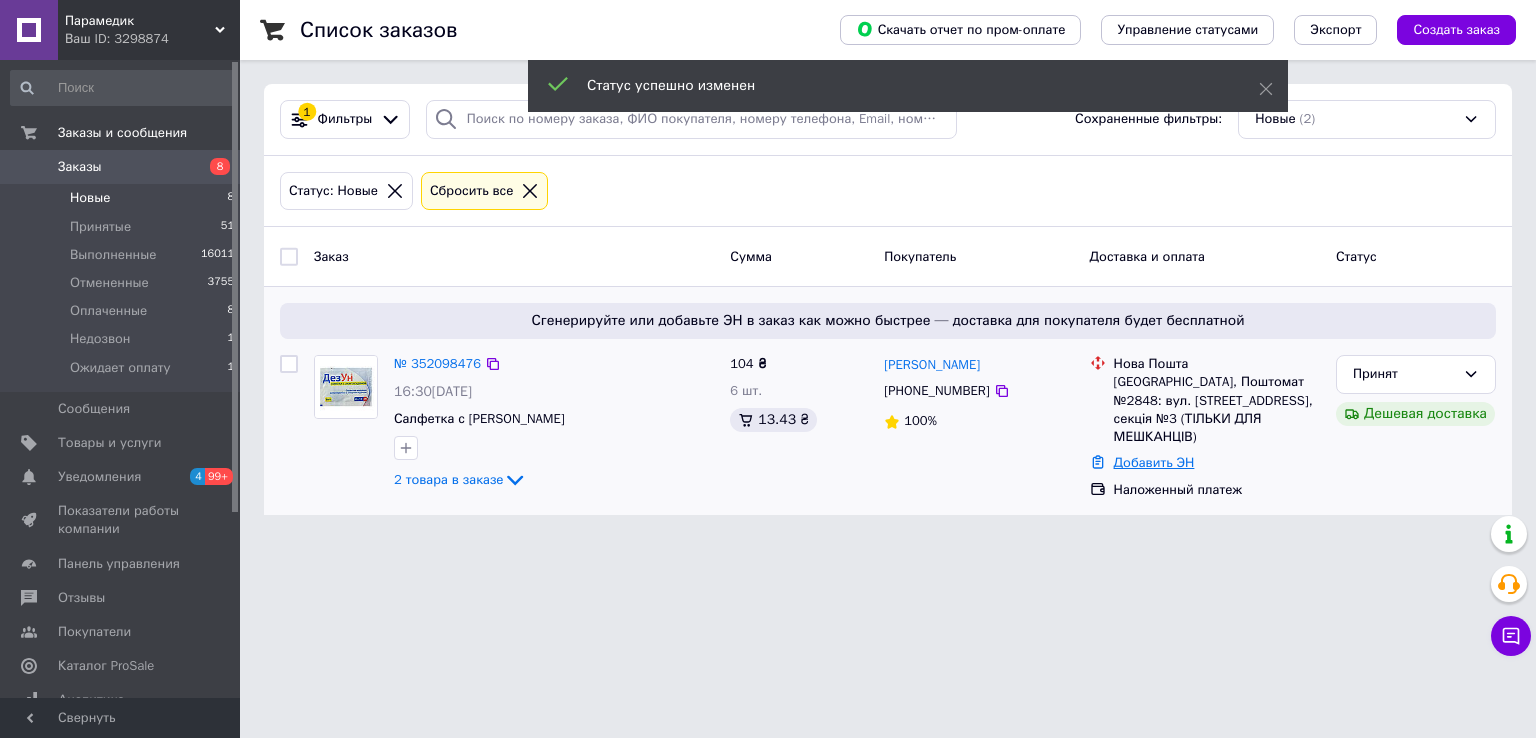 click on "Добавить ЭН" at bounding box center (1154, 462) 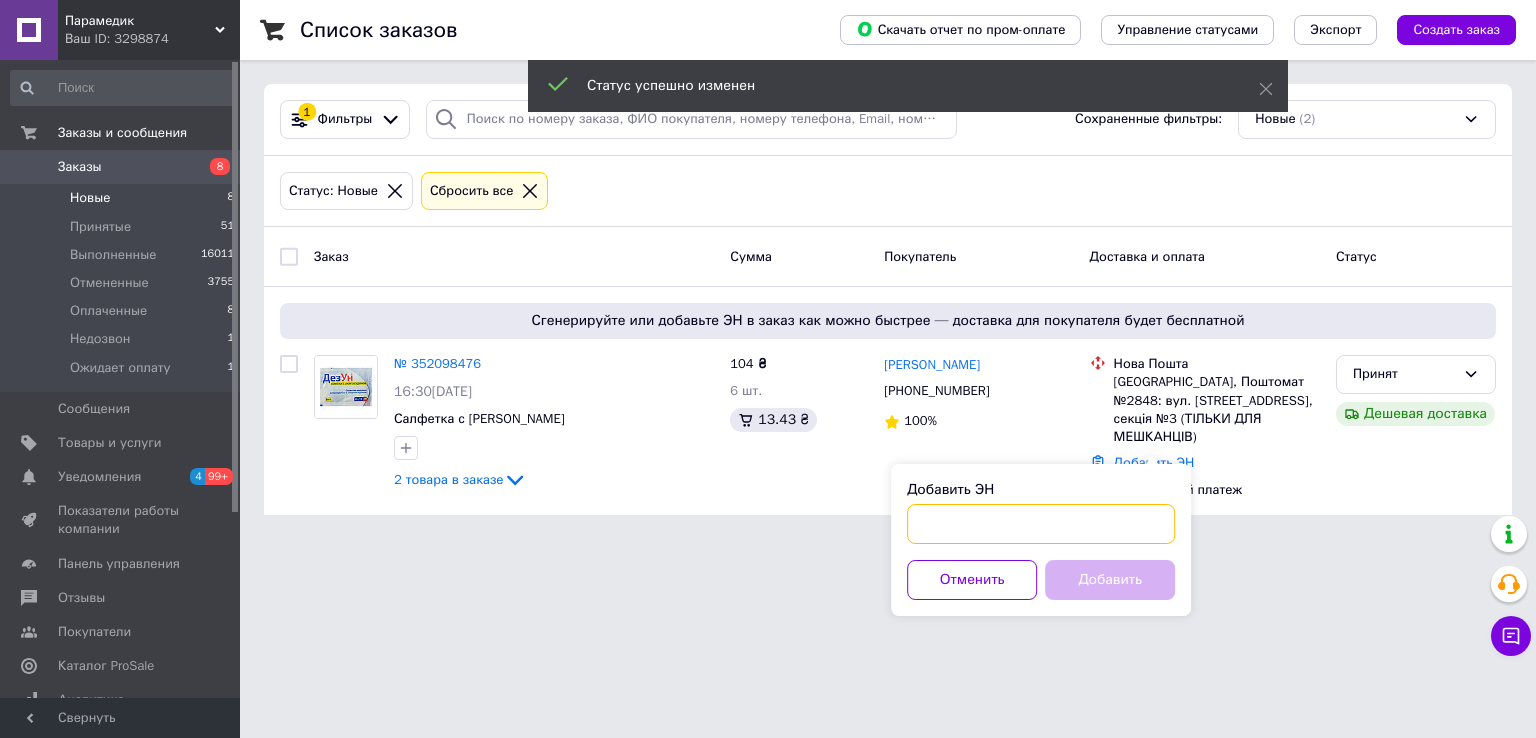 click on "Добавить ЭН" at bounding box center [1041, 524] 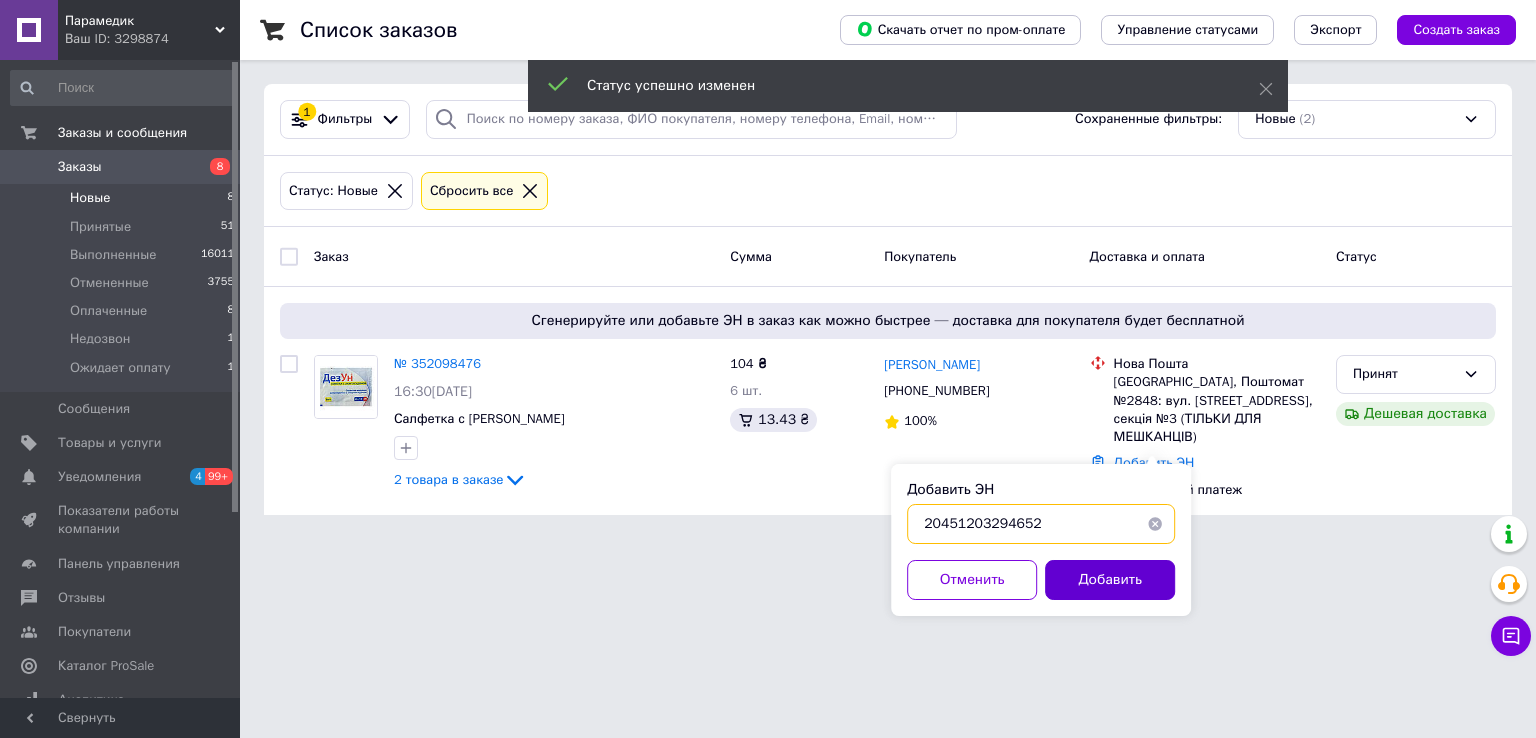 type on "20451203294652" 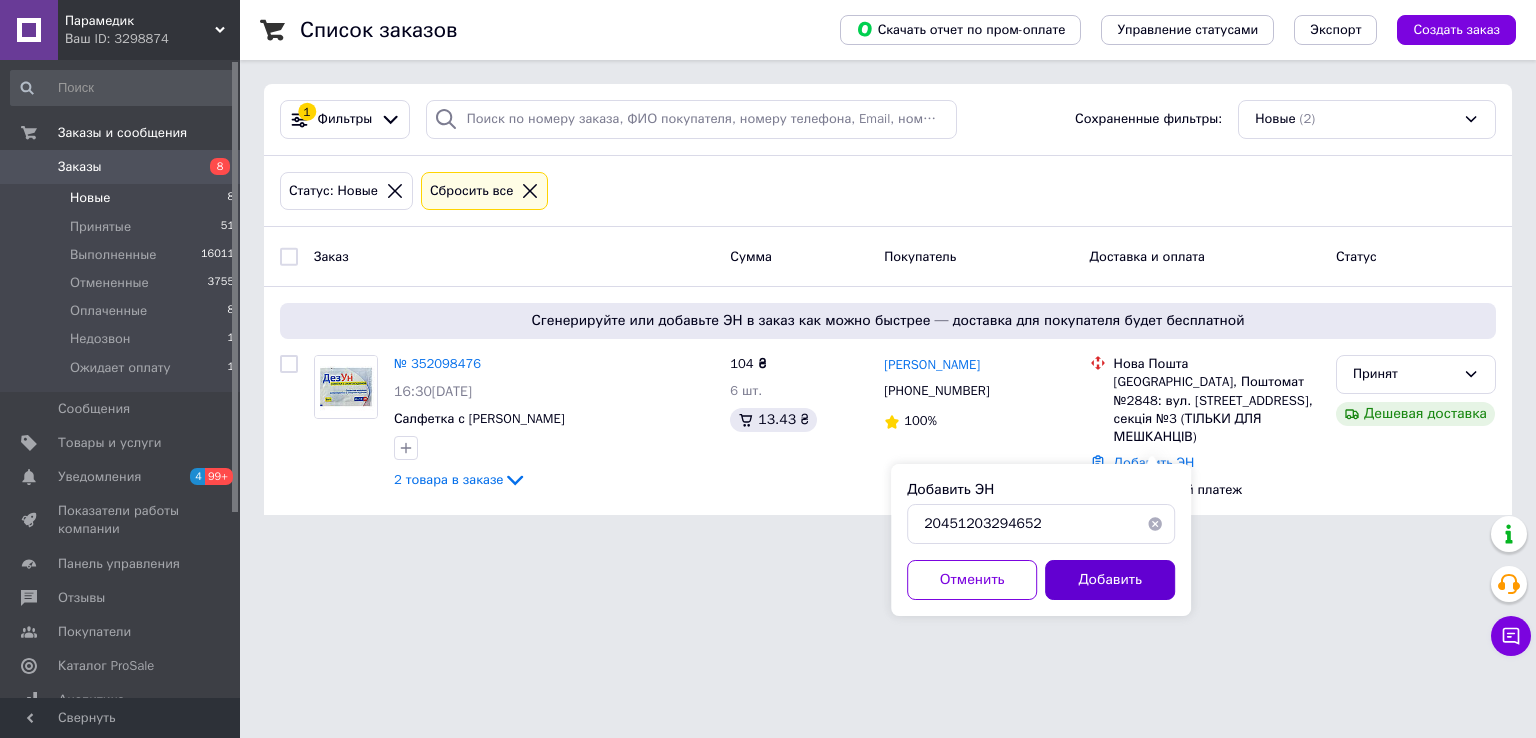 click on "Добавить" at bounding box center (1110, 580) 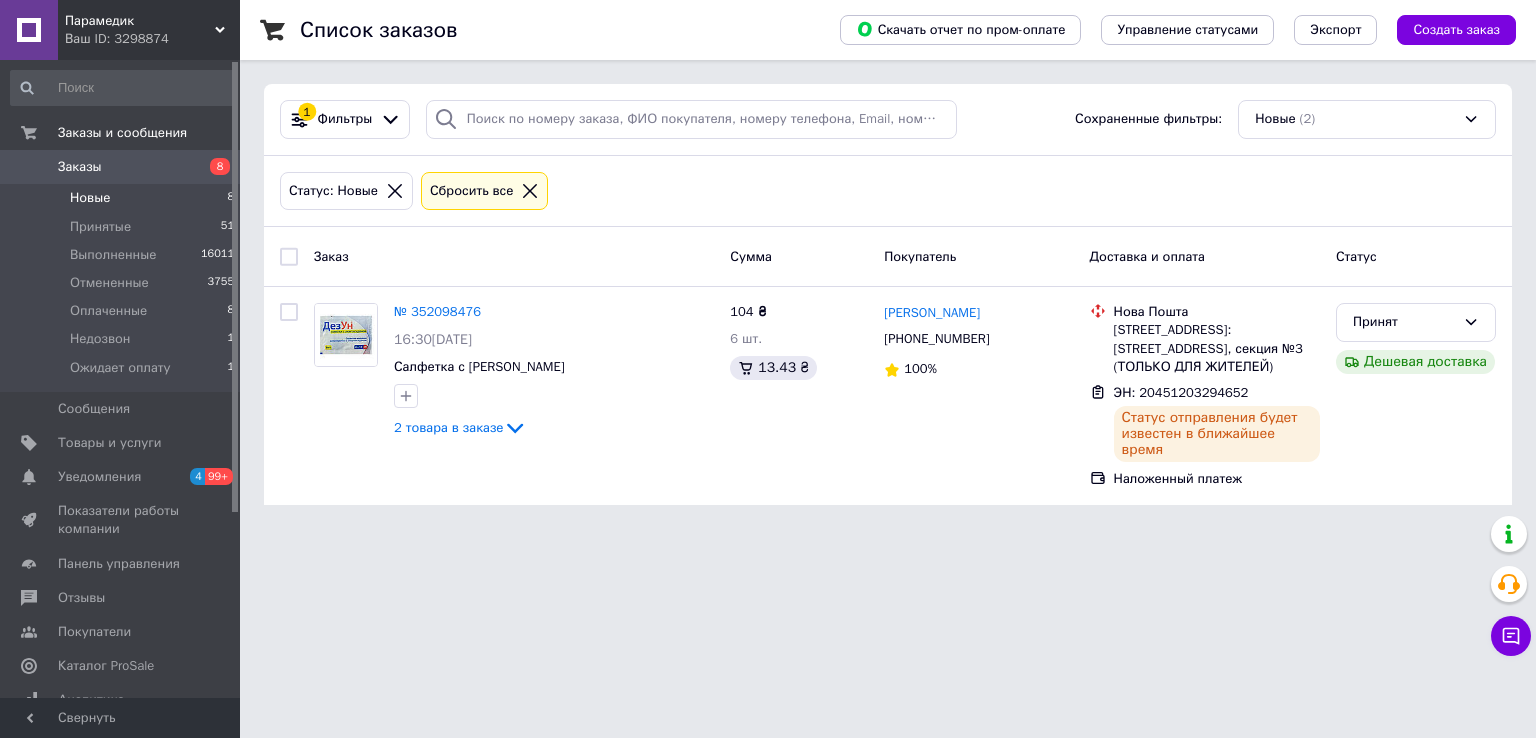 click on "Принят Дешевая доставка" at bounding box center (1416, 396) 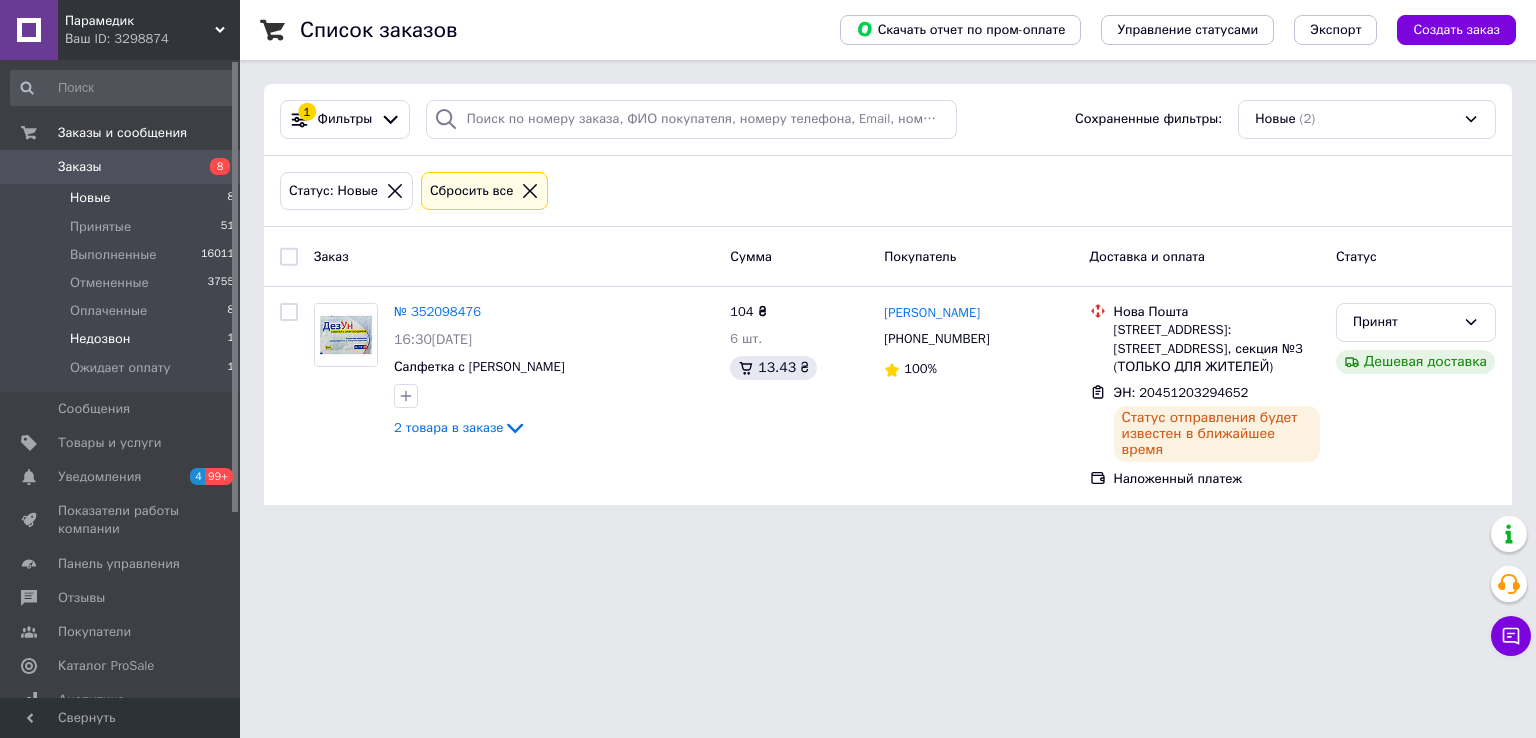 click on "Недозвон" at bounding box center [100, 339] 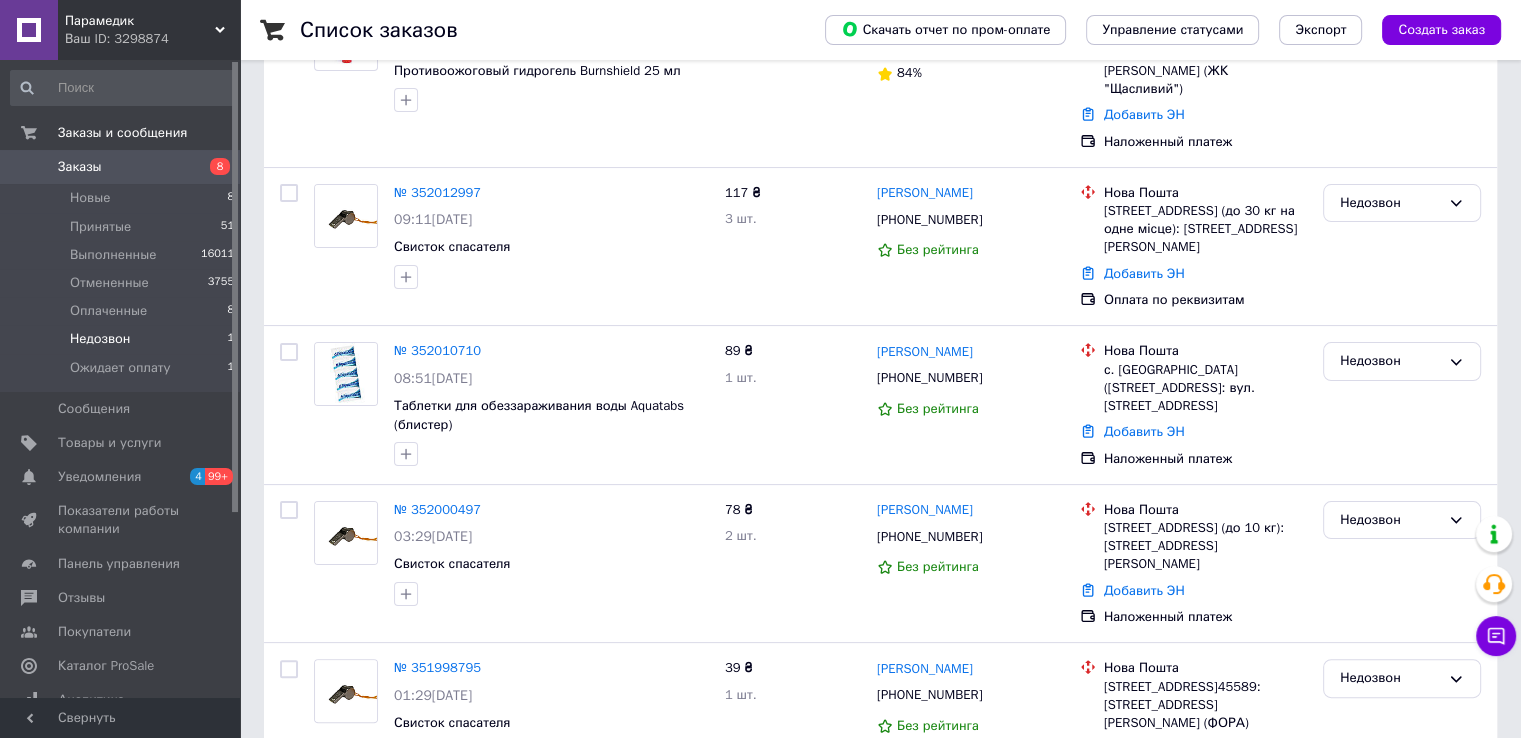 scroll, scrollTop: 0, scrollLeft: 0, axis: both 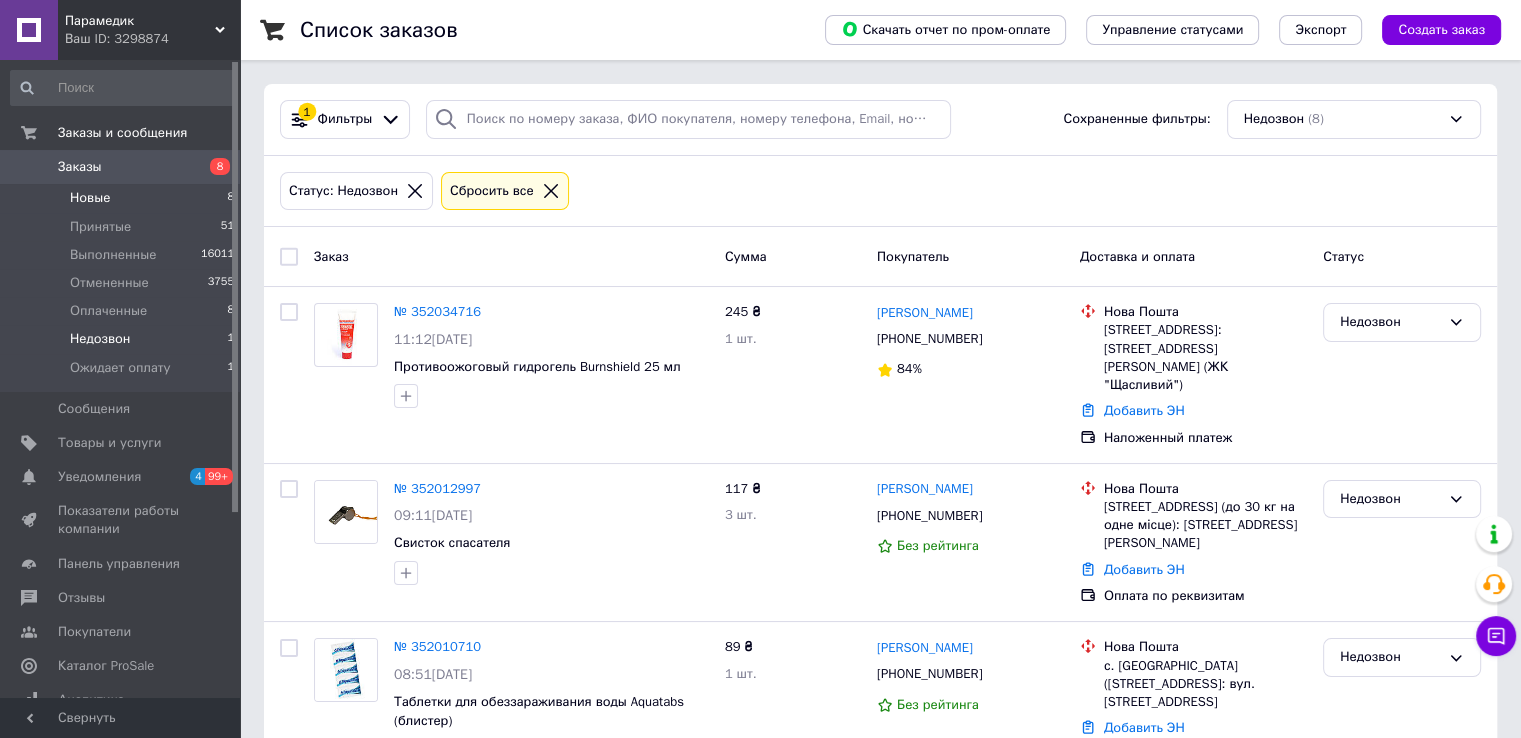 click on "Новые" at bounding box center [90, 198] 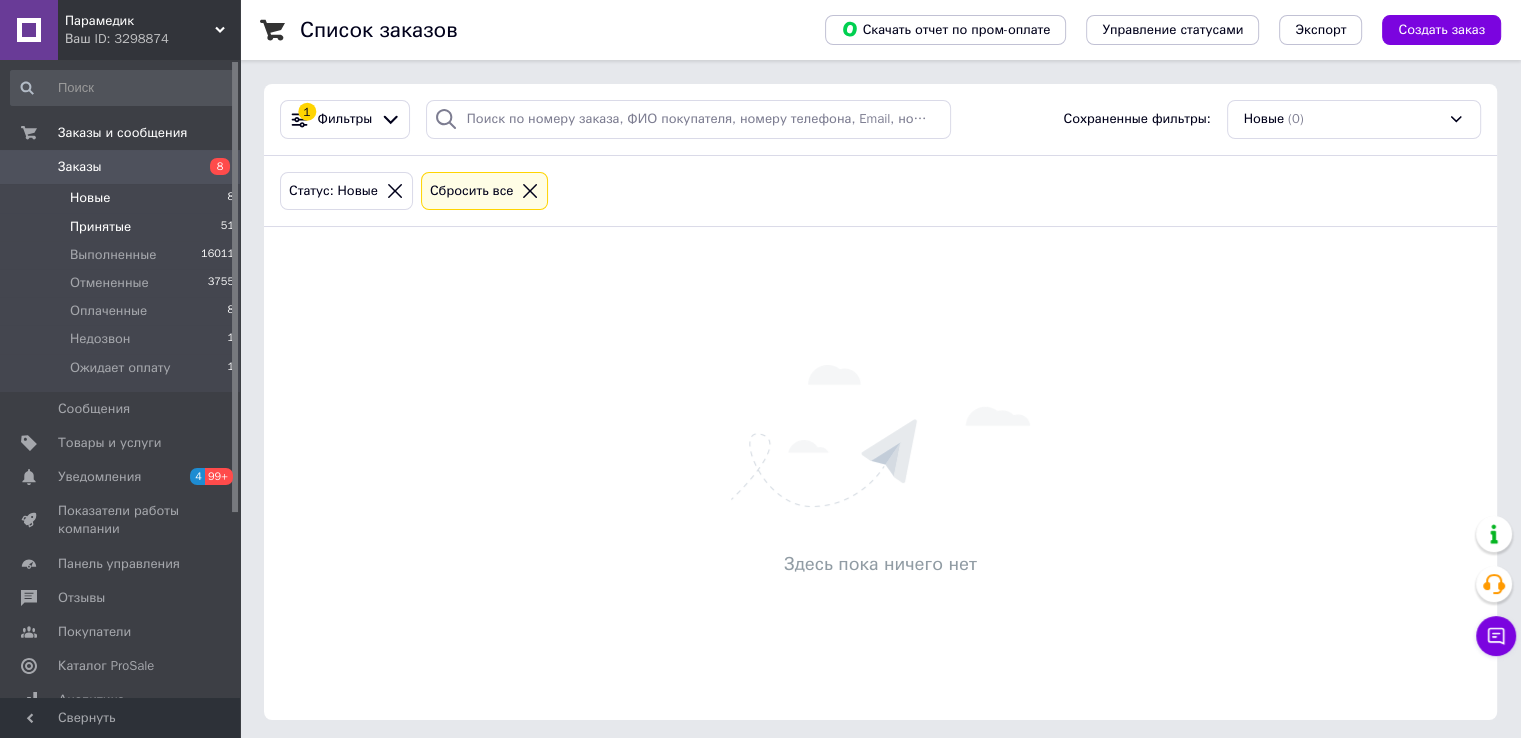 click on "Принятые" at bounding box center (100, 227) 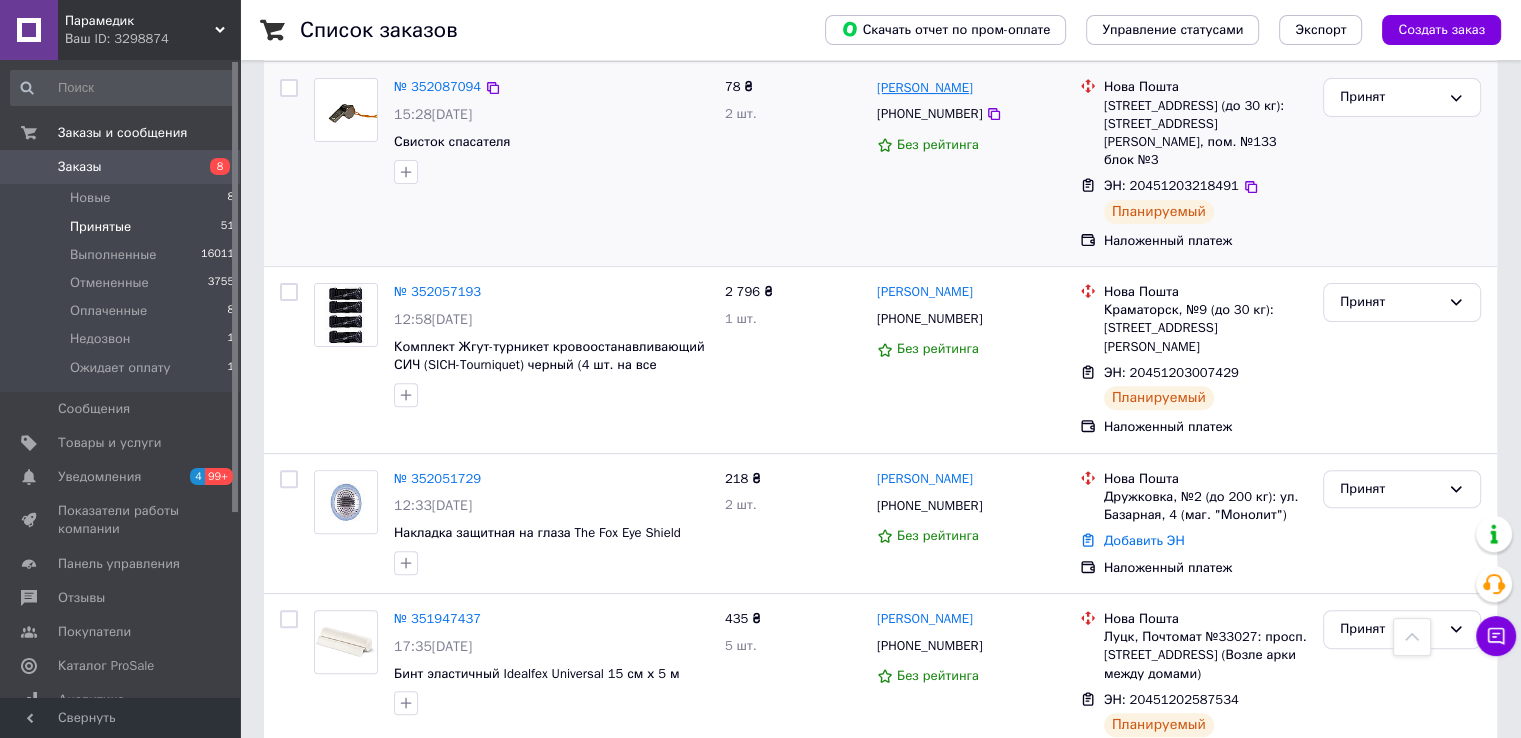 scroll, scrollTop: 800, scrollLeft: 0, axis: vertical 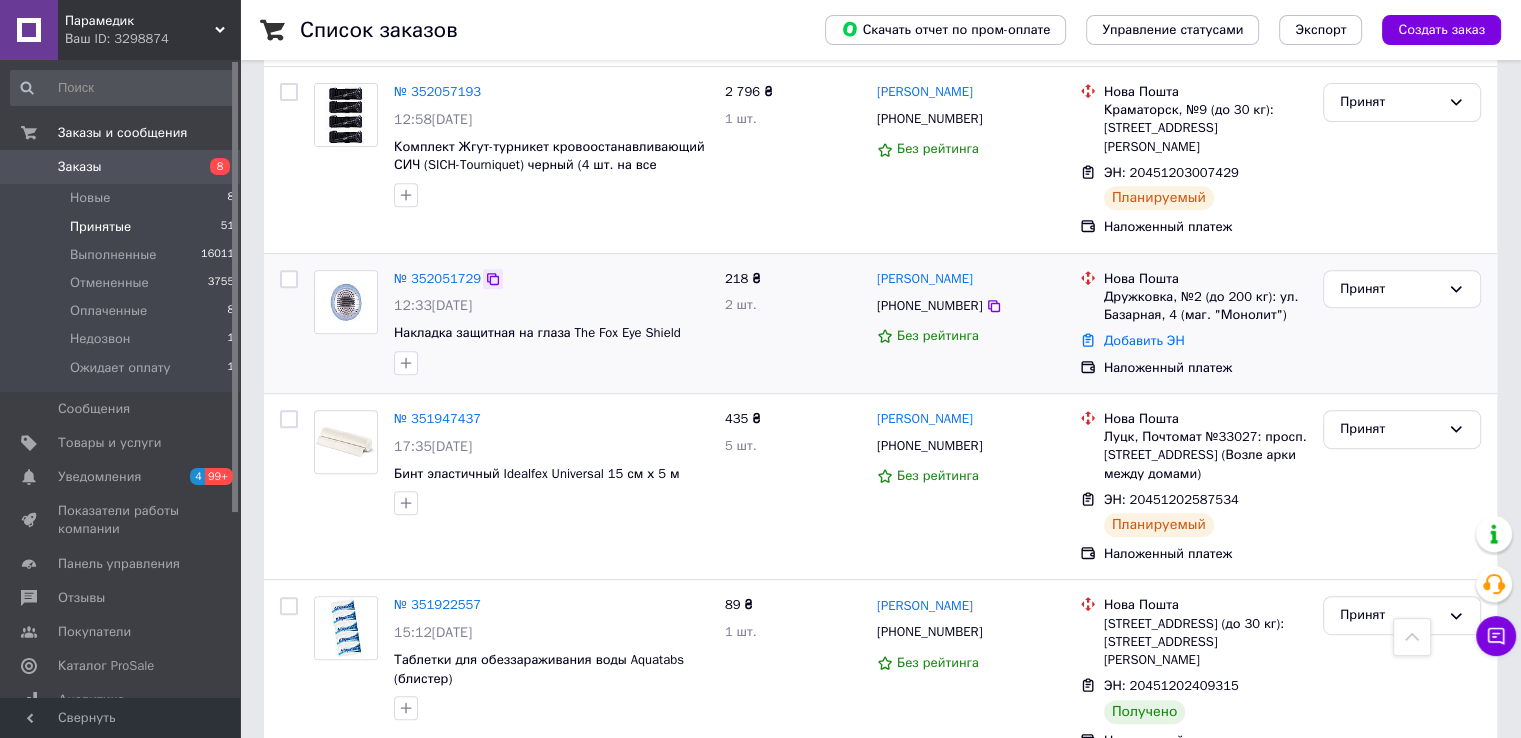 click 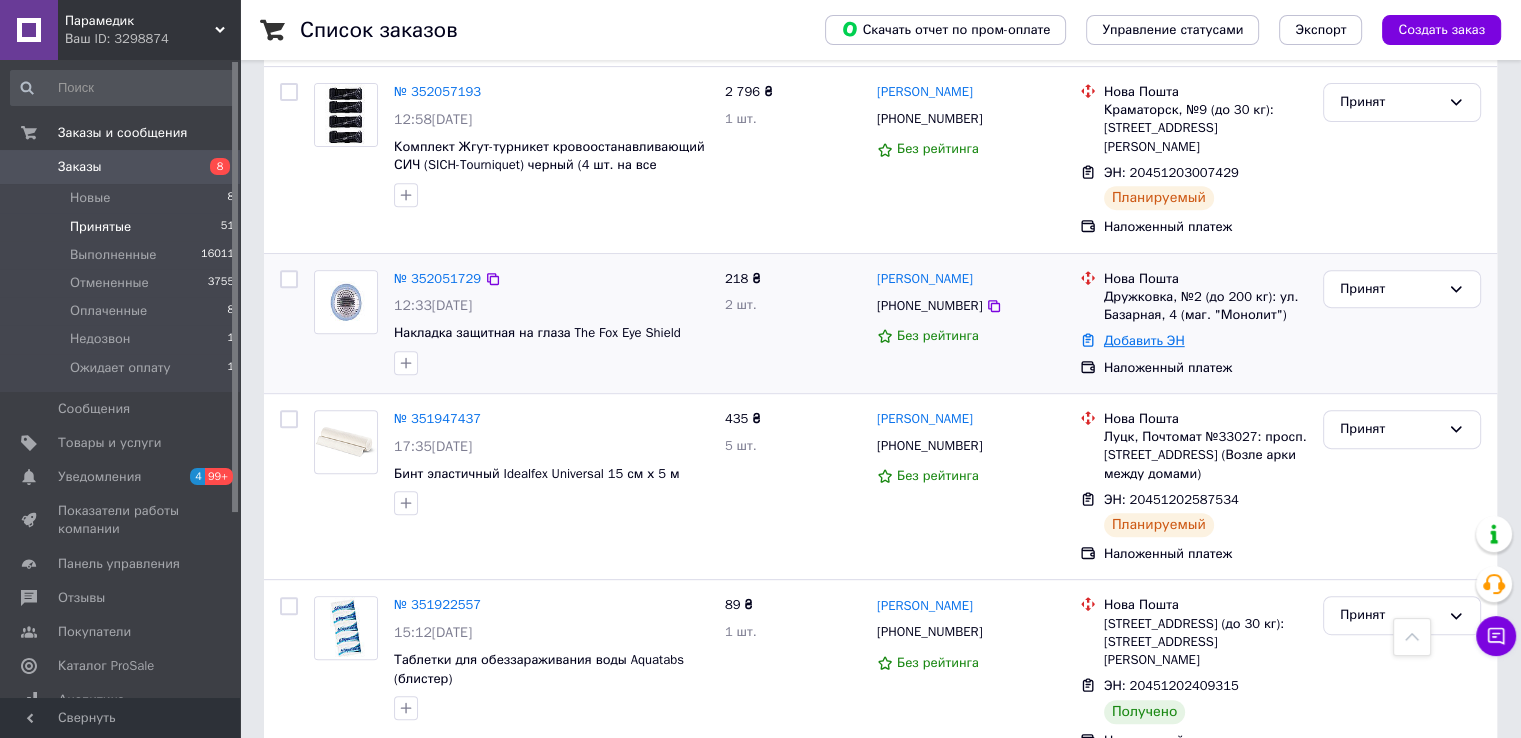 click on "Добавить ЭН" at bounding box center [1144, 340] 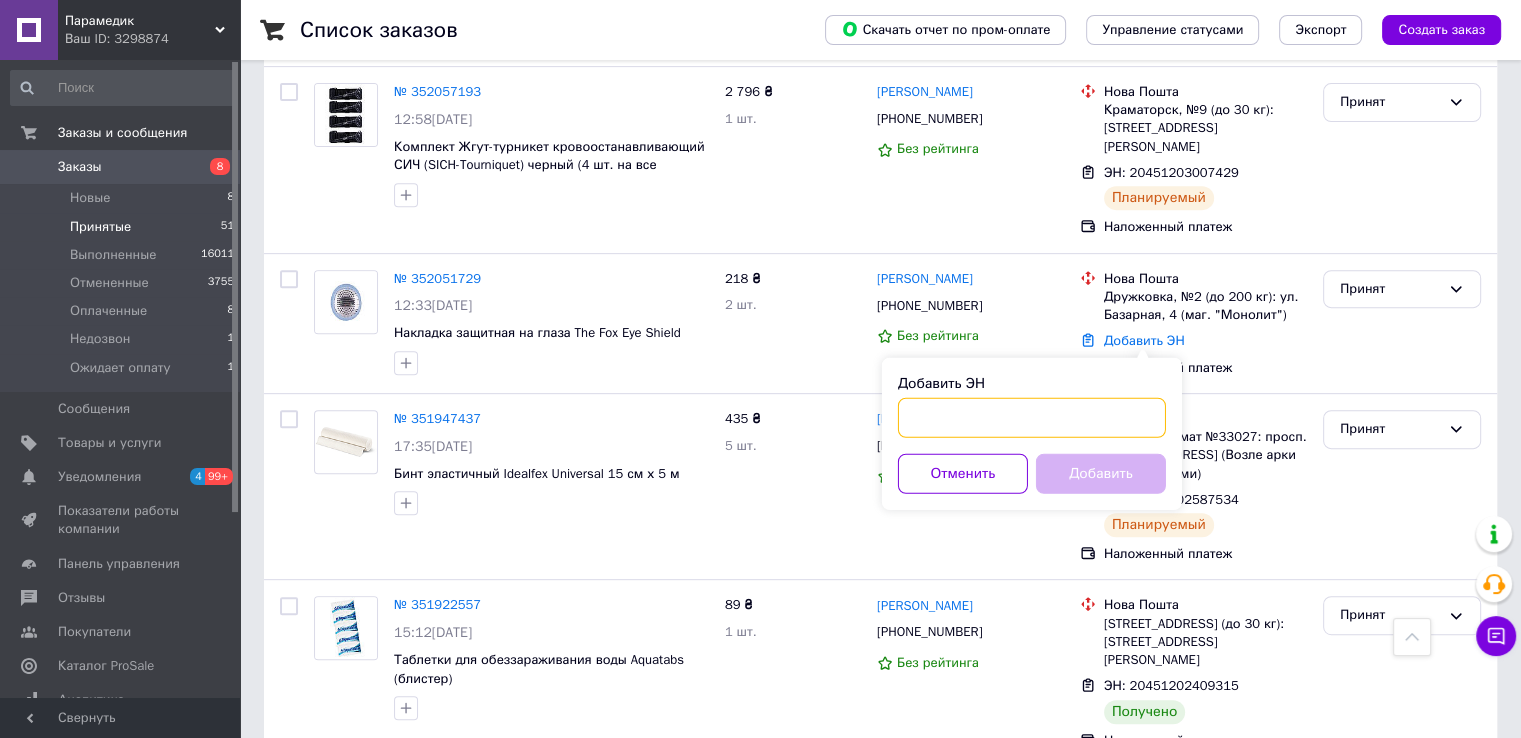 click on "Добавить ЭН" at bounding box center [1032, 418] 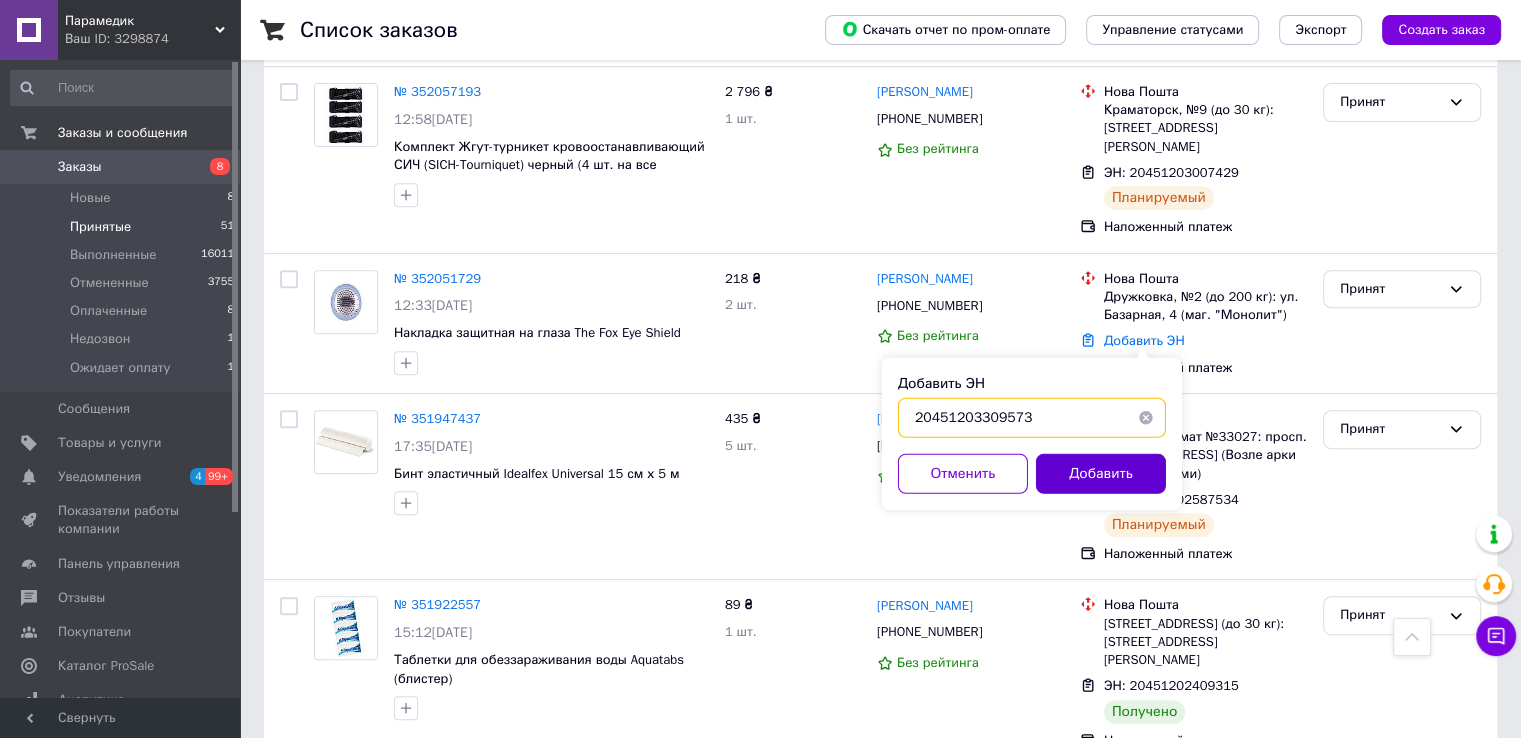 type on "20451203309573" 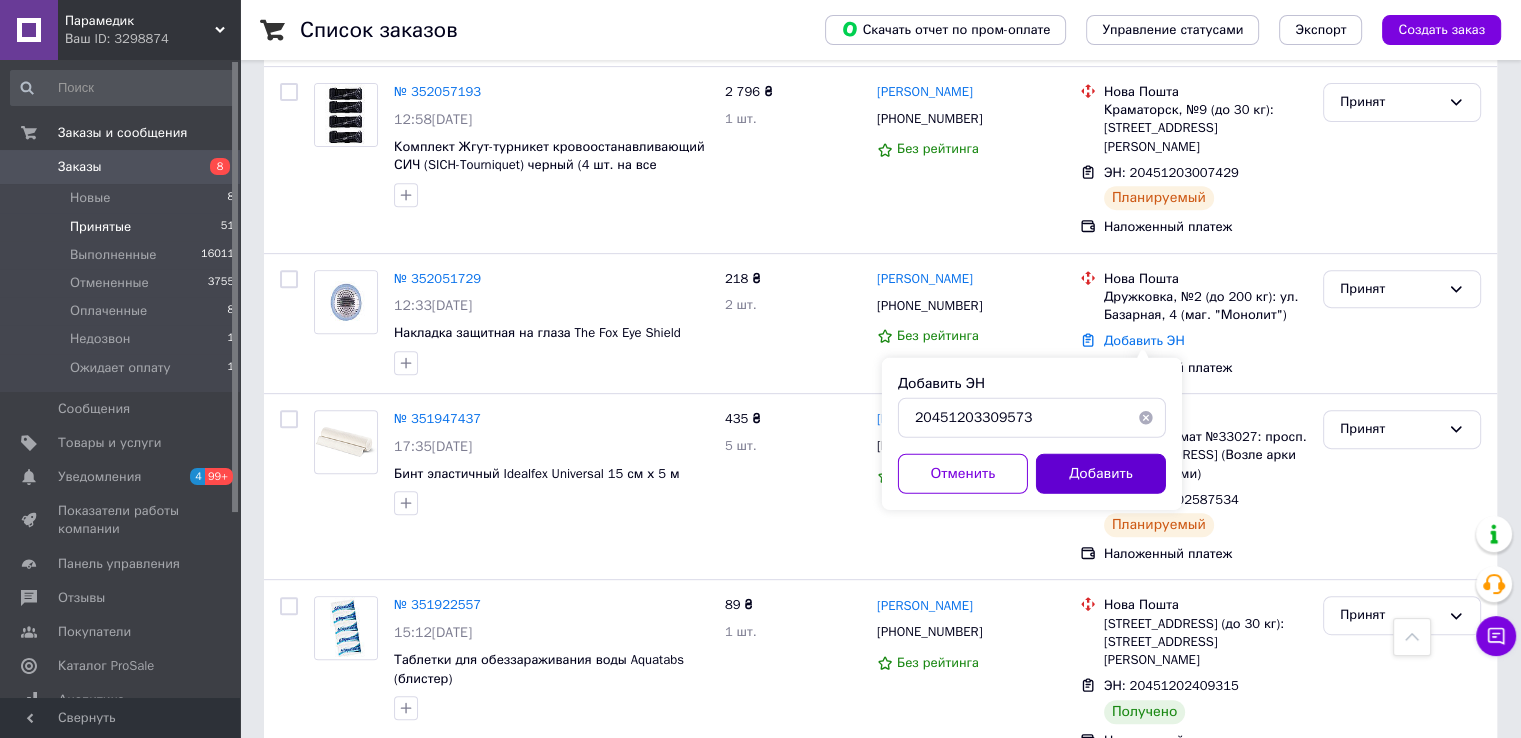 click on "Добавить" at bounding box center (1101, 474) 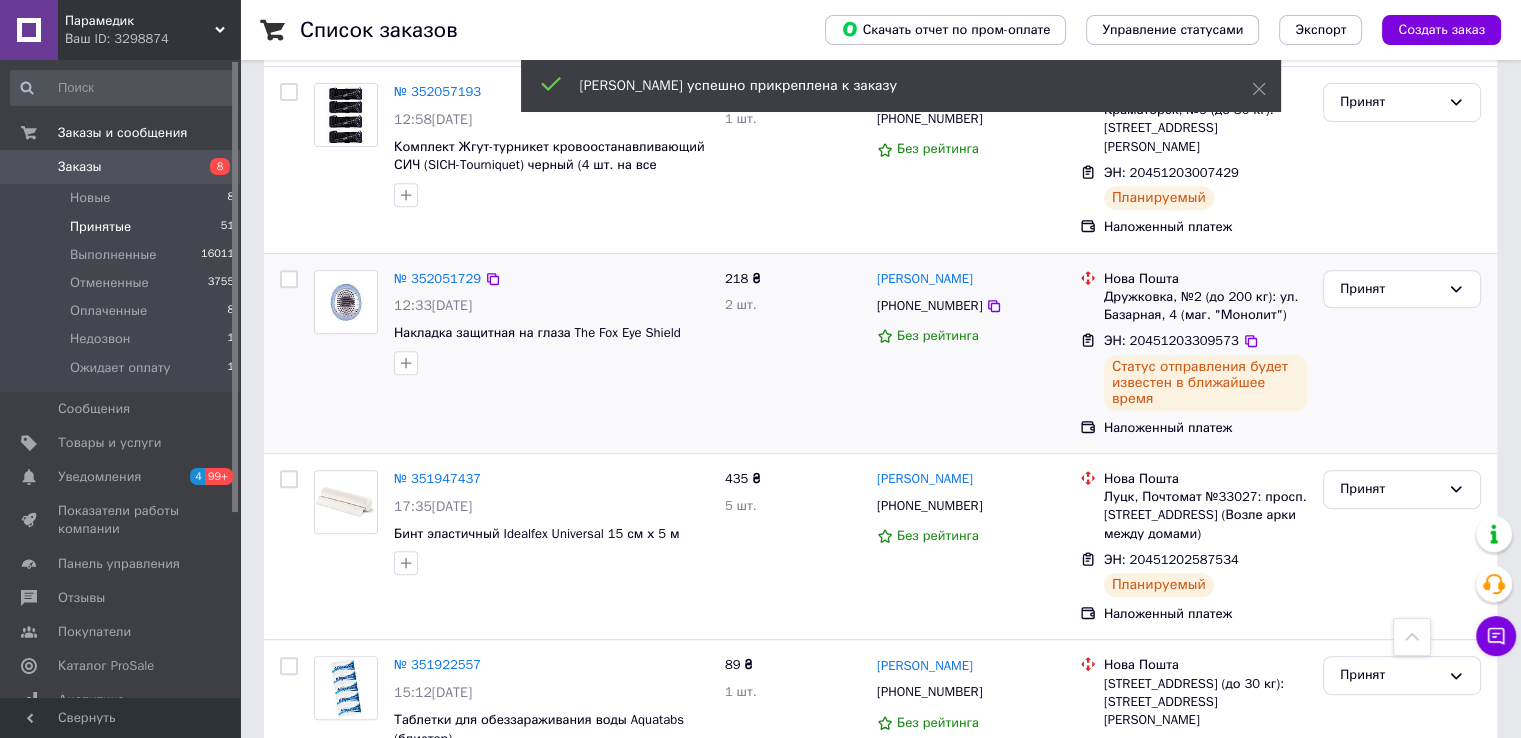 scroll, scrollTop: 1100, scrollLeft: 0, axis: vertical 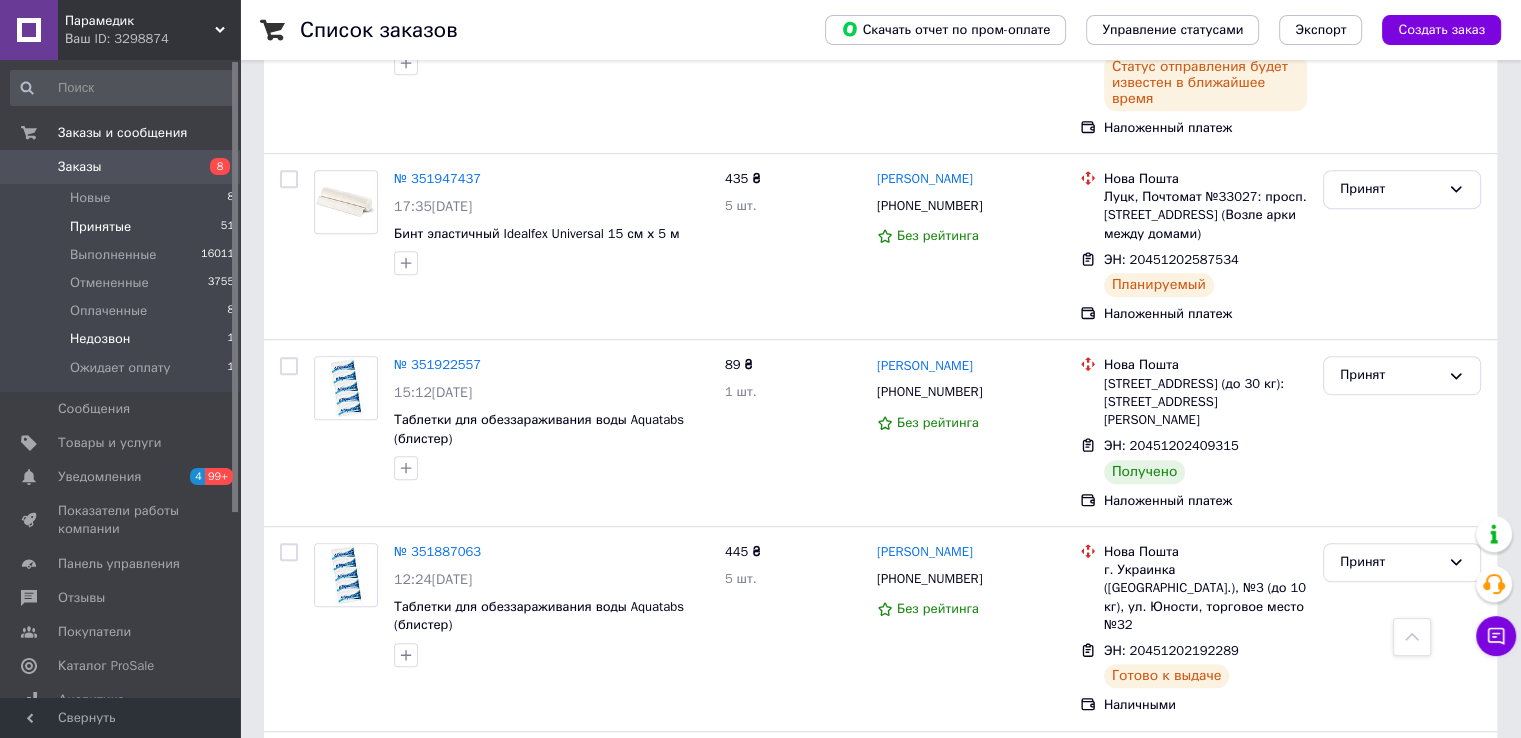 click on "Недозвон" at bounding box center [100, 339] 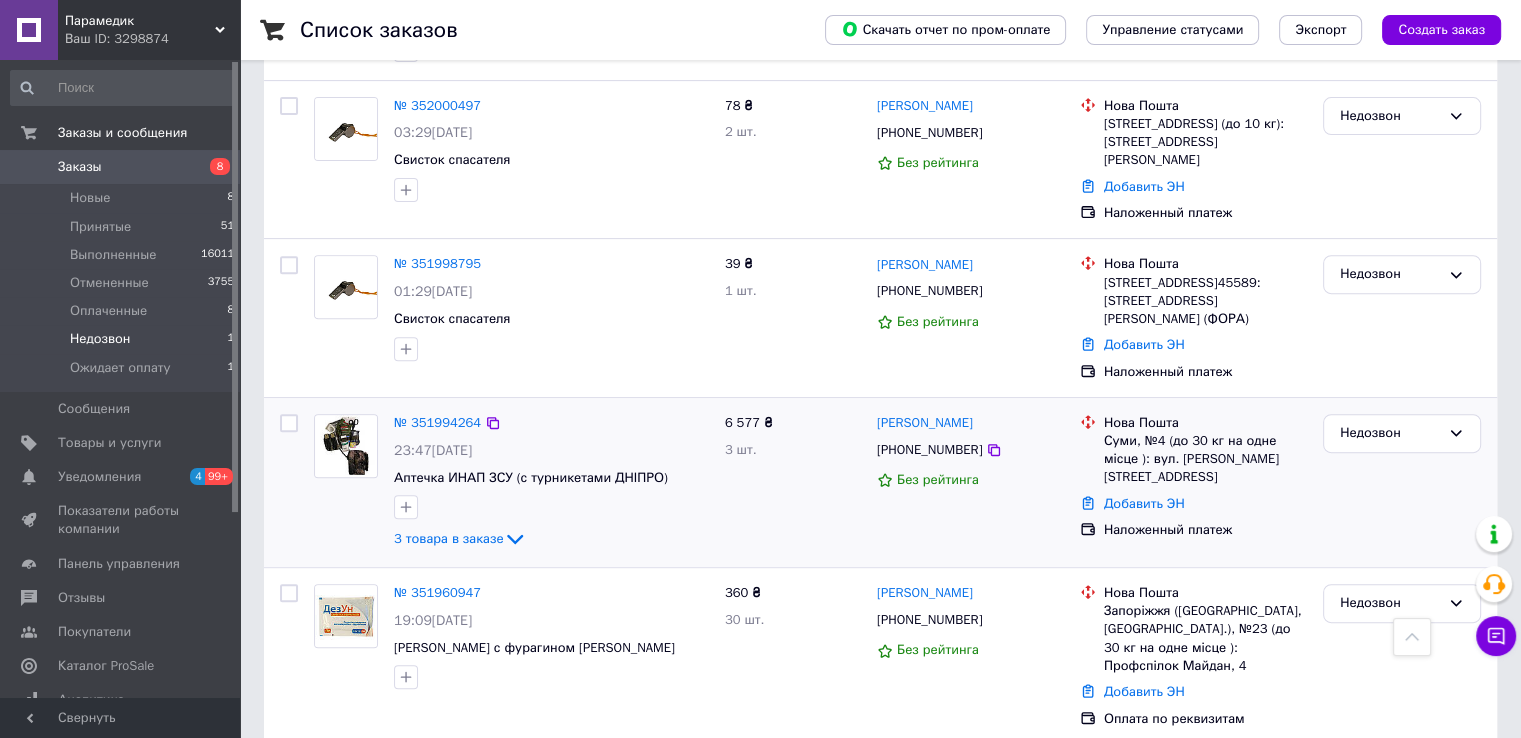 scroll, scrollTop: 896, scrollLeft: 0, axis: vertical 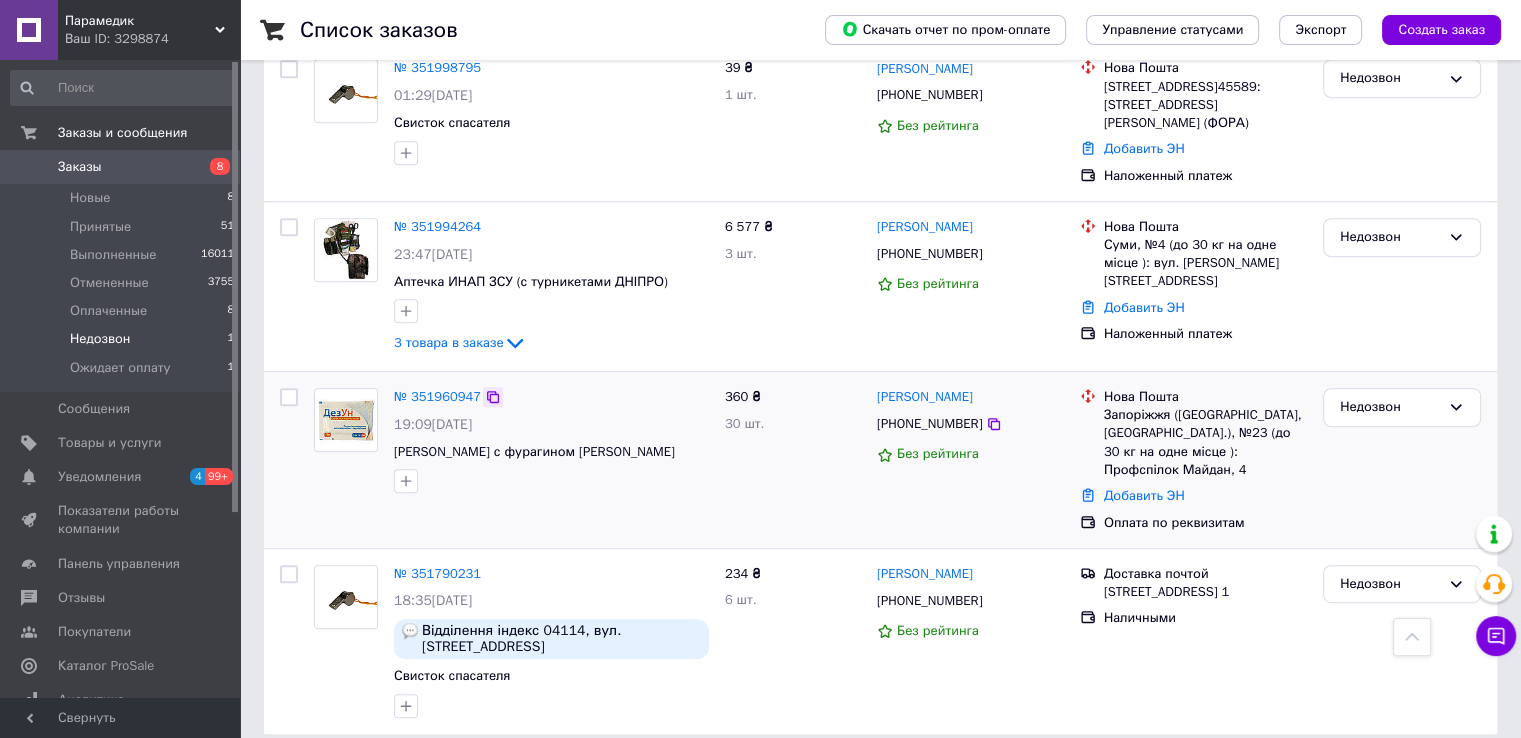 click 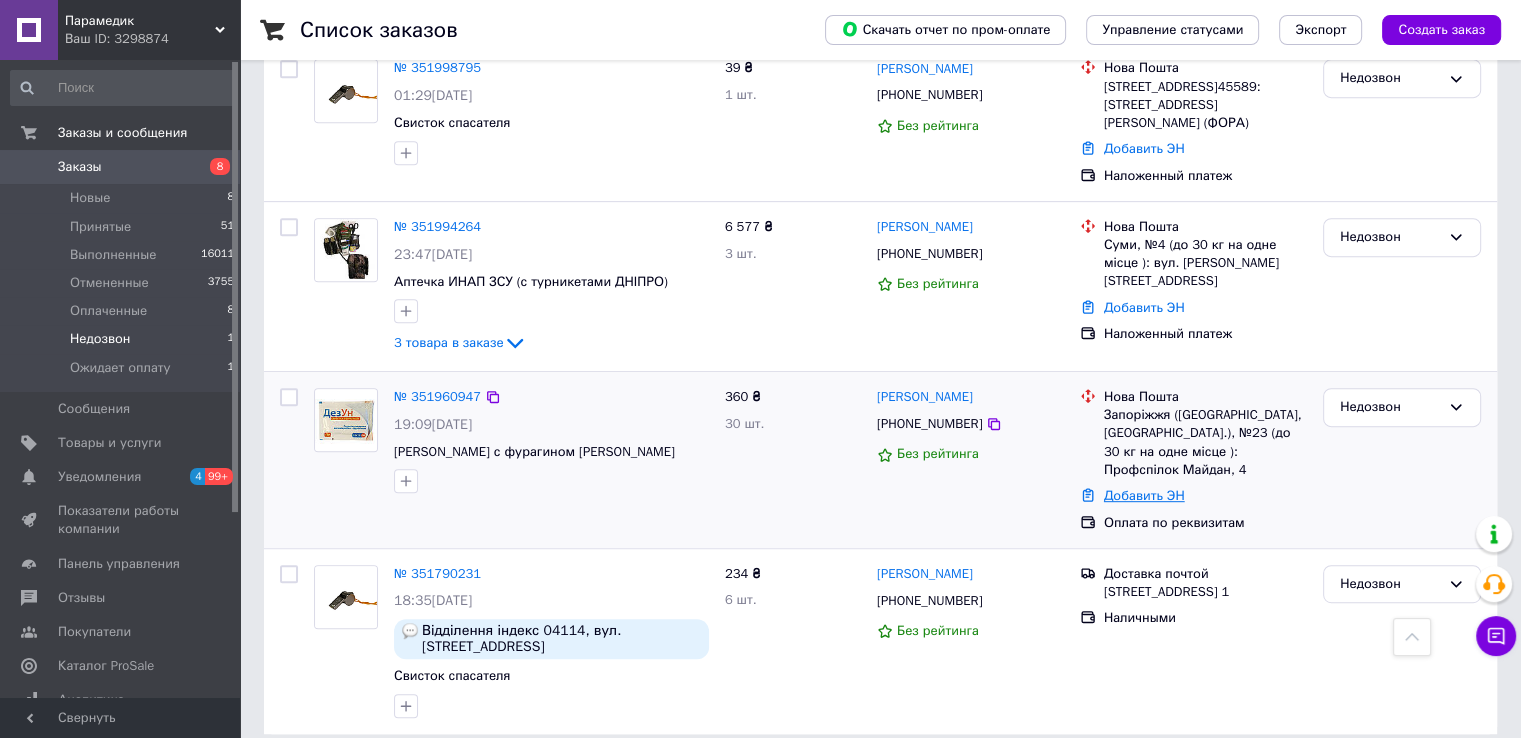 click on "Добавить ЭН" at bounding box center (1144, 495) 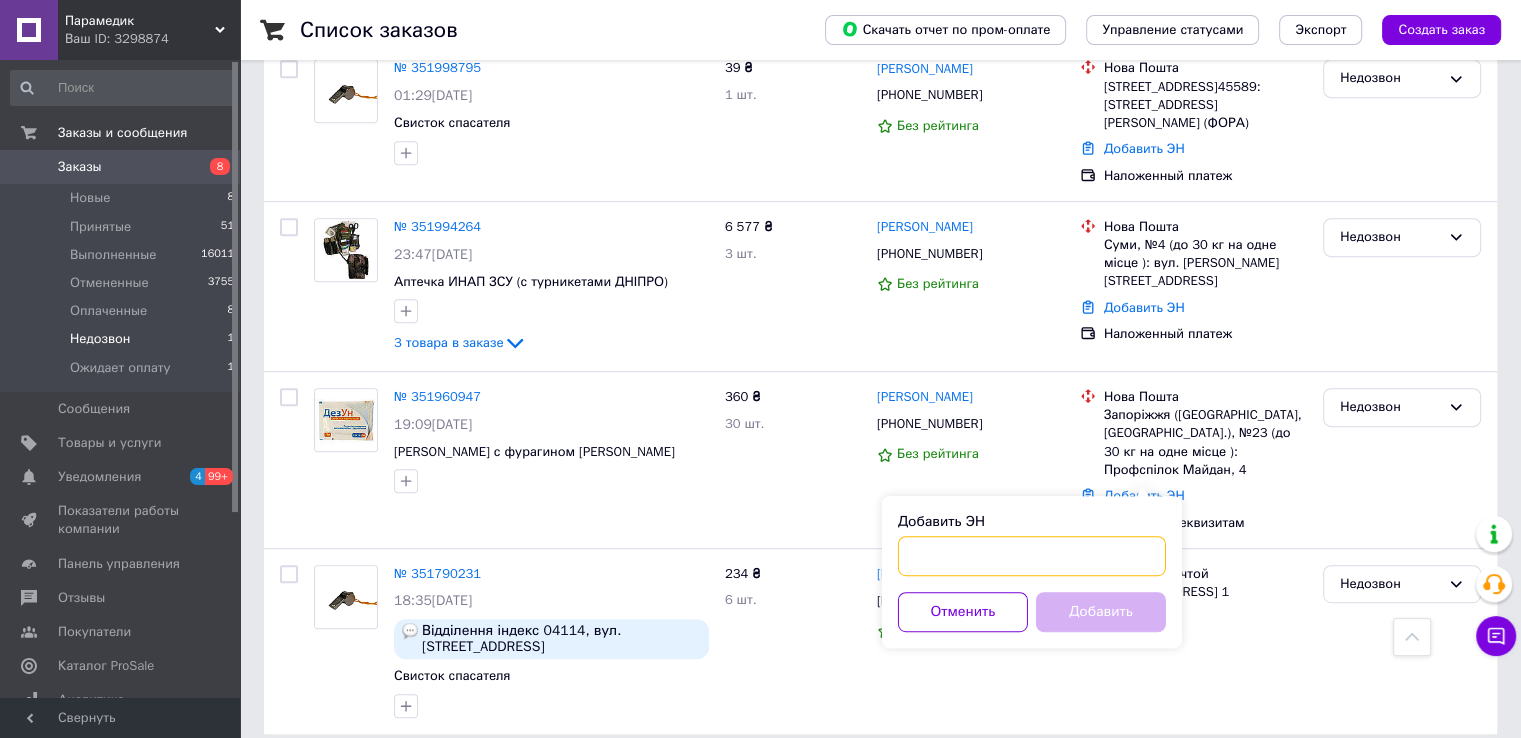 click on "Добавить ЭН" at bounding box center (1032, 556) 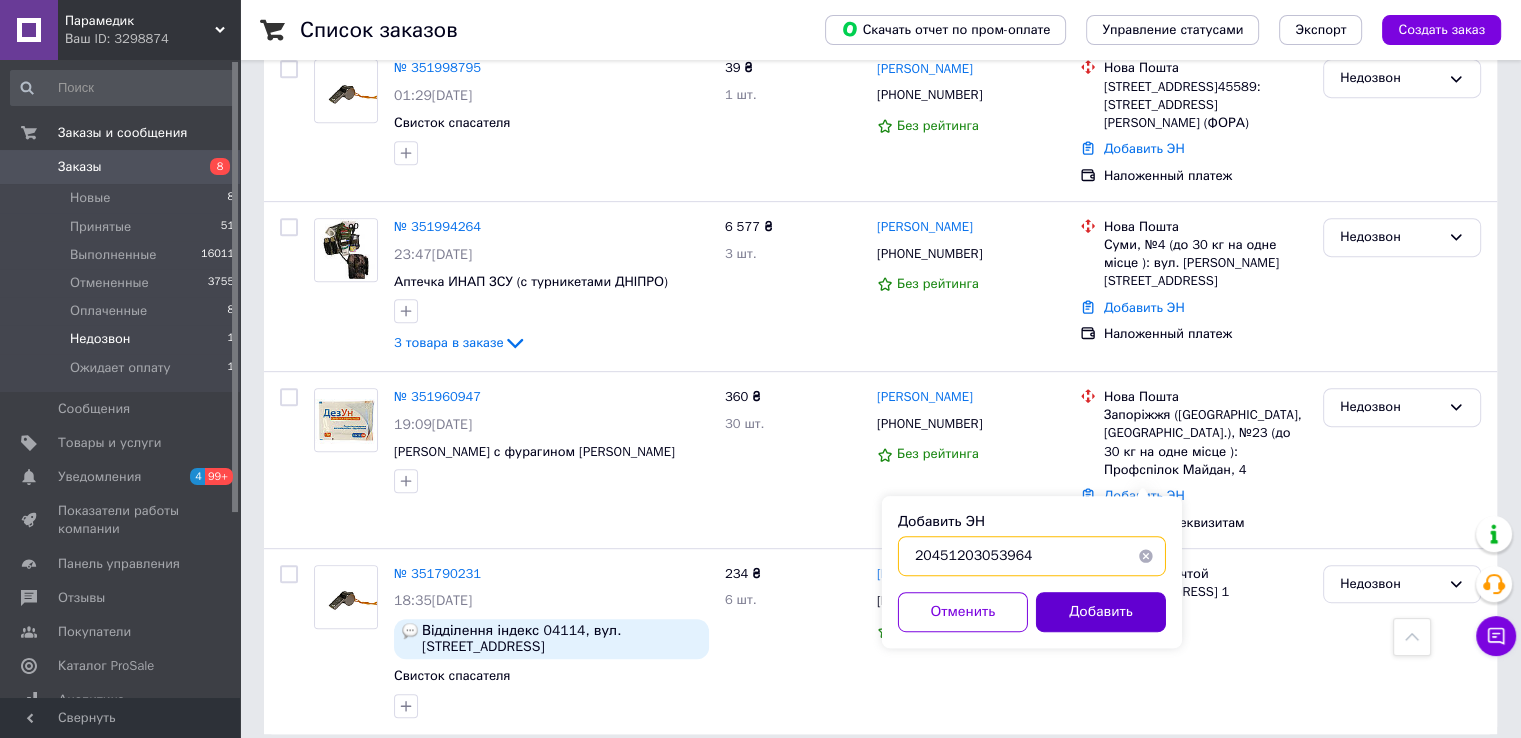 type on "20451203053964" 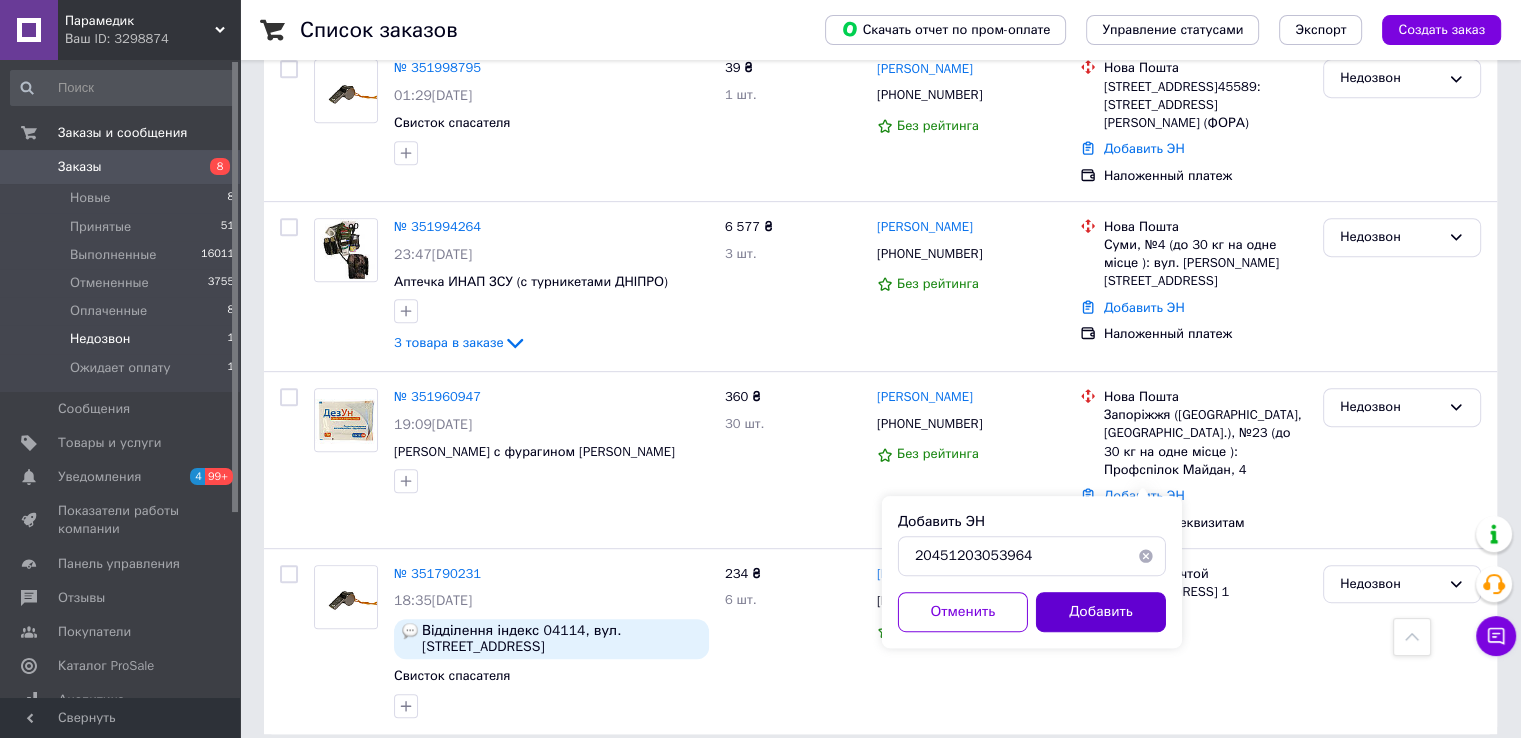click on "Добавить" at bounding box center (1101, 612) 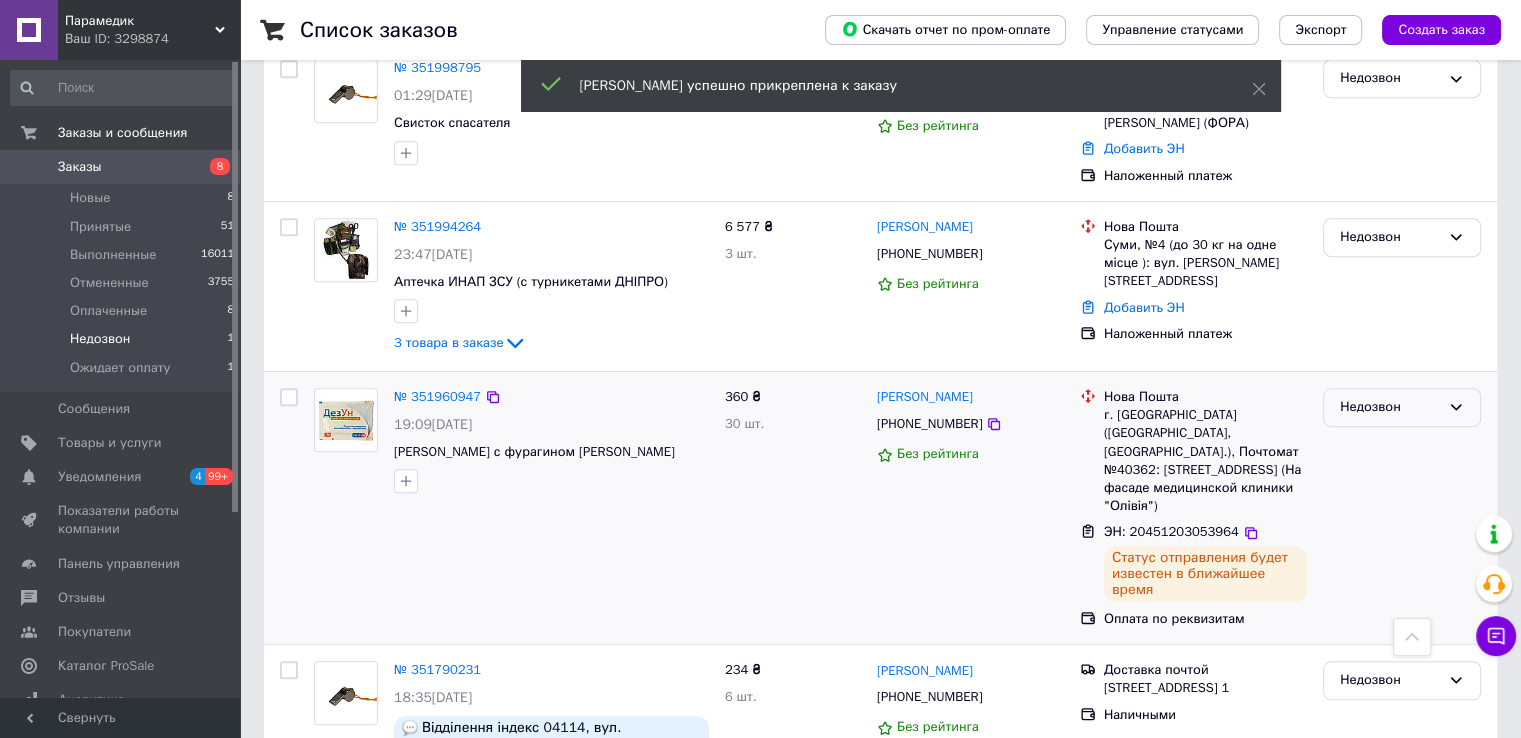 click on "Недозвон" at bounding box center [1390, 407] 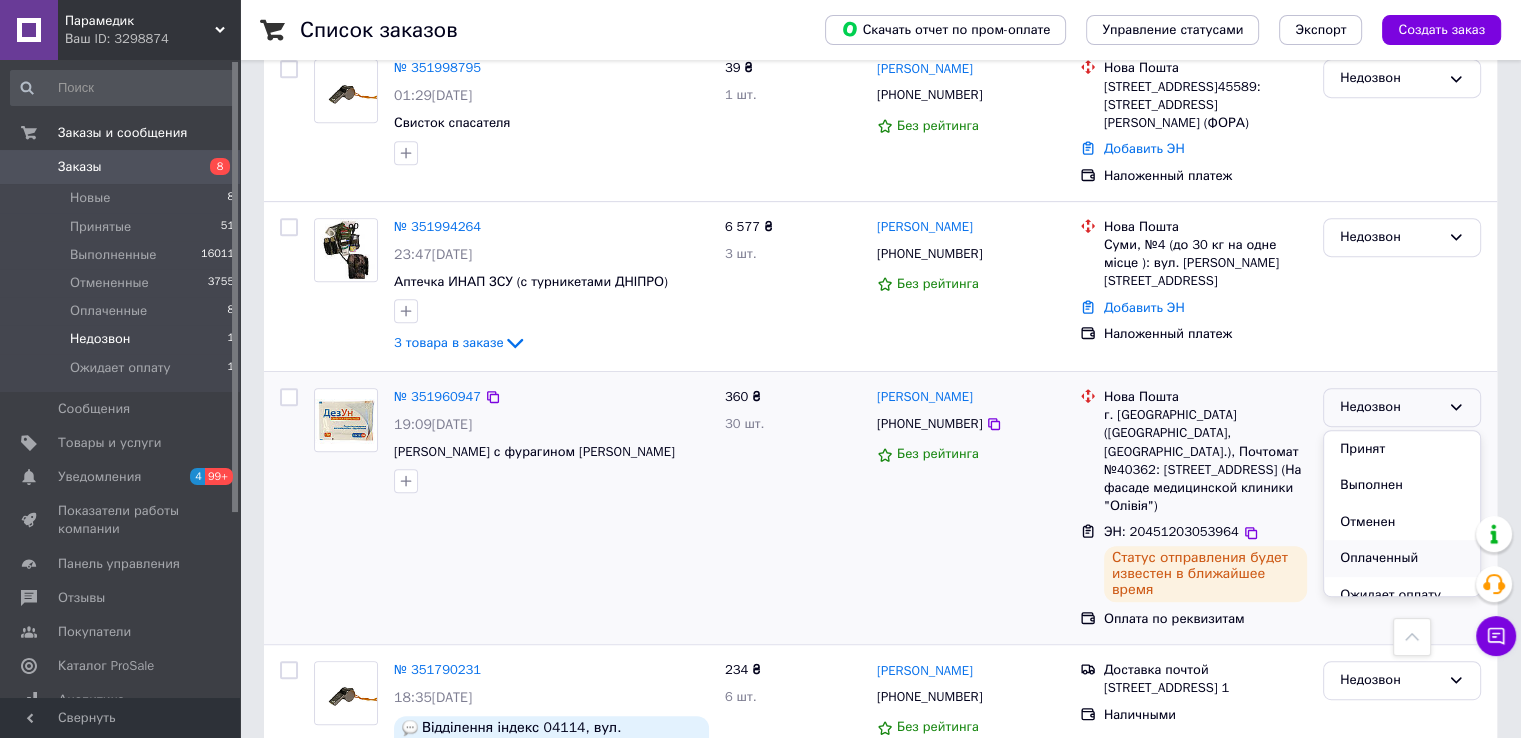 click on "Оплаченный" at bounding box center [1402, 558] 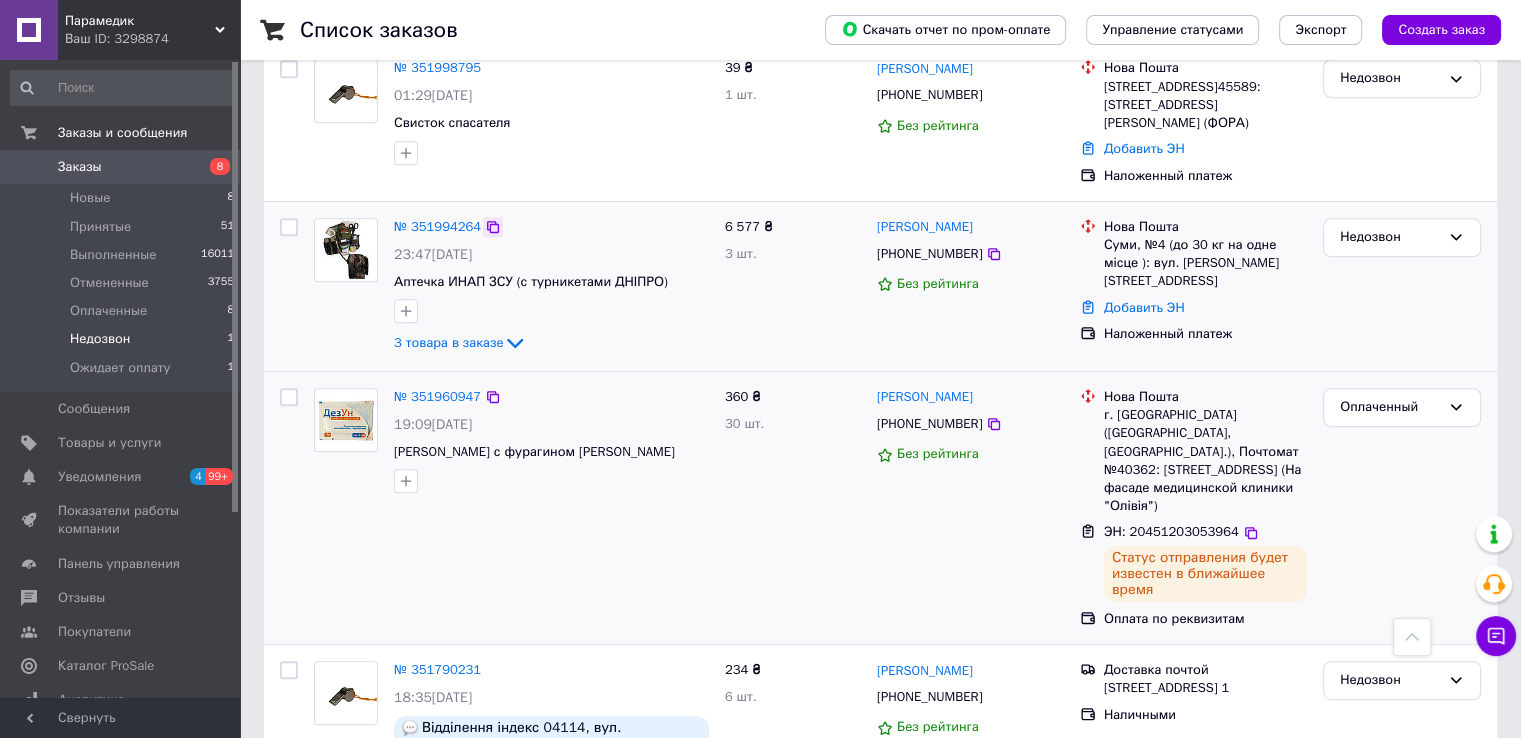 click 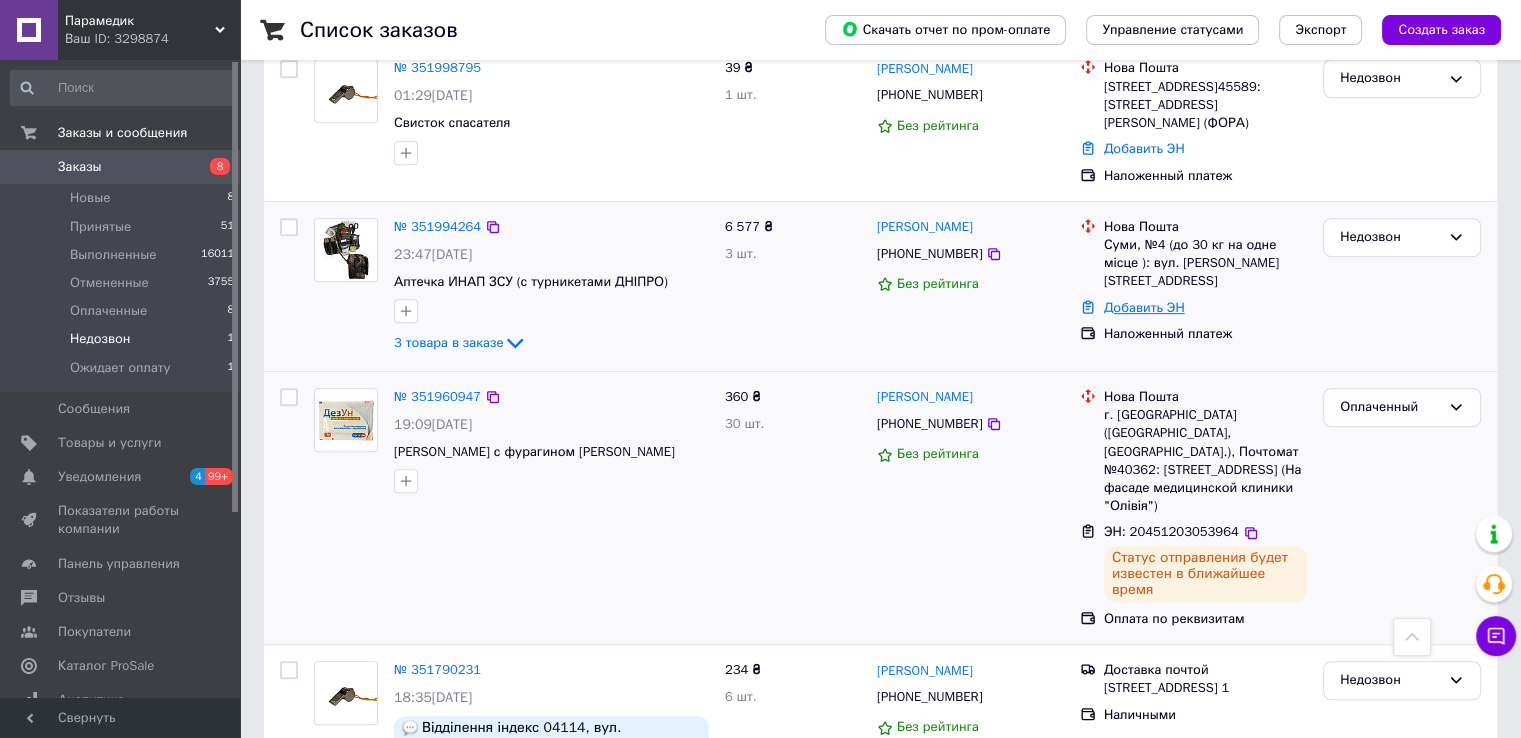 click on "Добавить ЭН" at bounding box center (1144, 307) 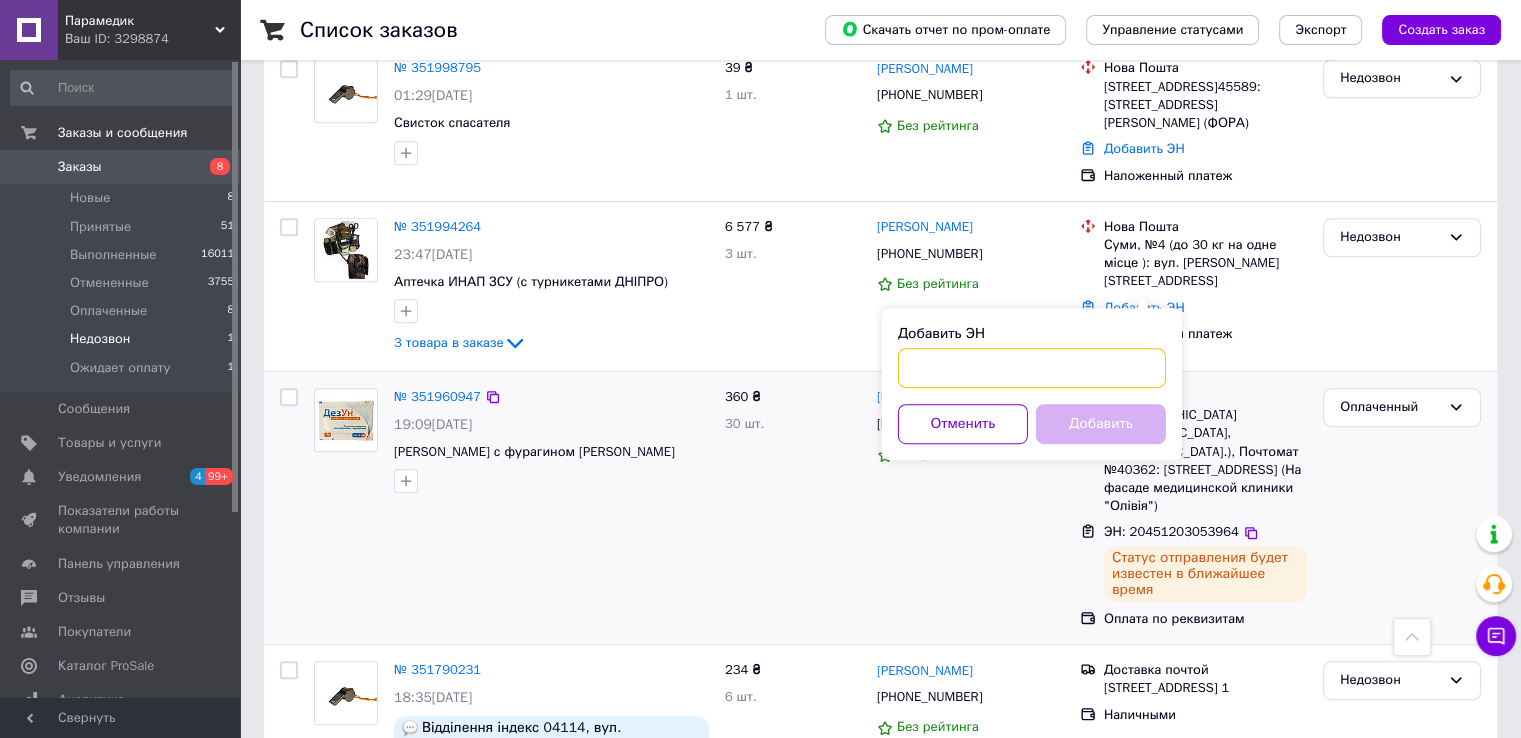click on "Добавить ЭН" at bounding box center (1032, 368) 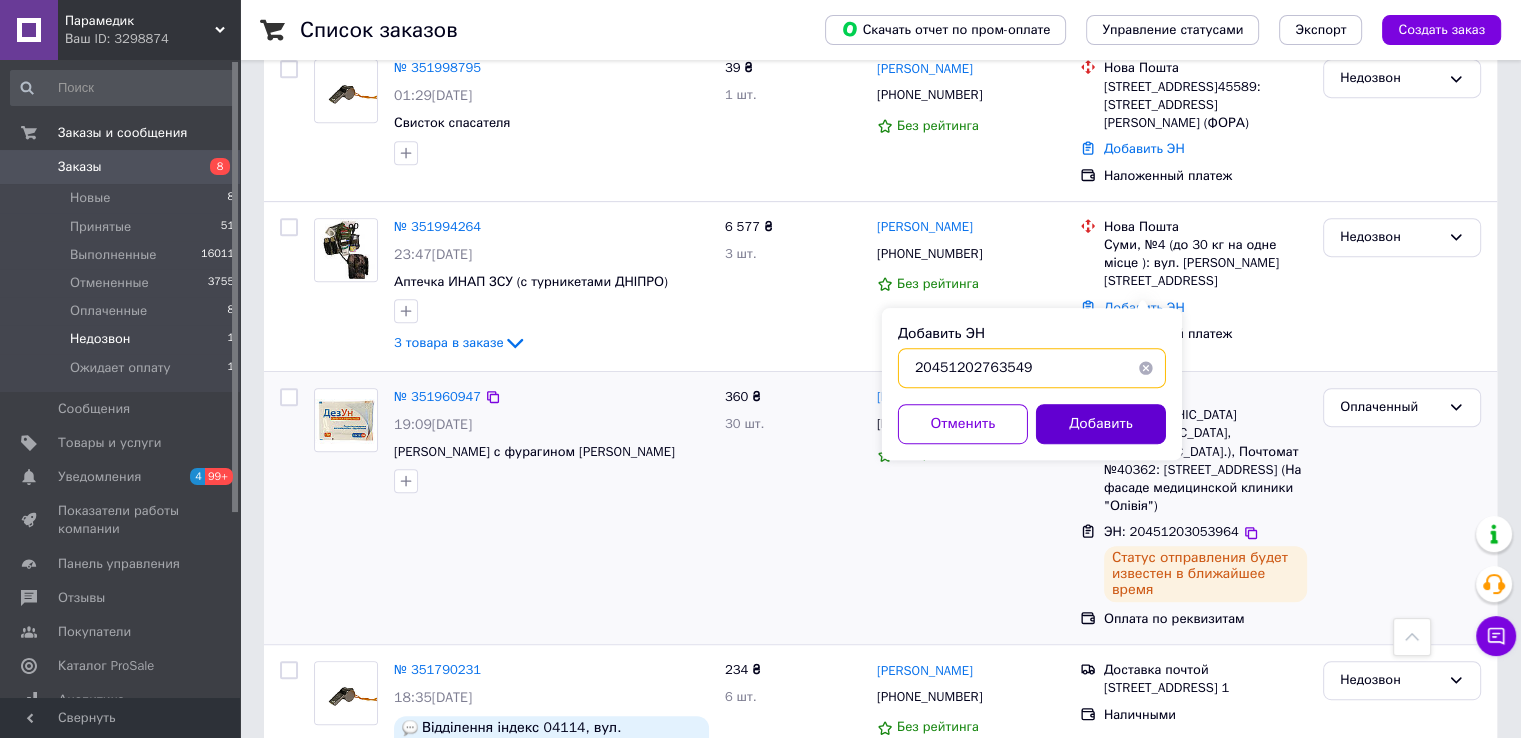 type on "20451202763549" 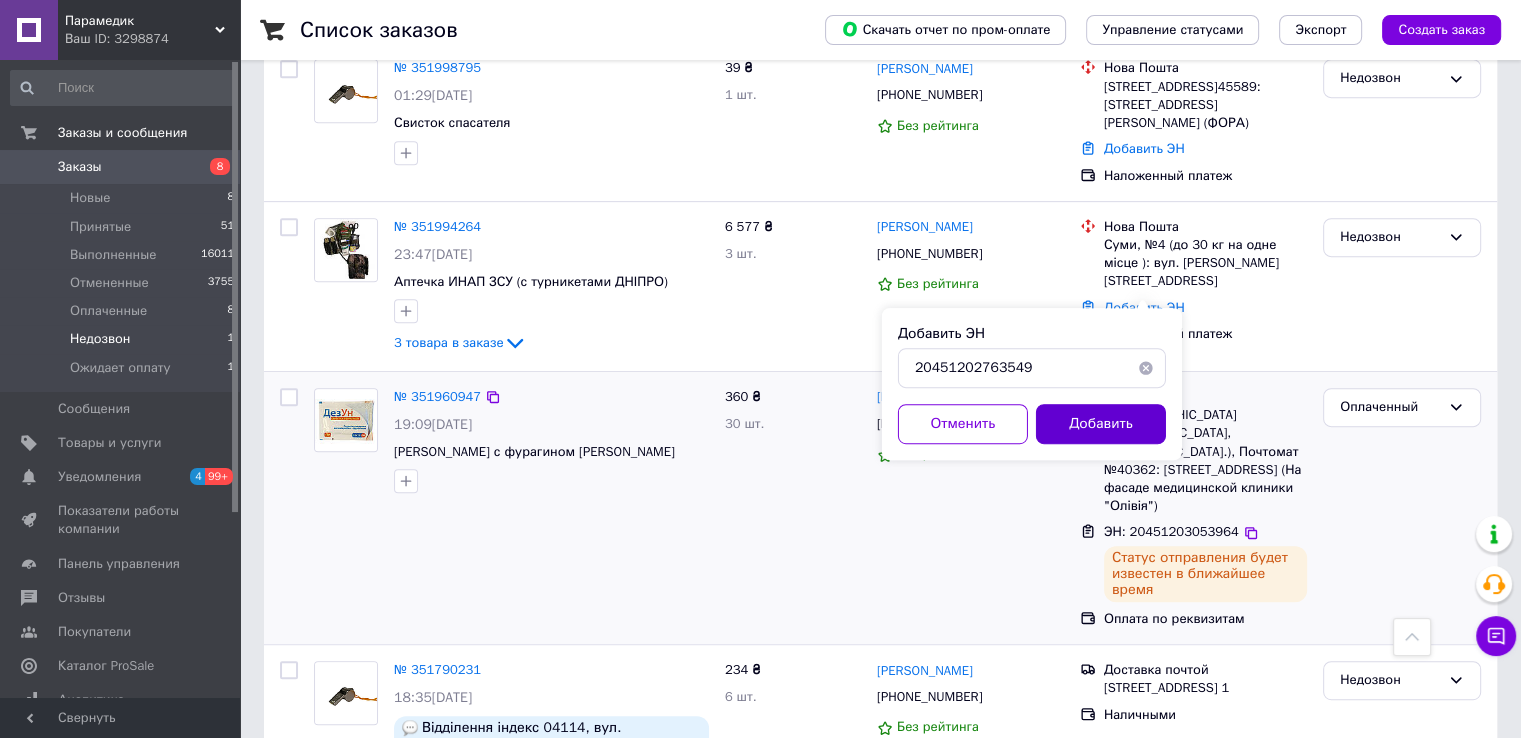 click on "Добавить" at bounding box center [1101, 424] 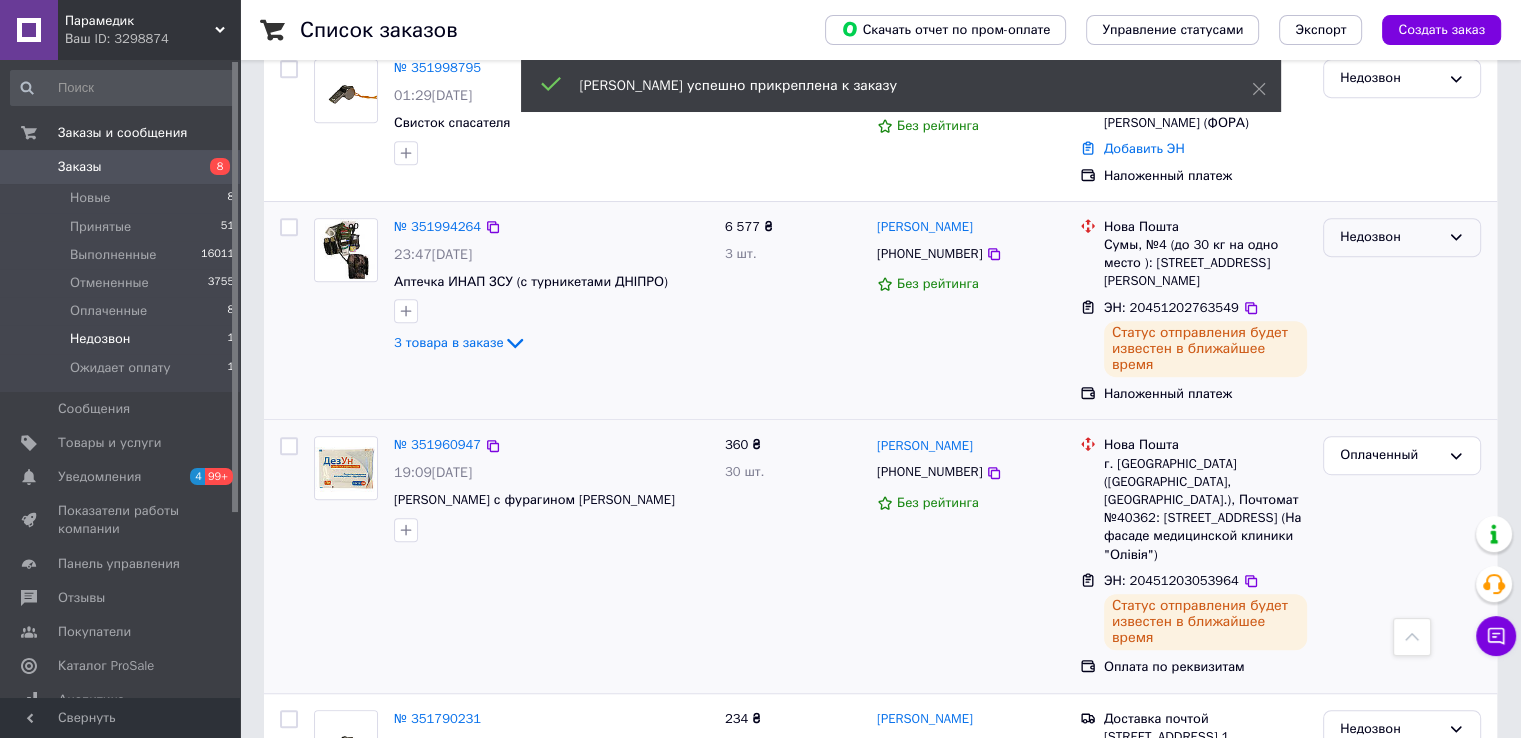 click on "Недозвон" at bounding box center [1390, 237] 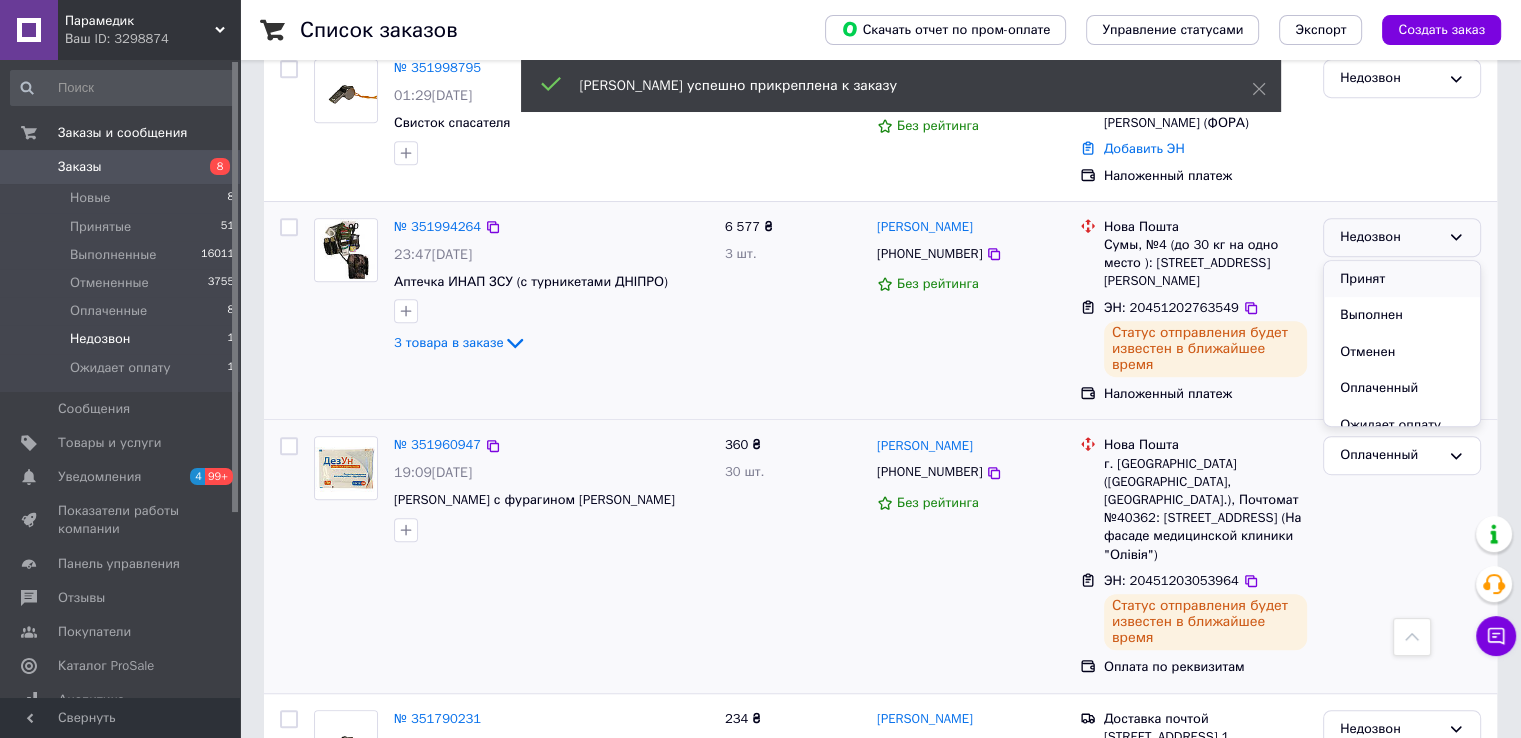 click on "Принят" at bounding box center (1402, 279) 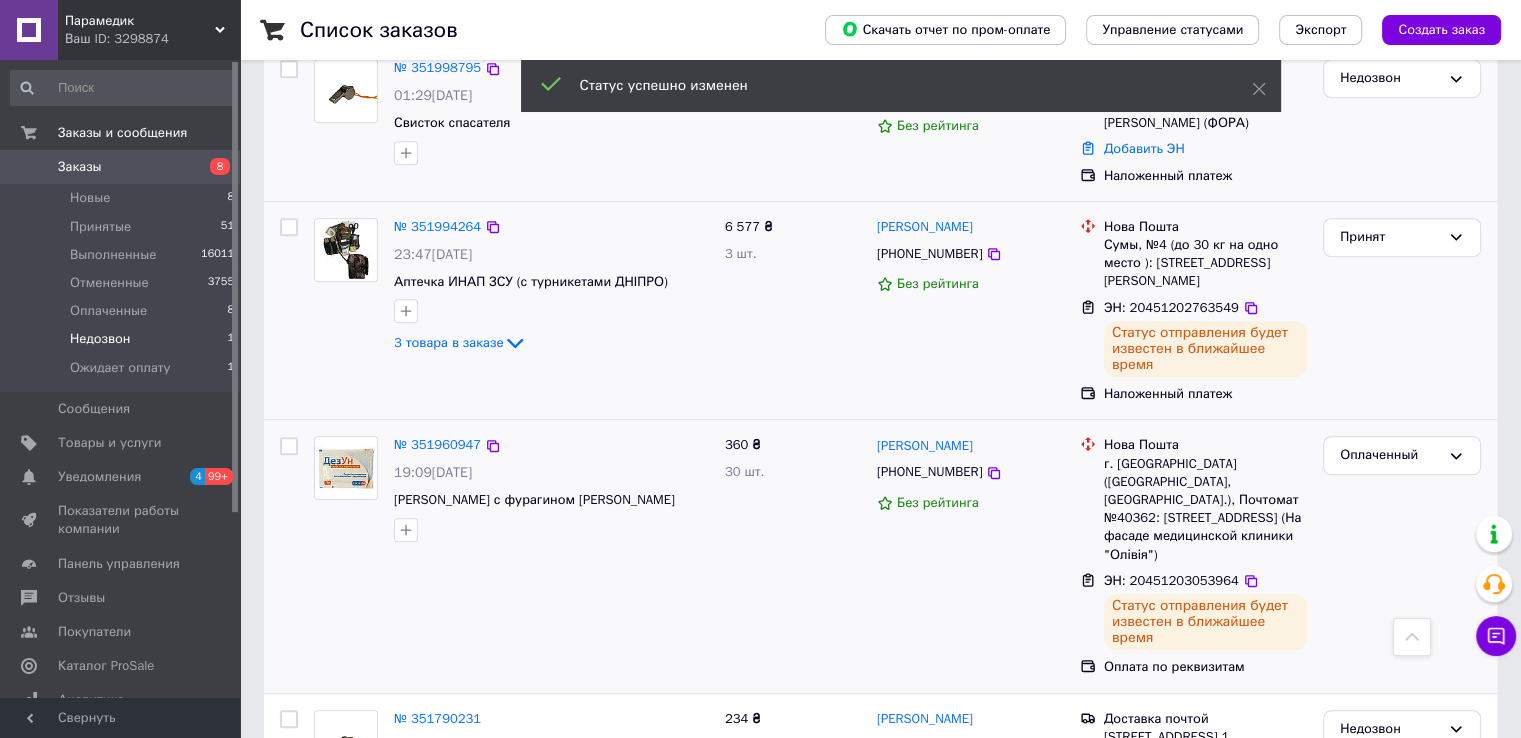 scroll, scrollTop: 796, scrollLeft: 0, axis: vertical 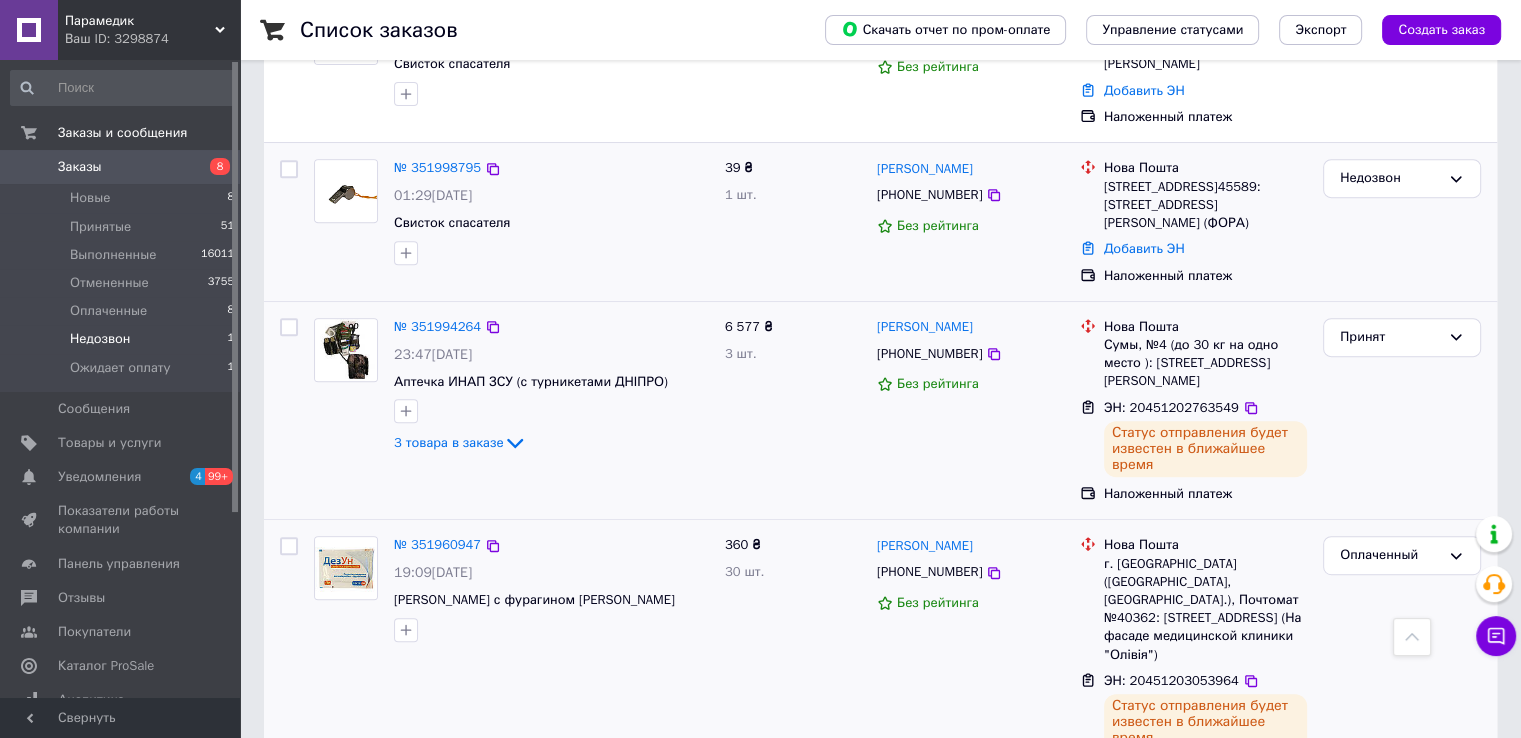 drag, startPoint x: 489, startPoint y: 146, endPoint x: 520, endPoint y: 152, distance: 31.575306 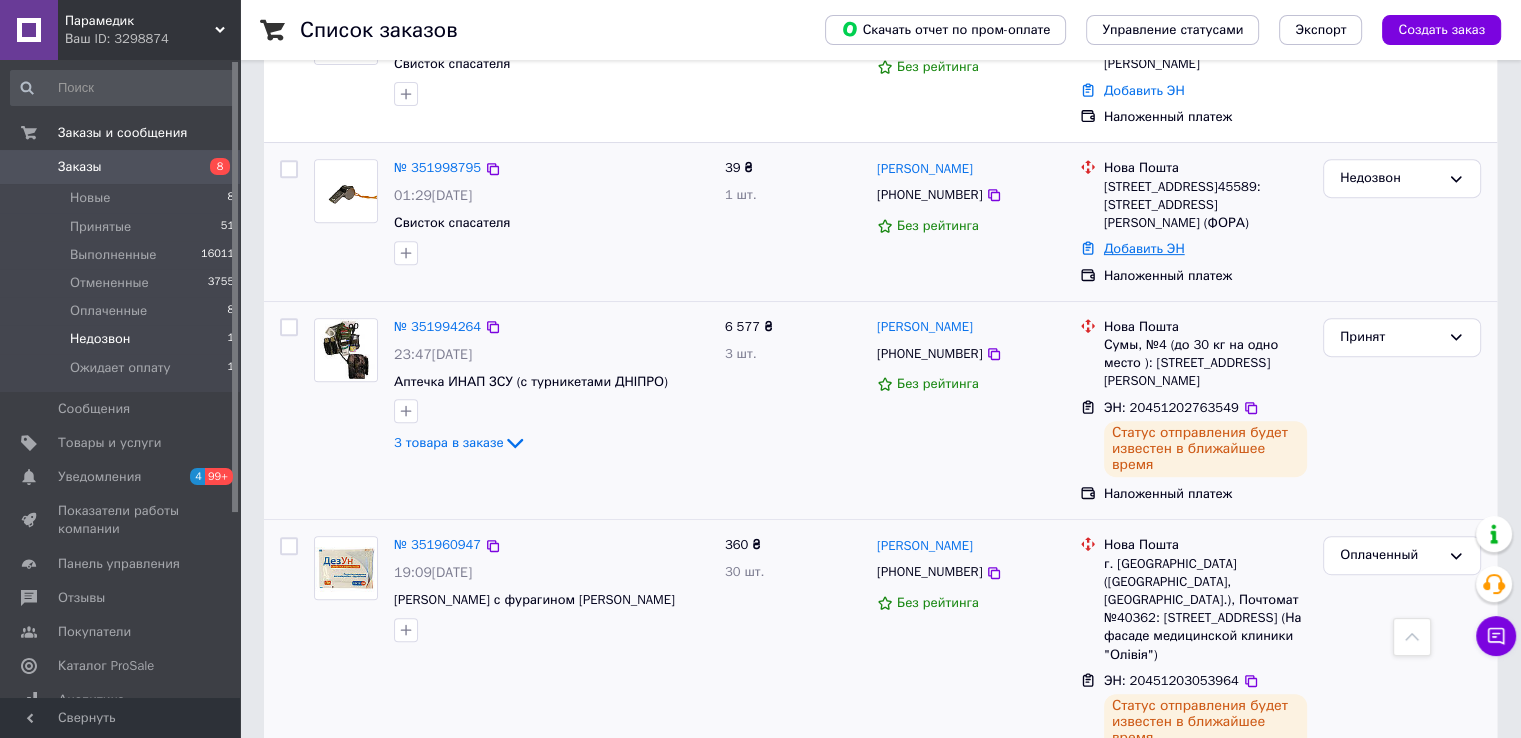 click on "Добавить ЭН" at bounding box center [1144, 248] 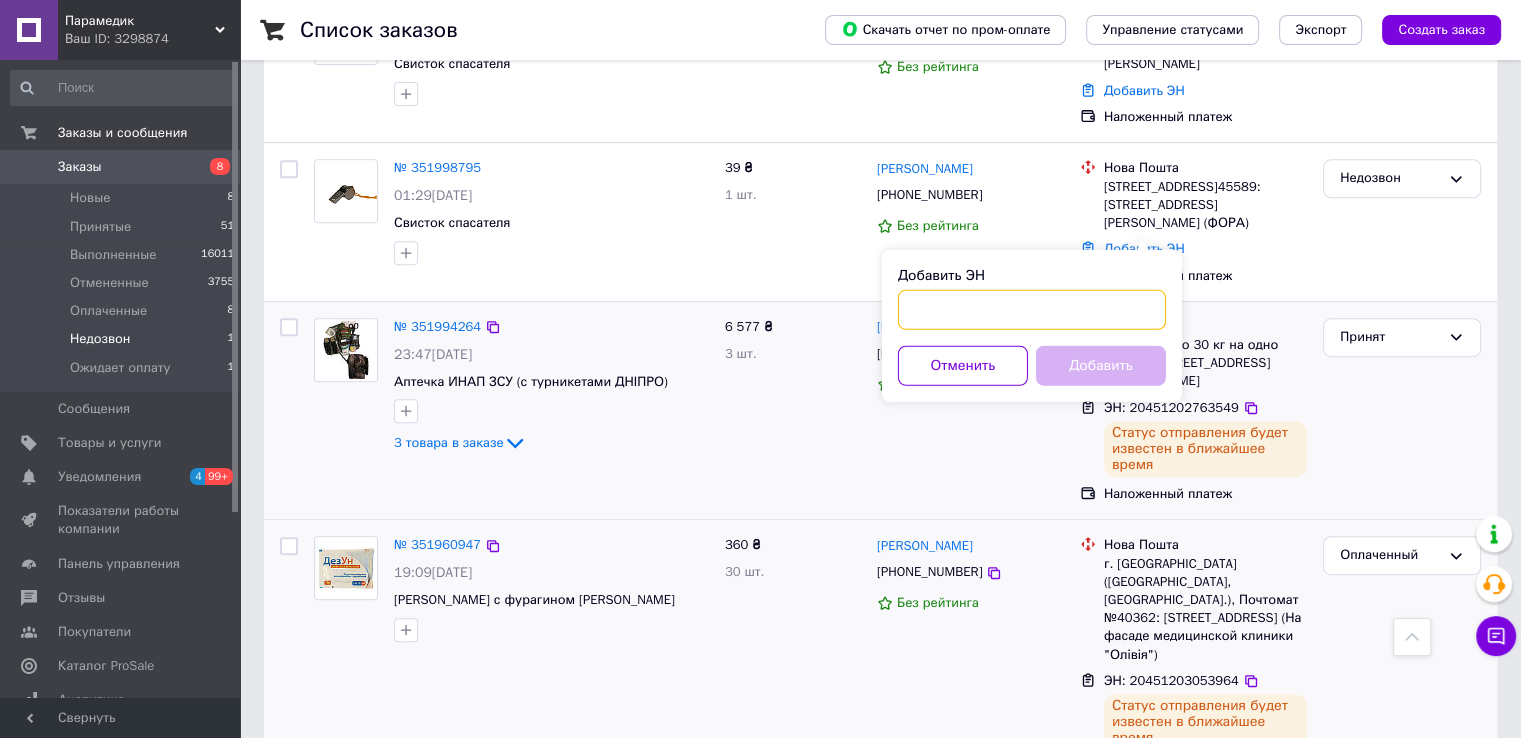click on "Добавить ЭН" at bounding box center [1032, 310] 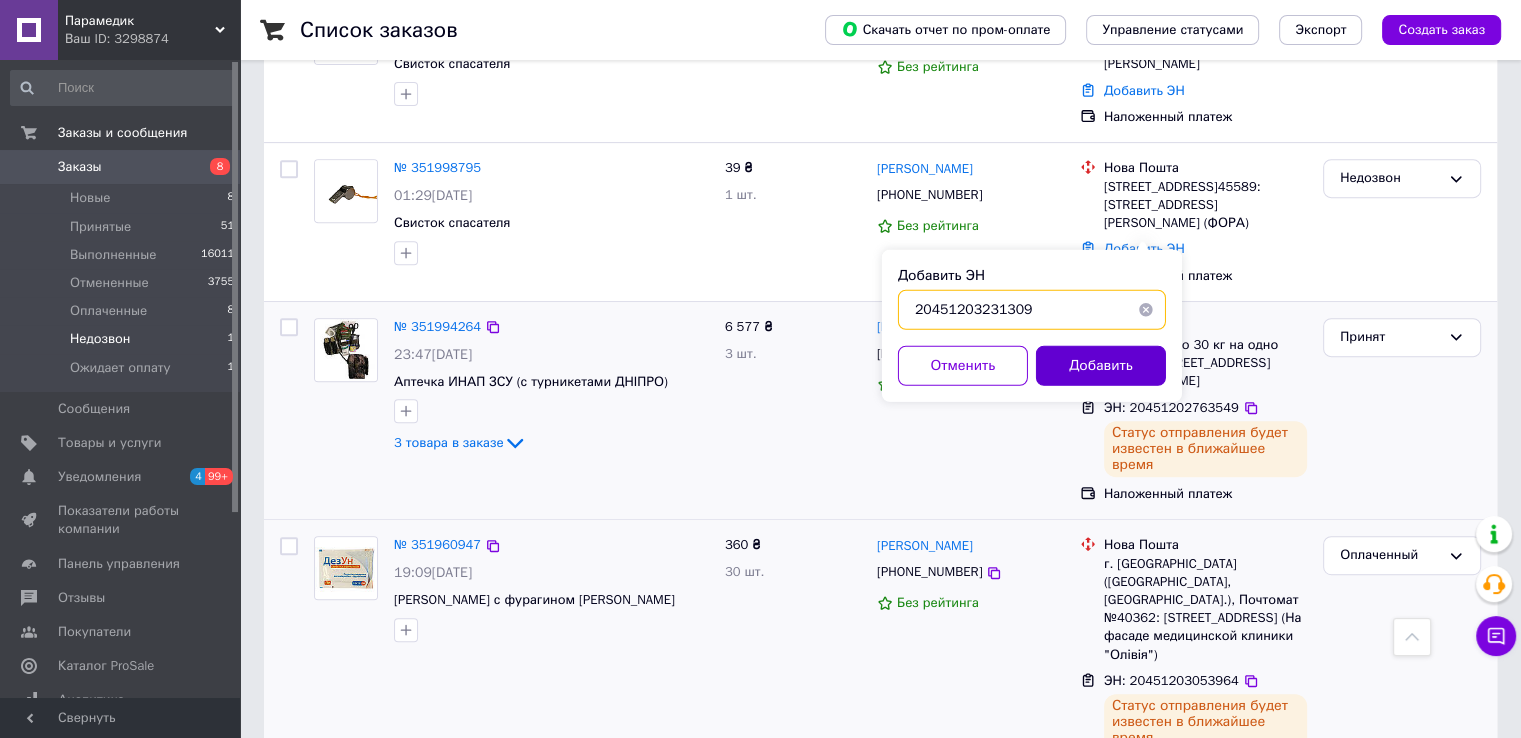 type on "20451203231309" 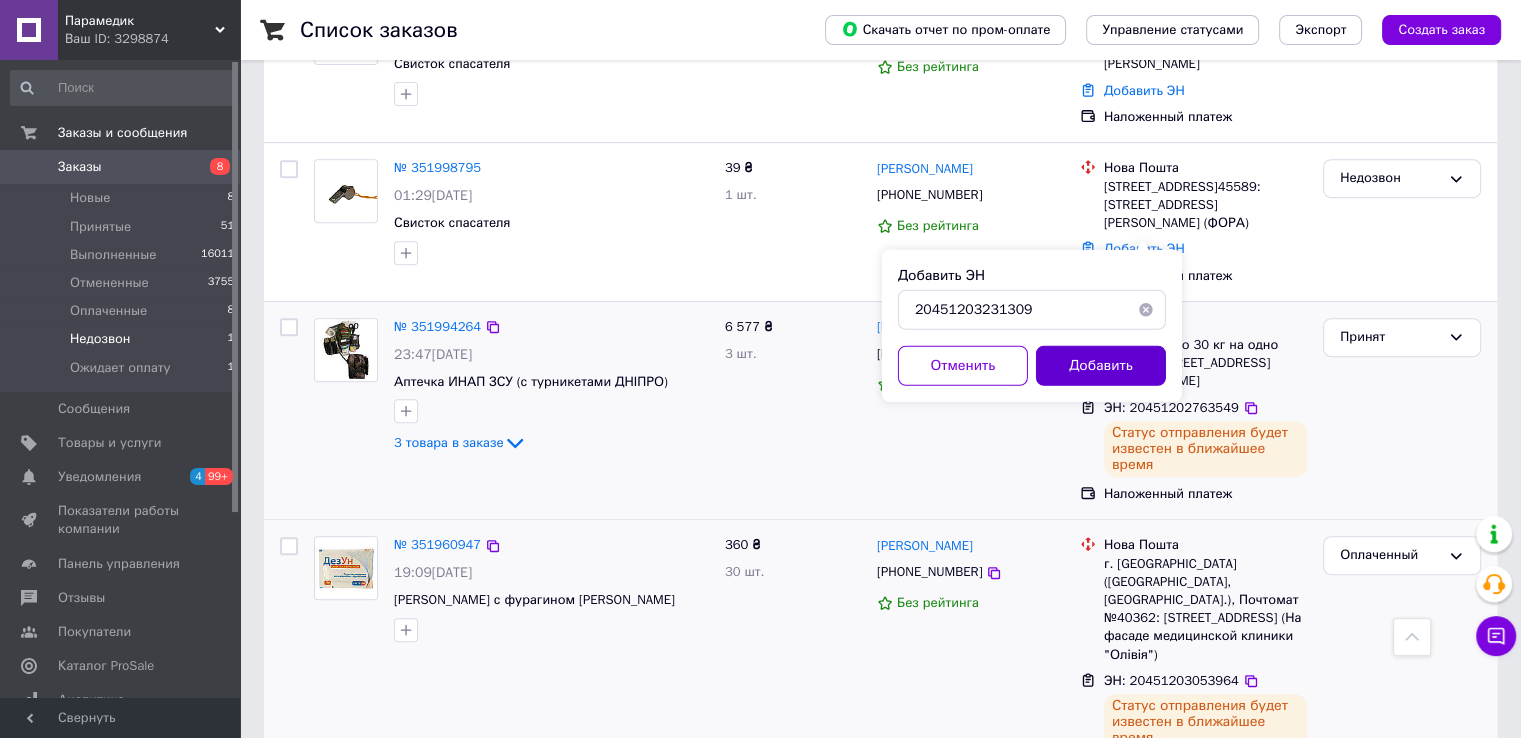 click on "Добавить" at bounding box center (1101, 366) 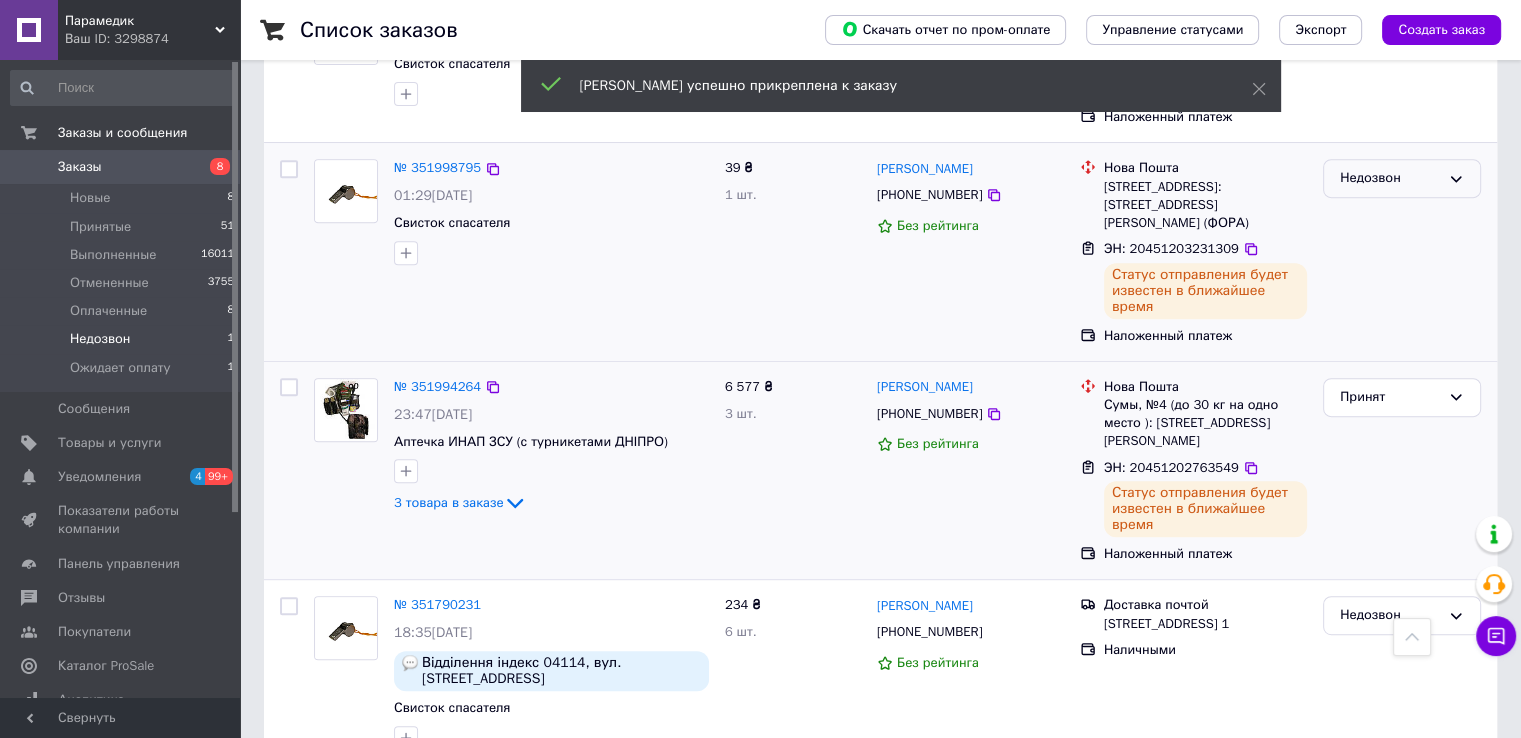 click on "Недозвон" at bounding box center [1390, 178] 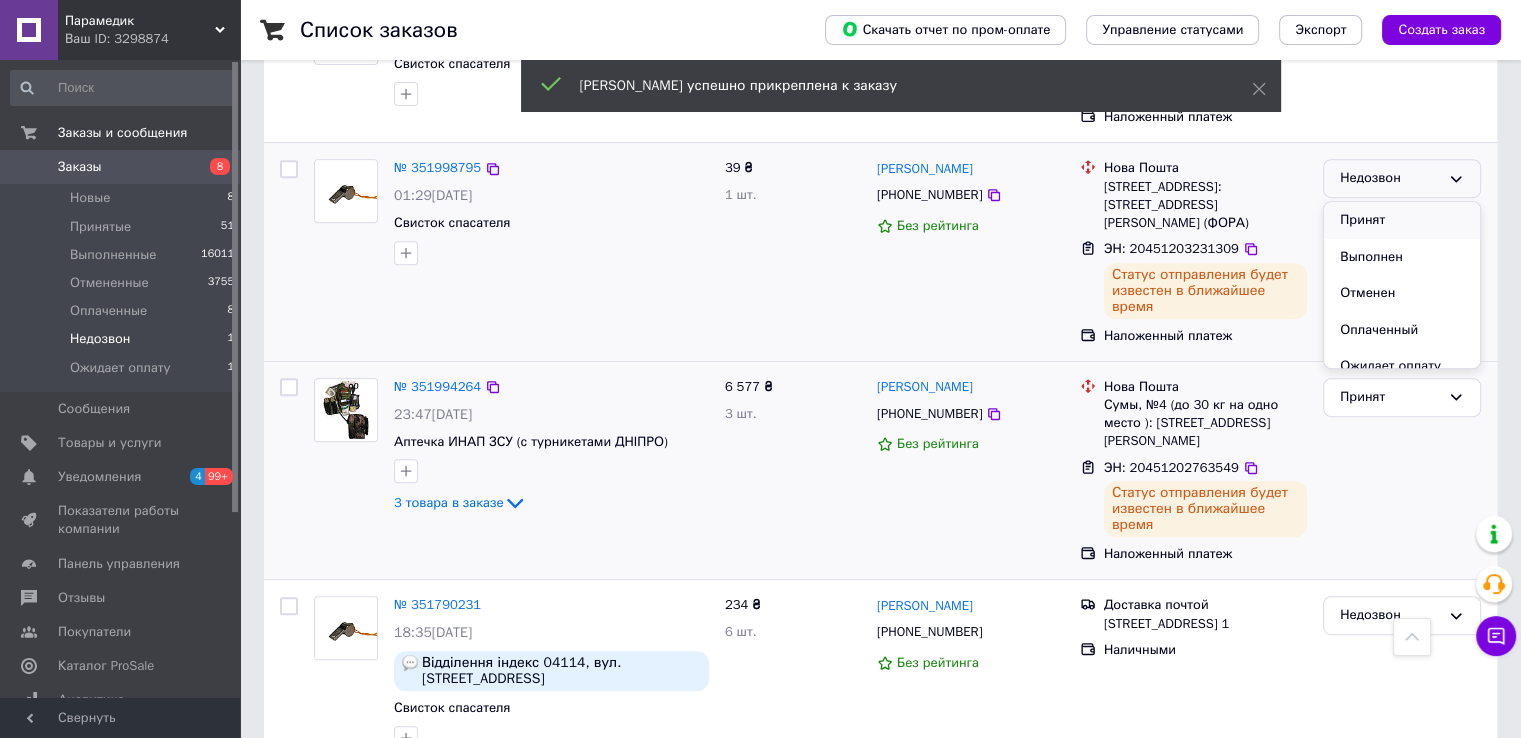 click on "Принят" at bounding box center (1402, 220) 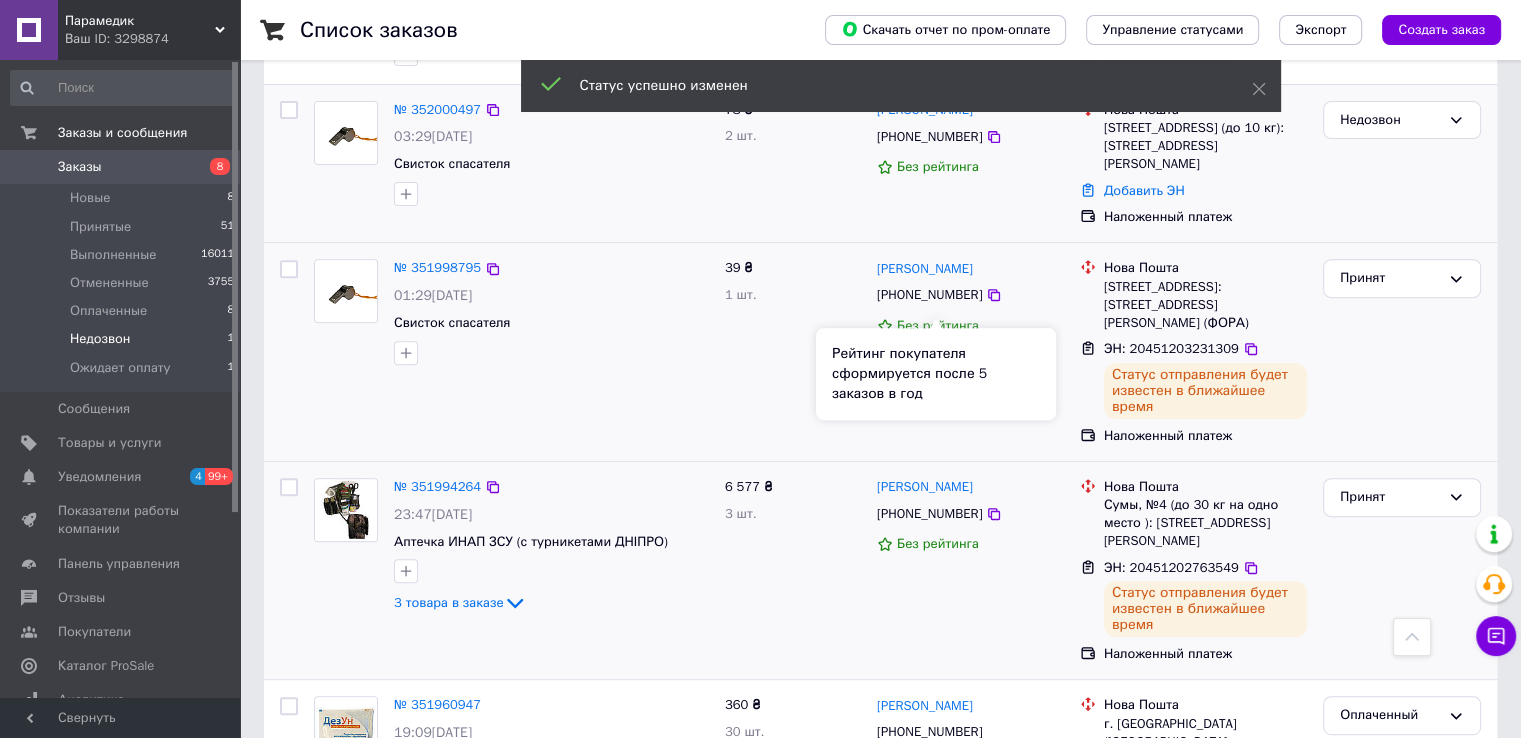 scroll, scrollTop: 596, scrollLeft: 0, axis: vertical 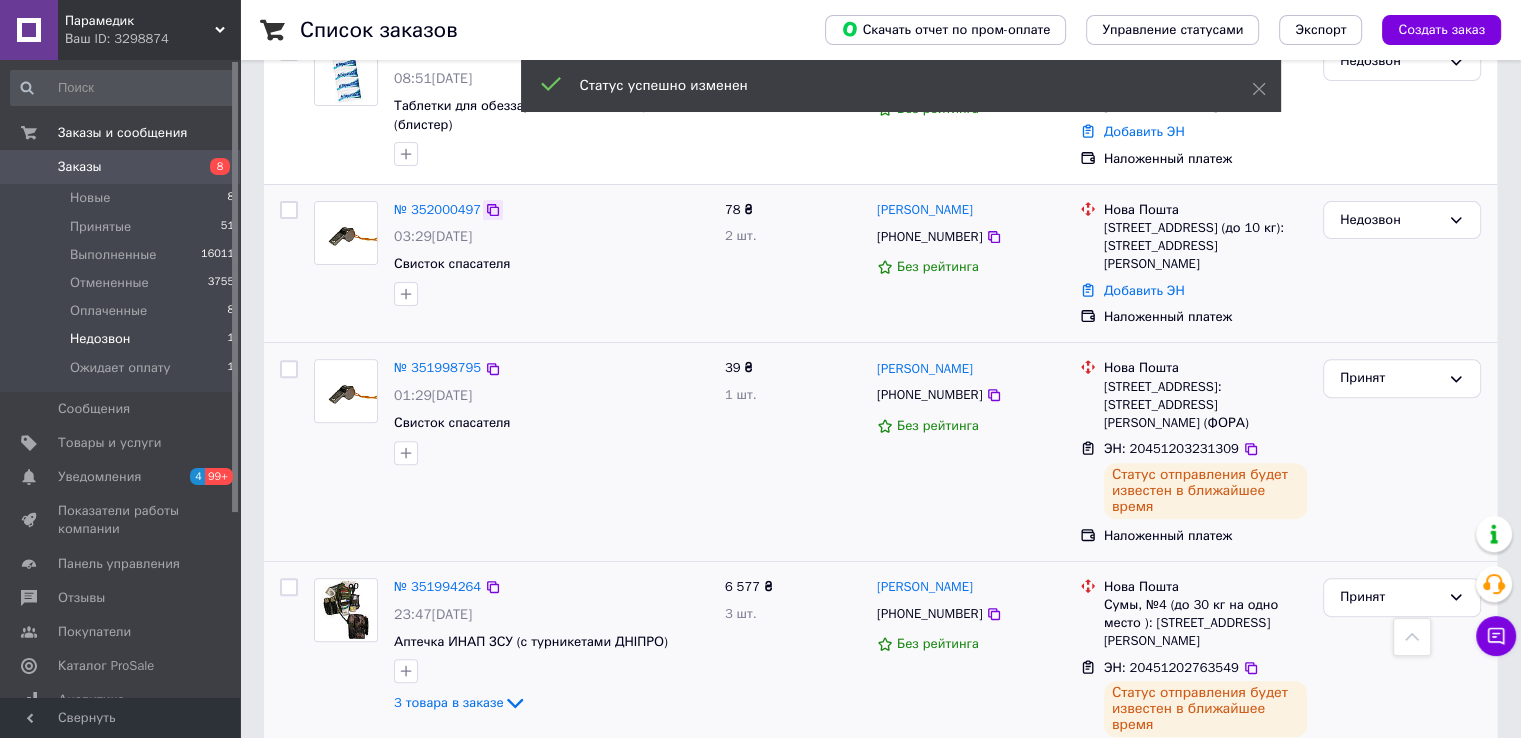 click 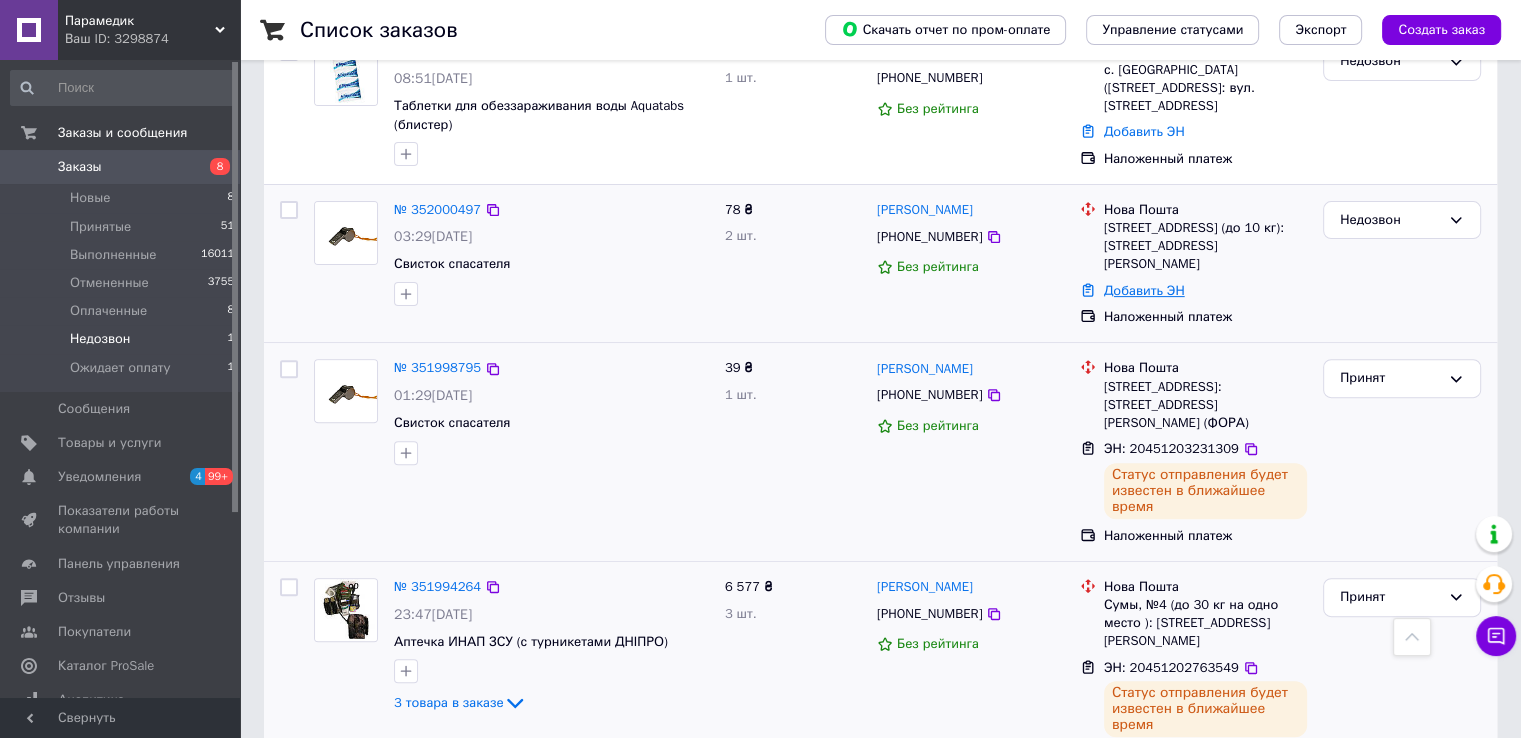 click on "Добавить ЭН" at bounding box center [1144, 290] 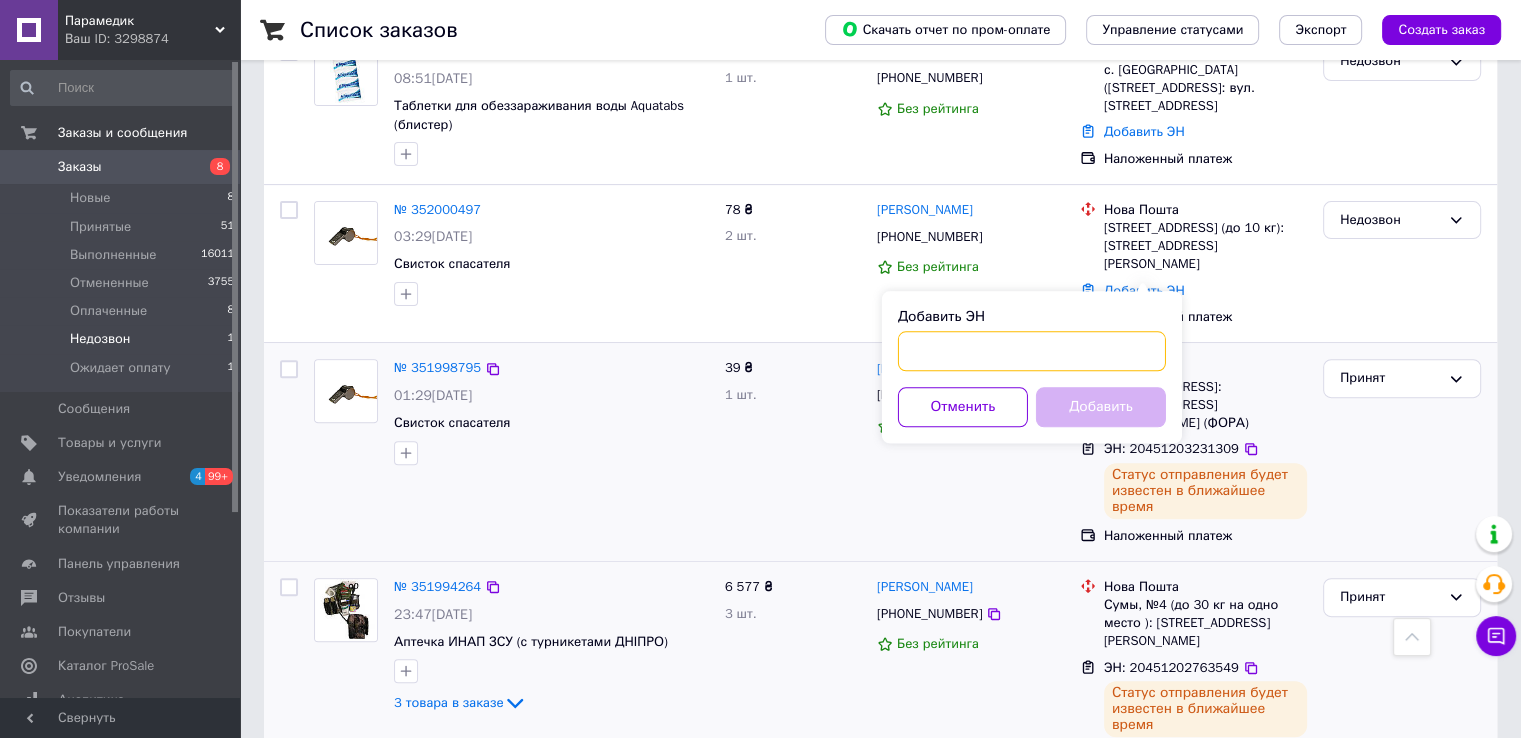 click on "Добавить ЭН" at bounding box center [1032, 351] 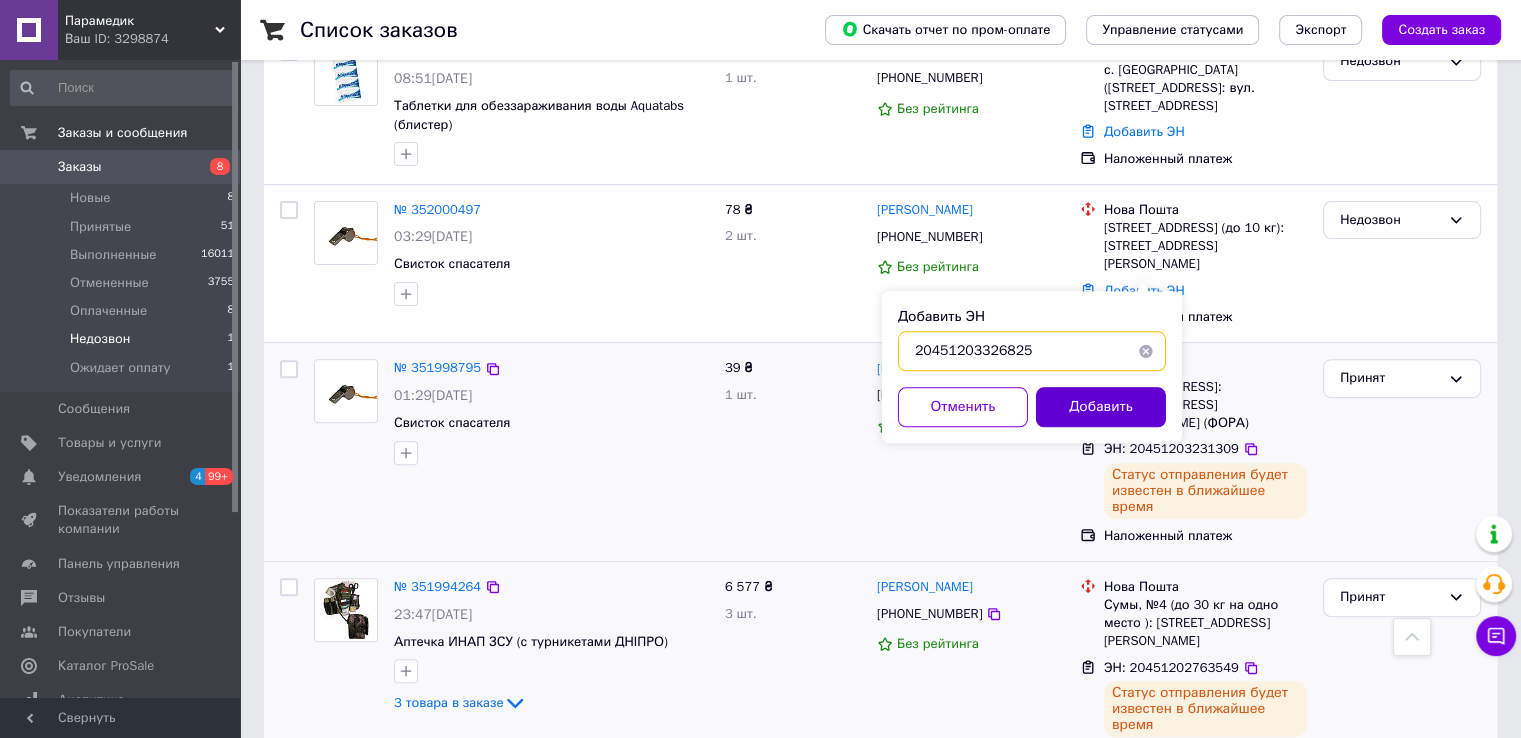 type on "20451203326825" 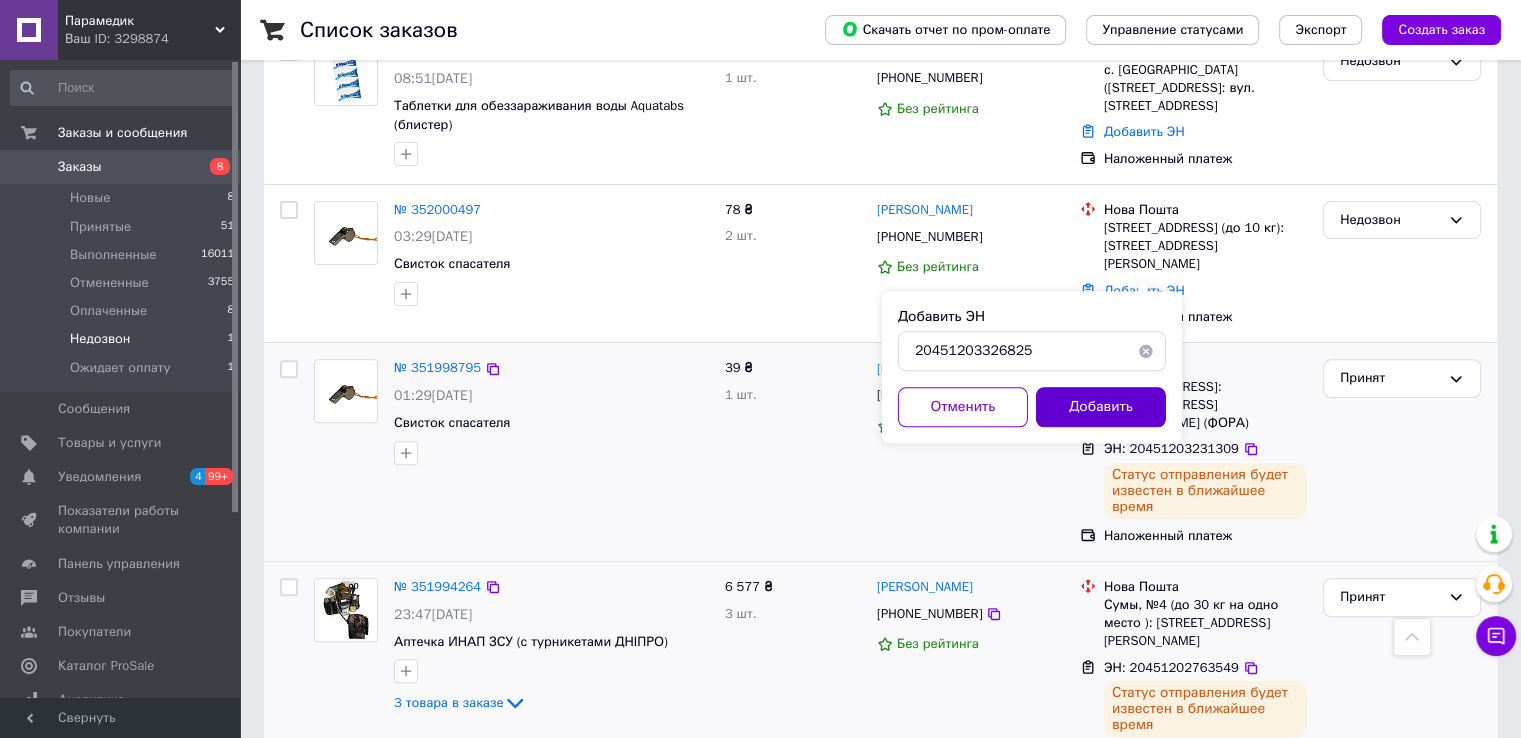 click on "Добавить" at bounding box center (1101, 407) 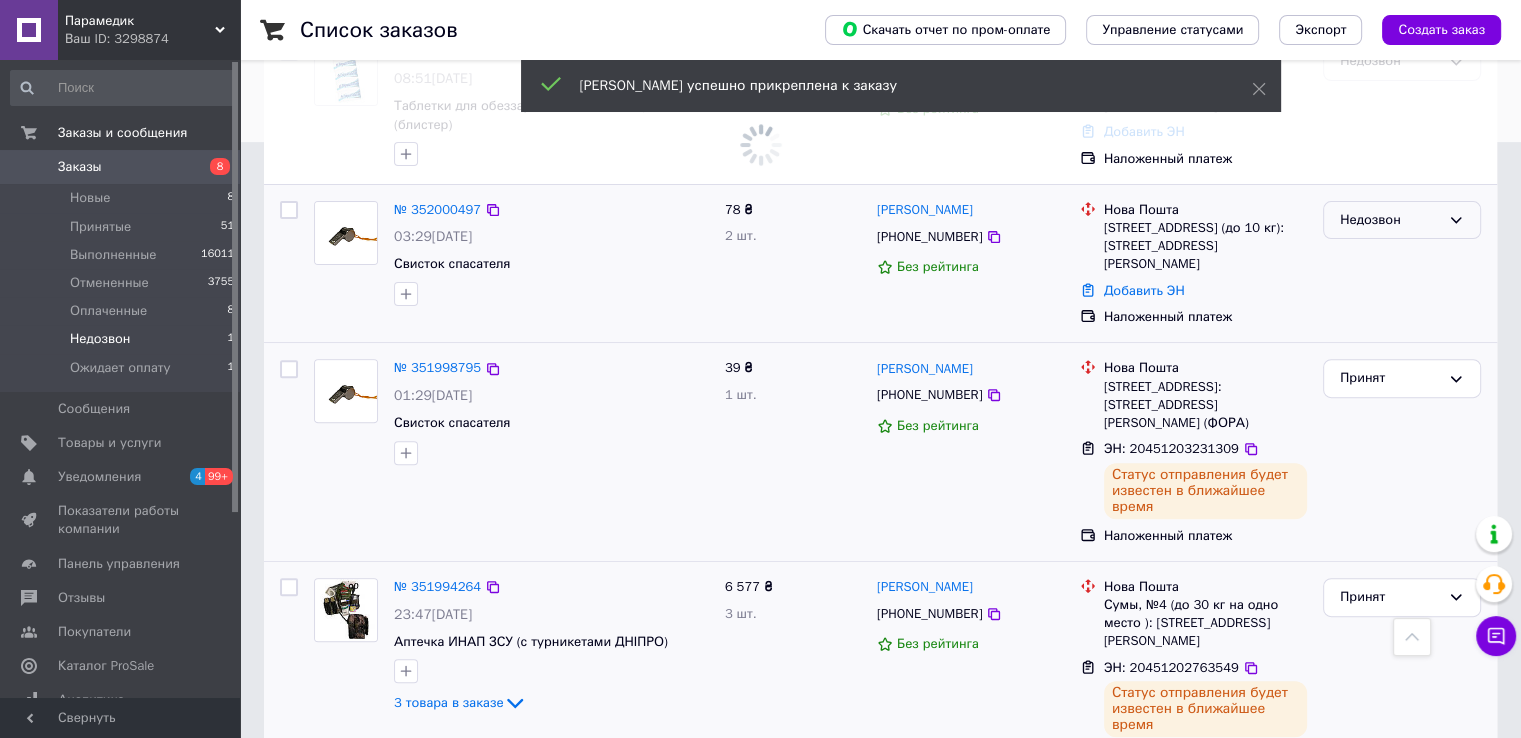 click on "Недозвон" at bounding box center [1390, 220] 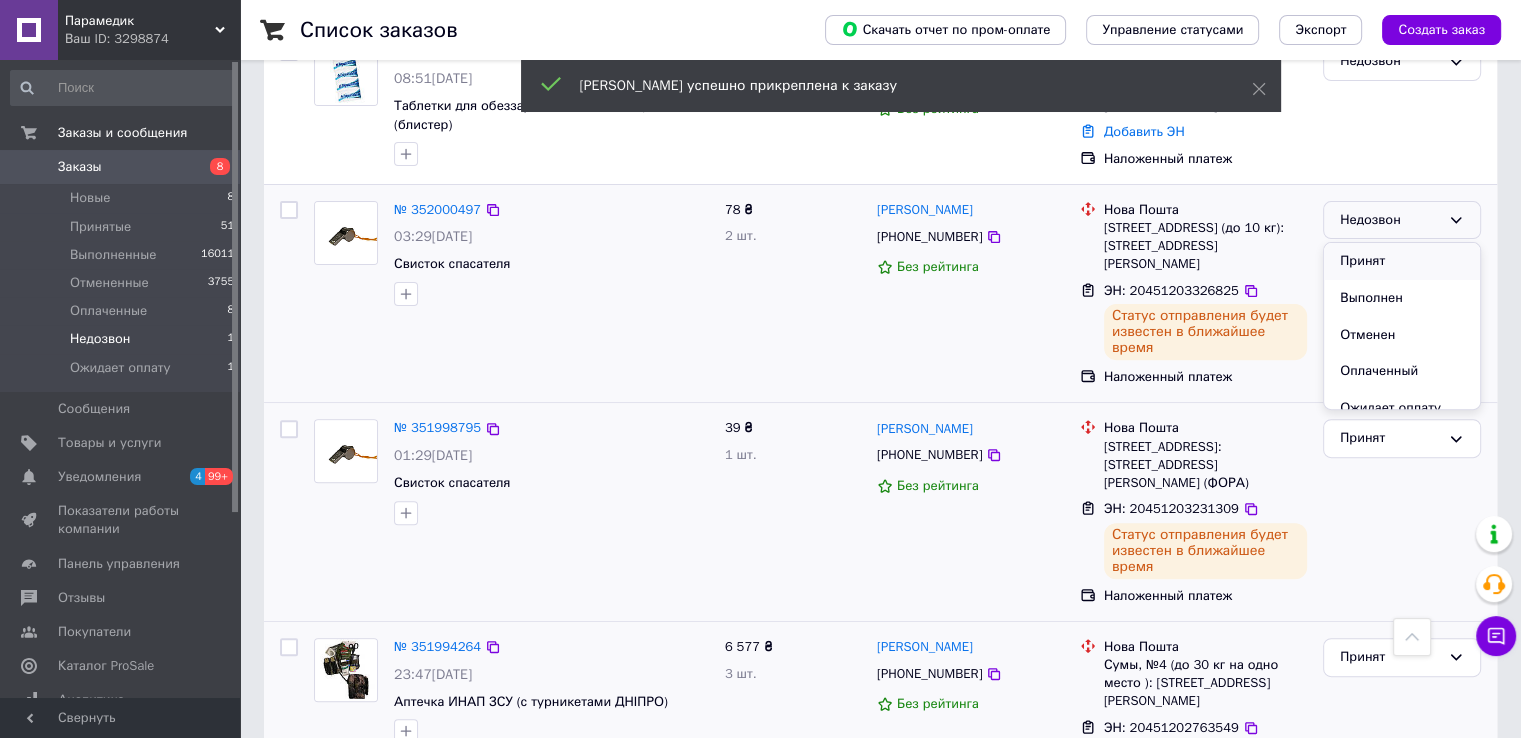 click on "Принят" at bounding box center (1402, 261) 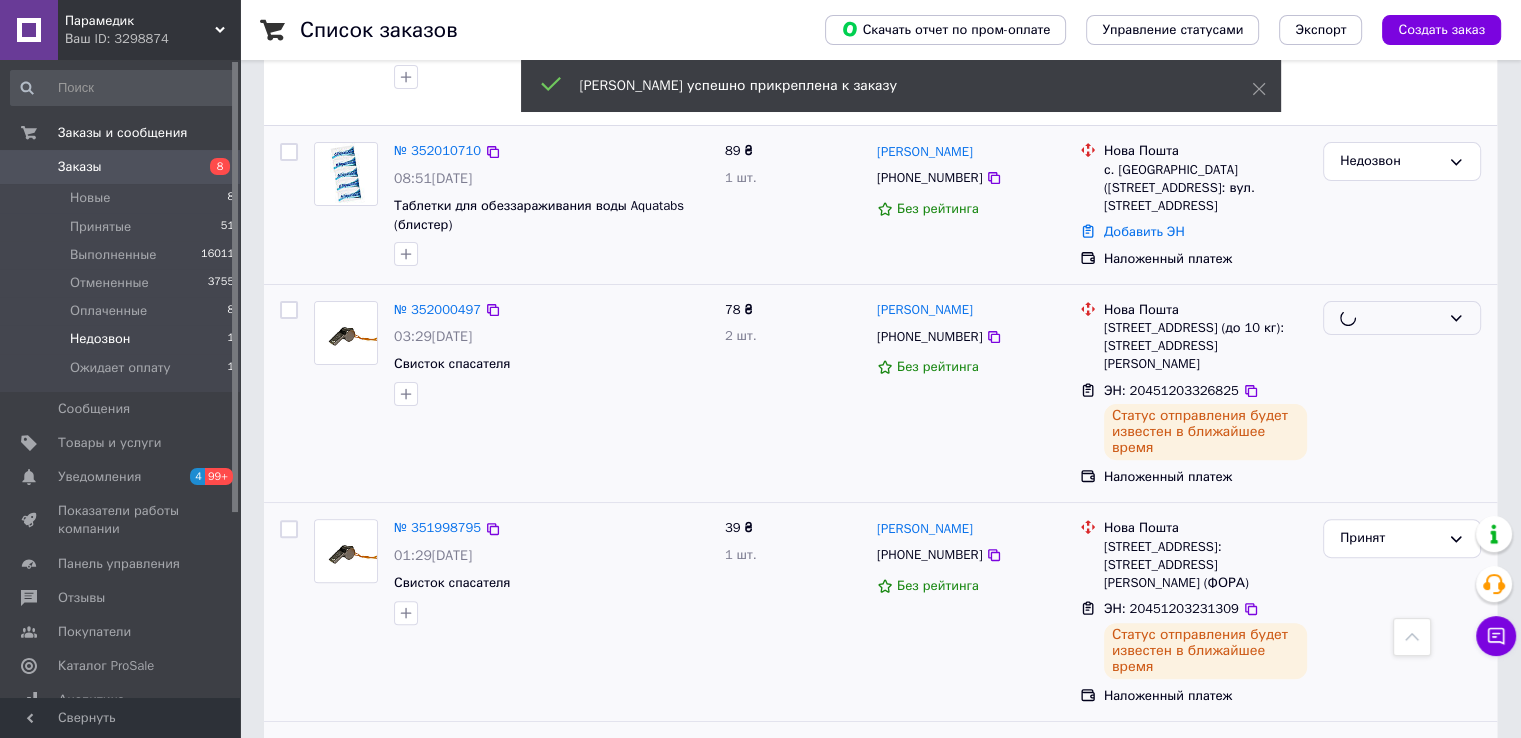 scroll, scrollTop: 396, scrollLeft: 0, axis: vertical 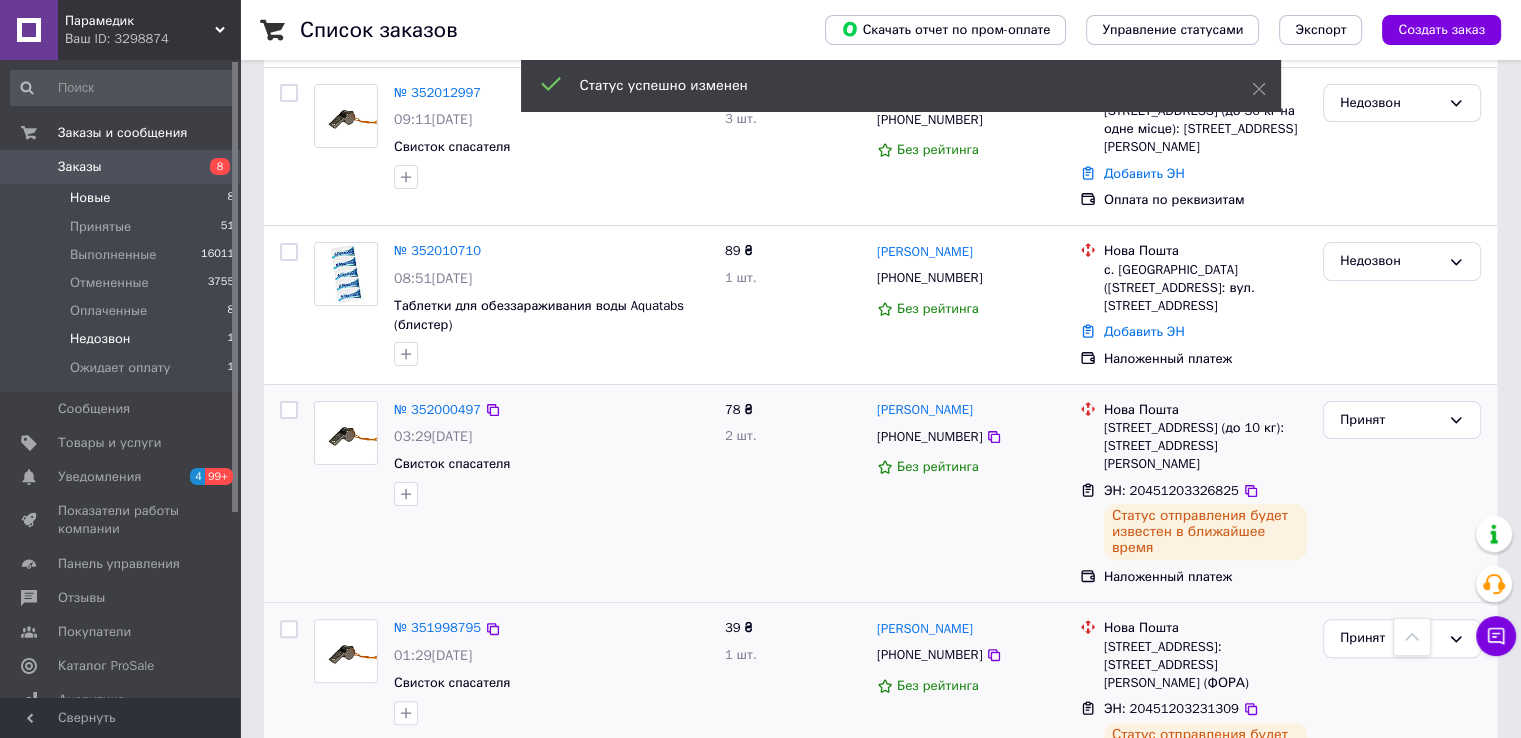 drag, startPoint x: 488, startPoint y: 250, endPoint x: 91, endPoint y: 194, distance: 400.93018 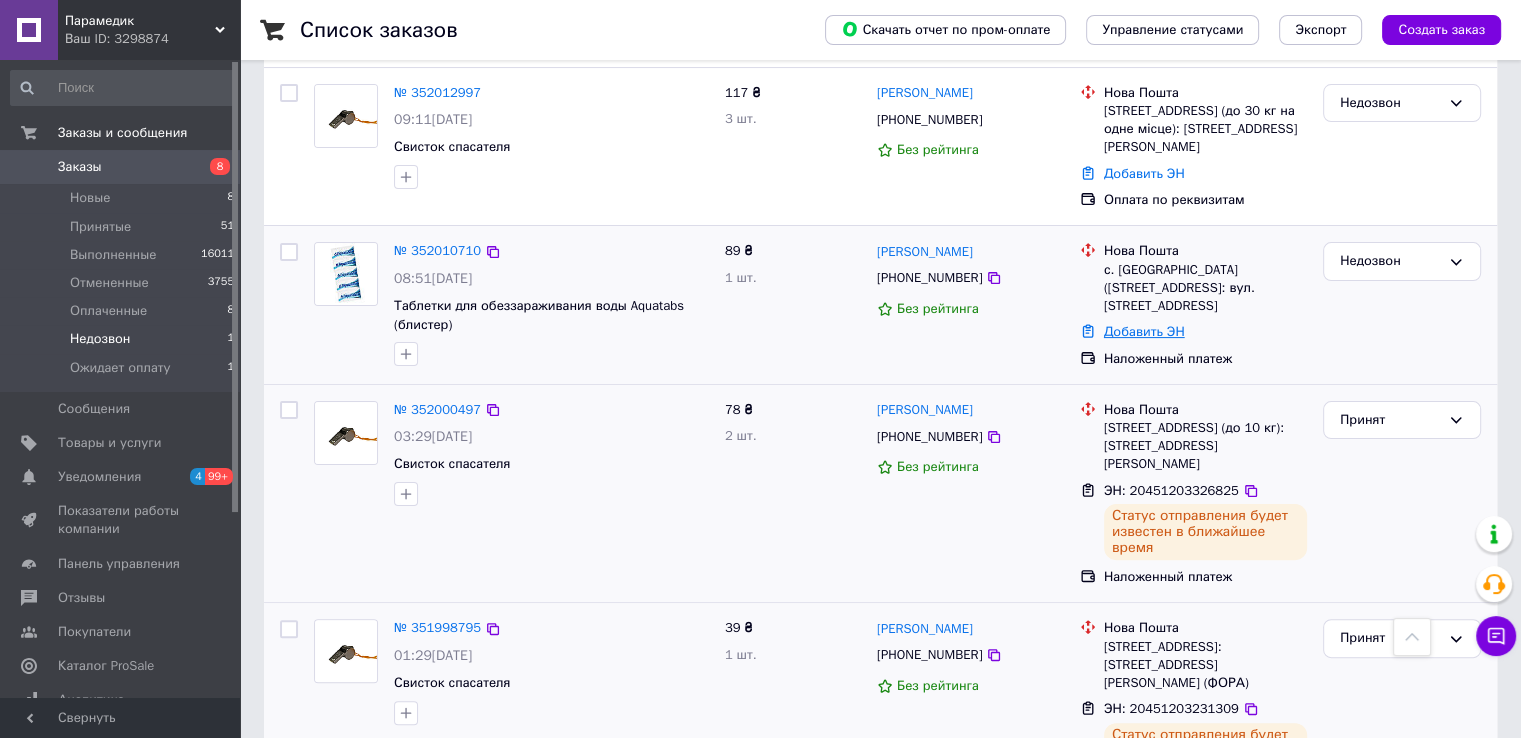 click on "Добавить ЭН" at bounding box center (1144, 331) 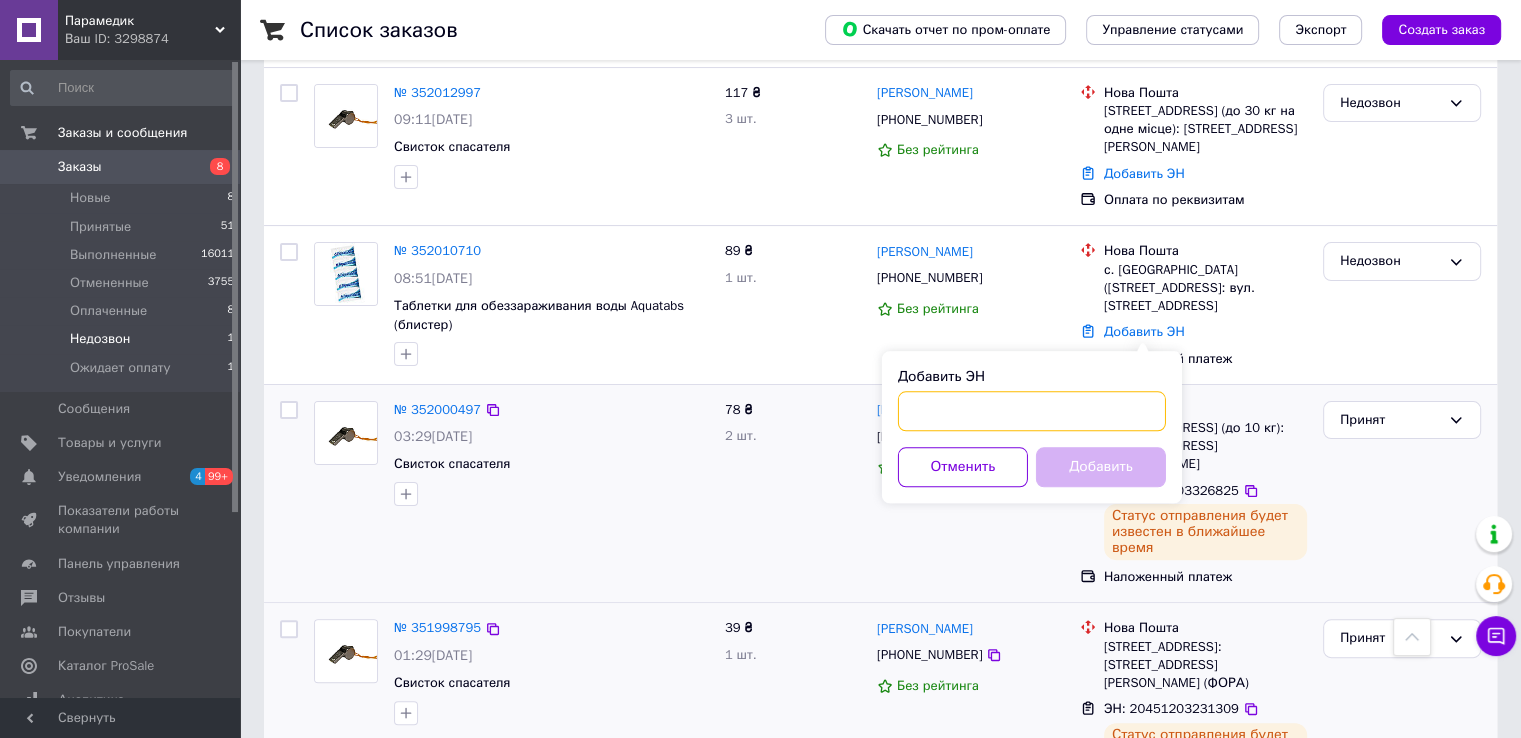 click on "Добавить ЭН" at bounding box center [1032, 411] 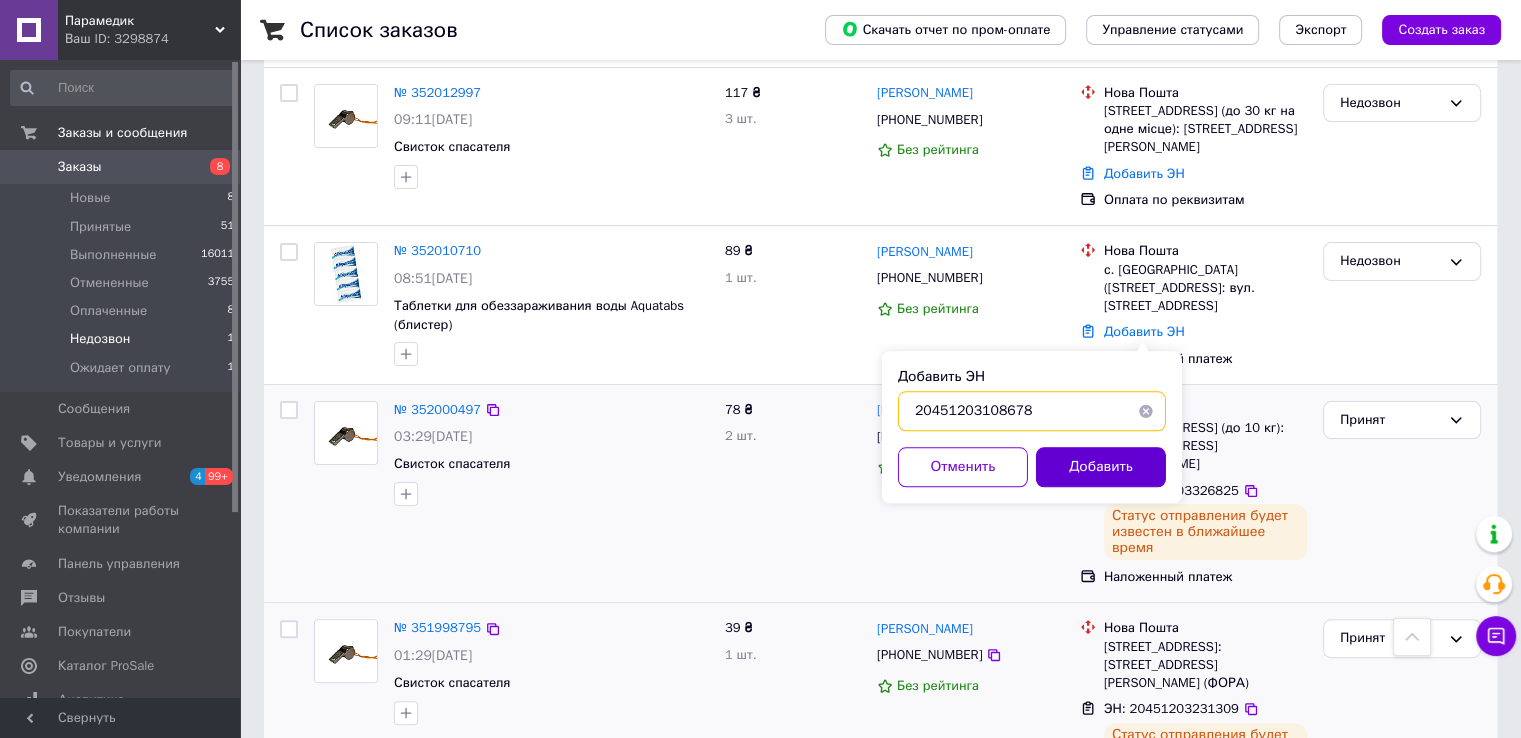 type on "20451203108678" 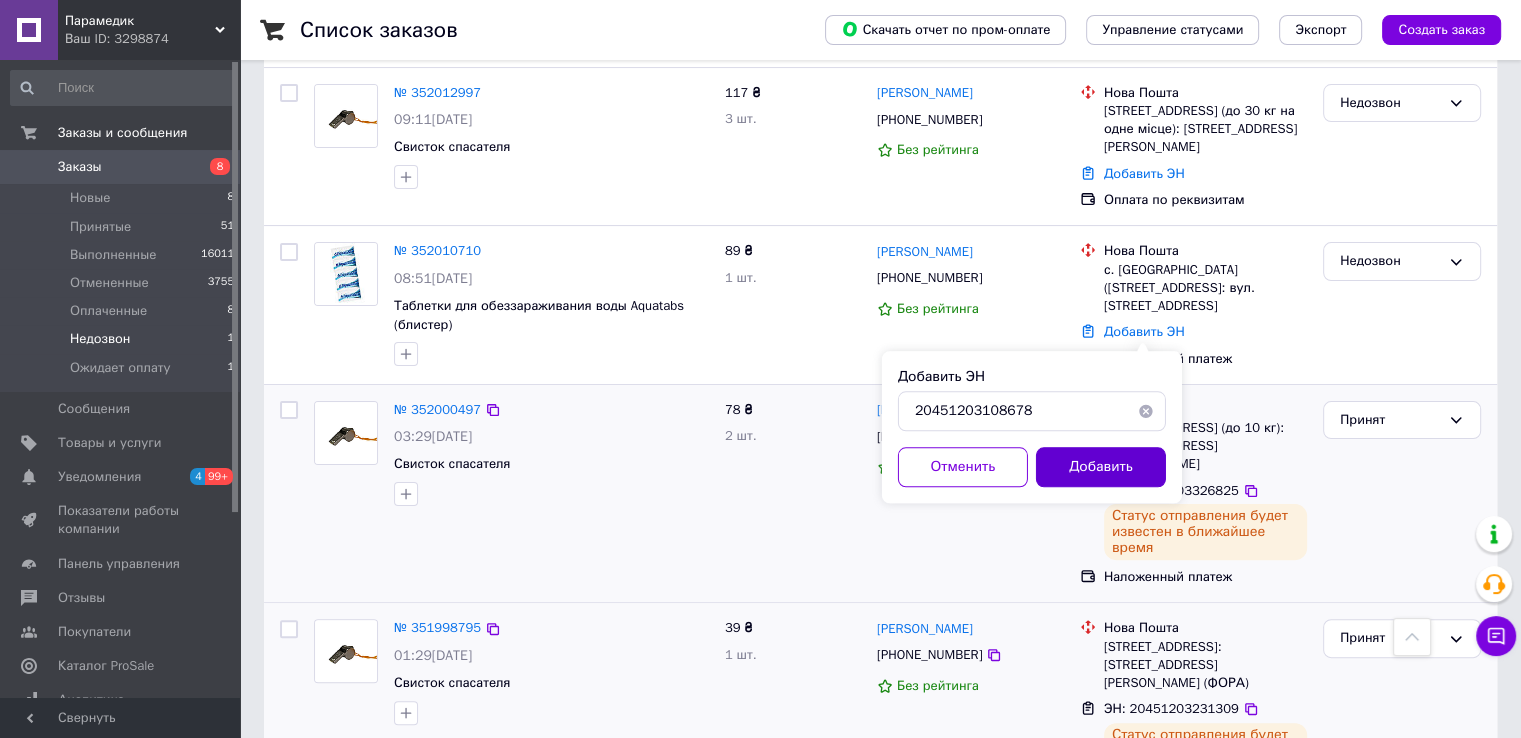 click on "Добавить" at bounding box center (1101, 467) 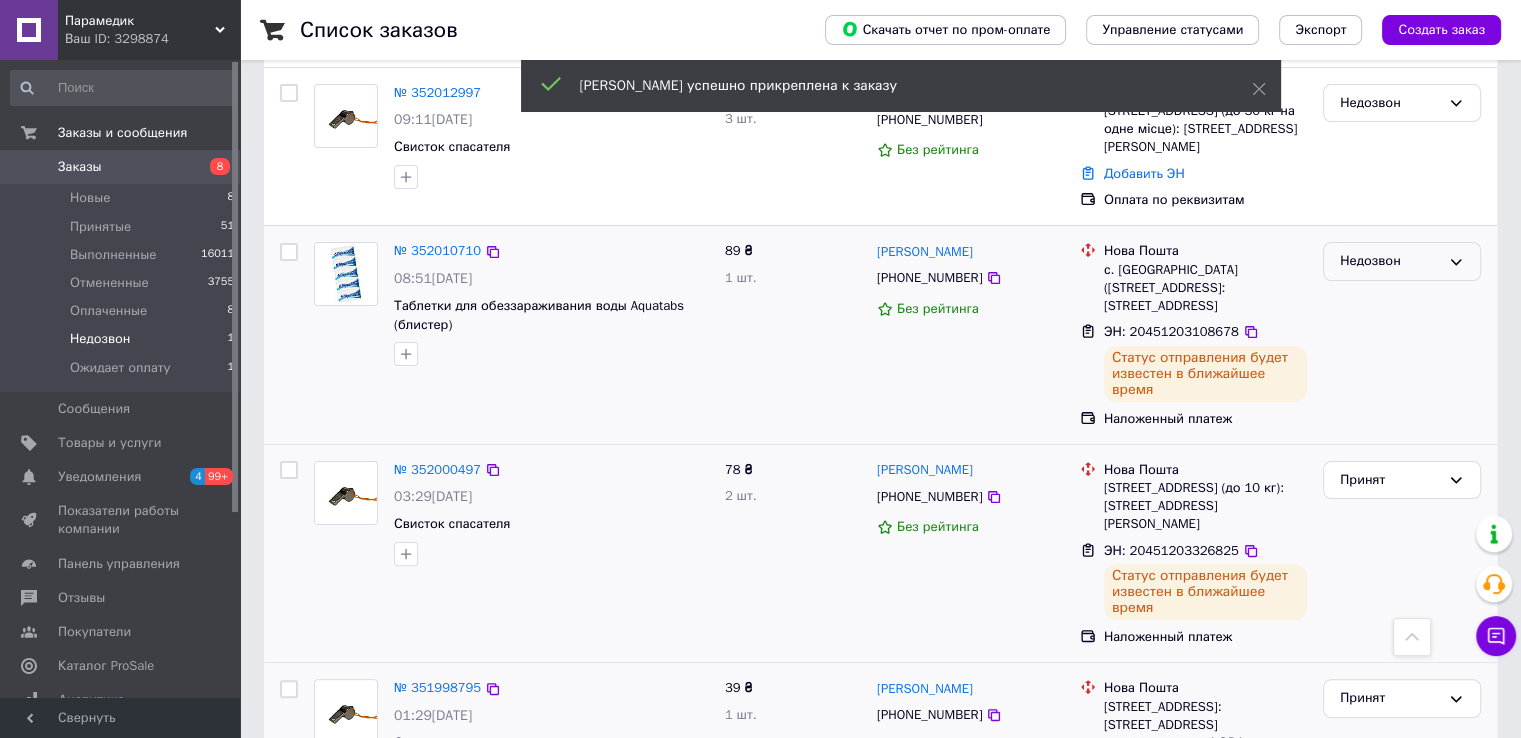 click on "Недозвон" at bounding box center [1390, 261] 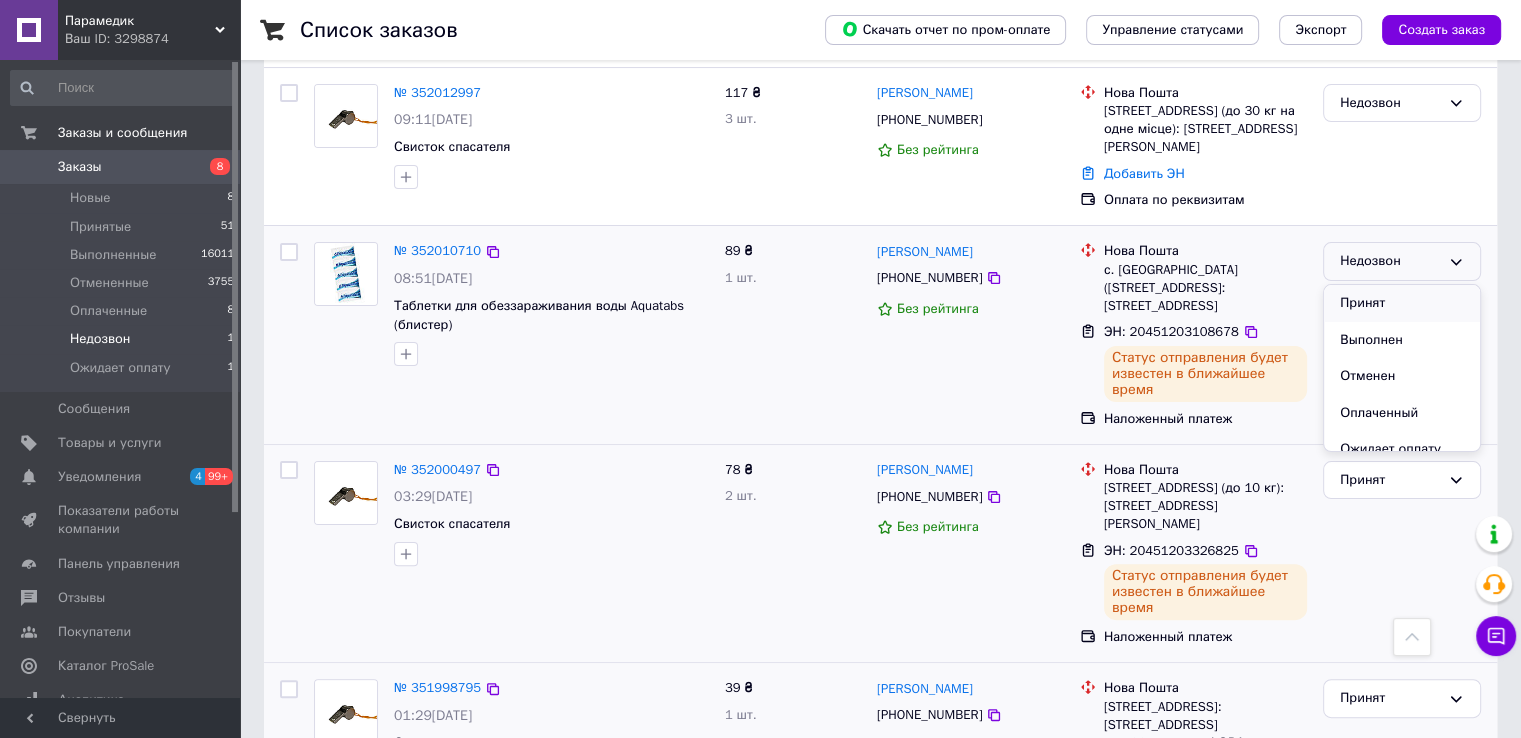click on "Принят" at bounding box center (1402, 303) 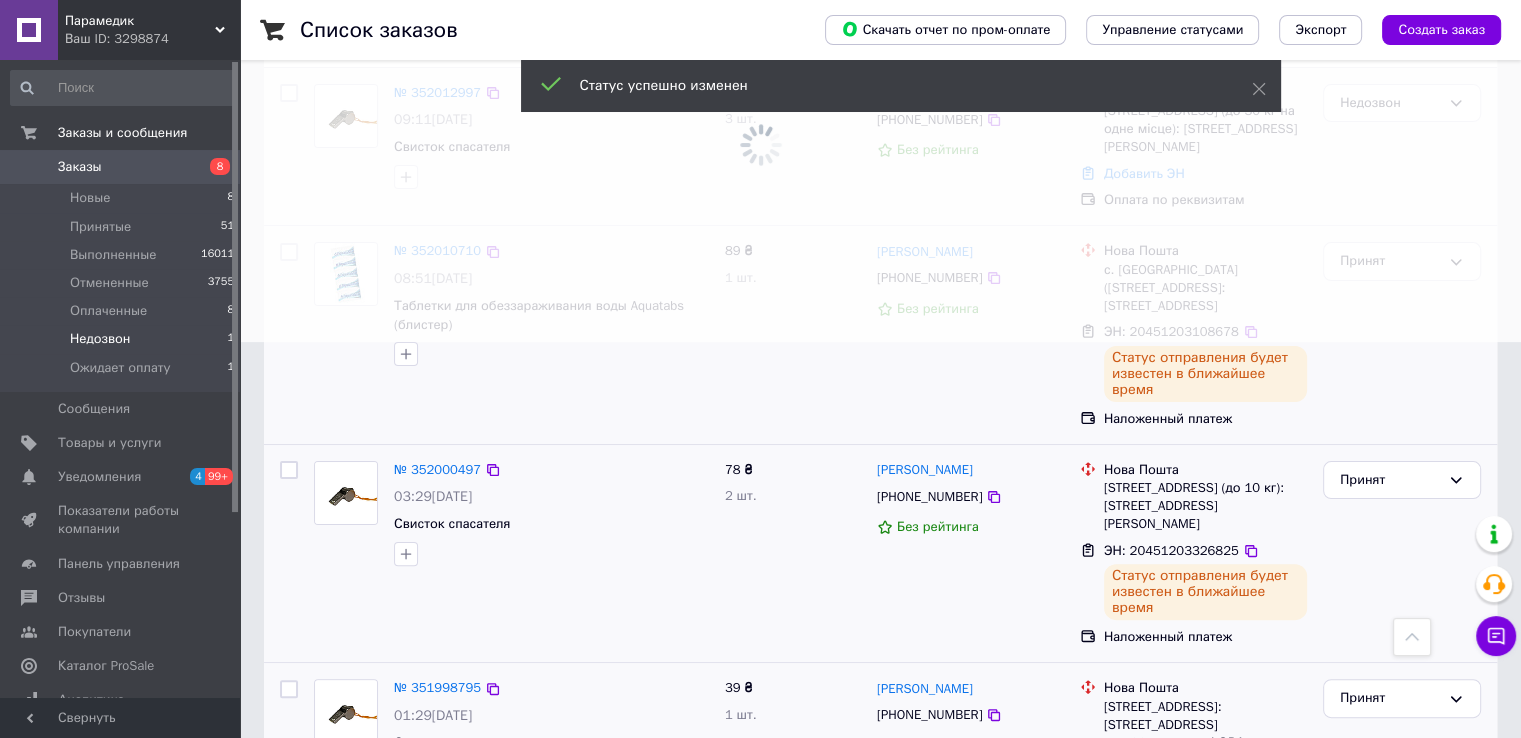 scroll, scrollTop: 296, scrollLeft: 0, axis: vertical 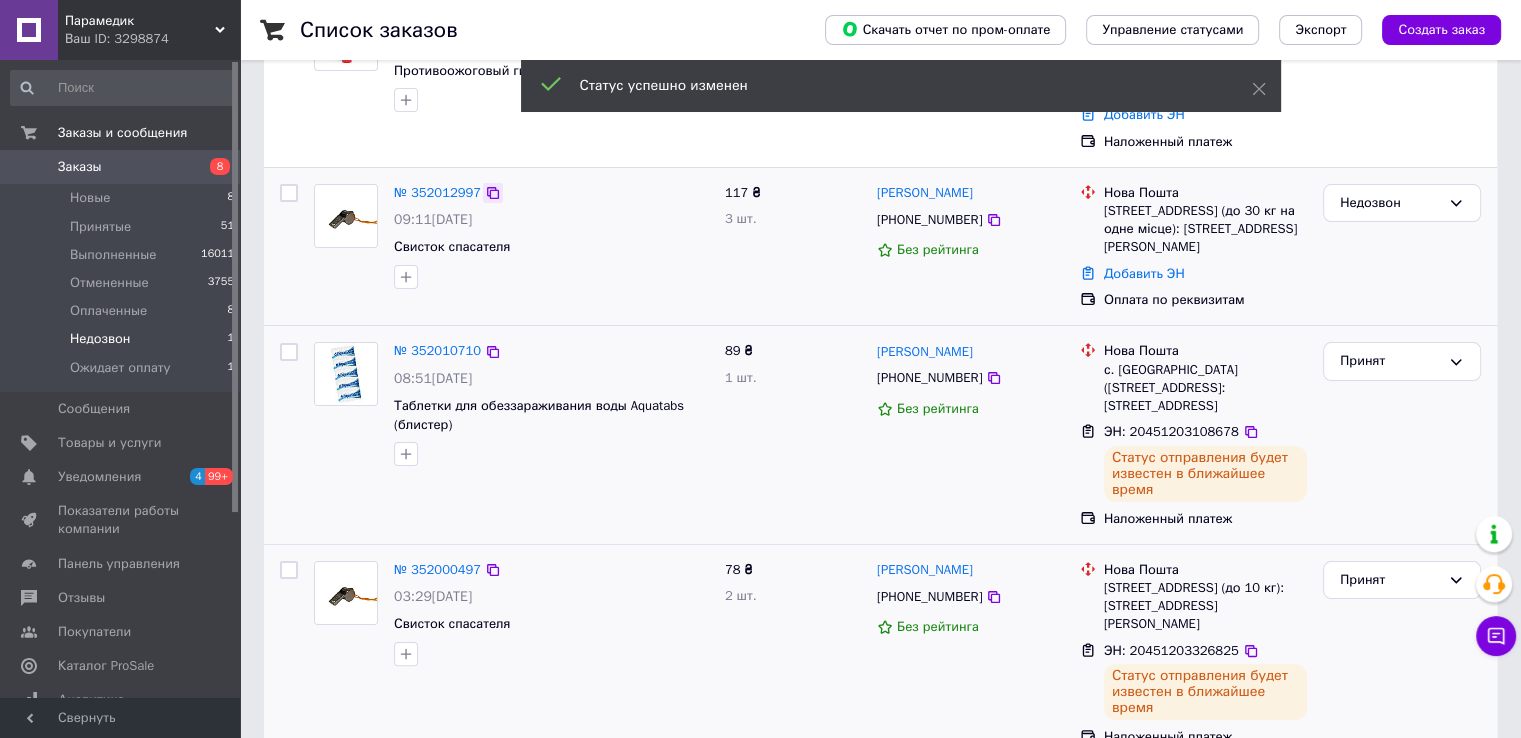 click 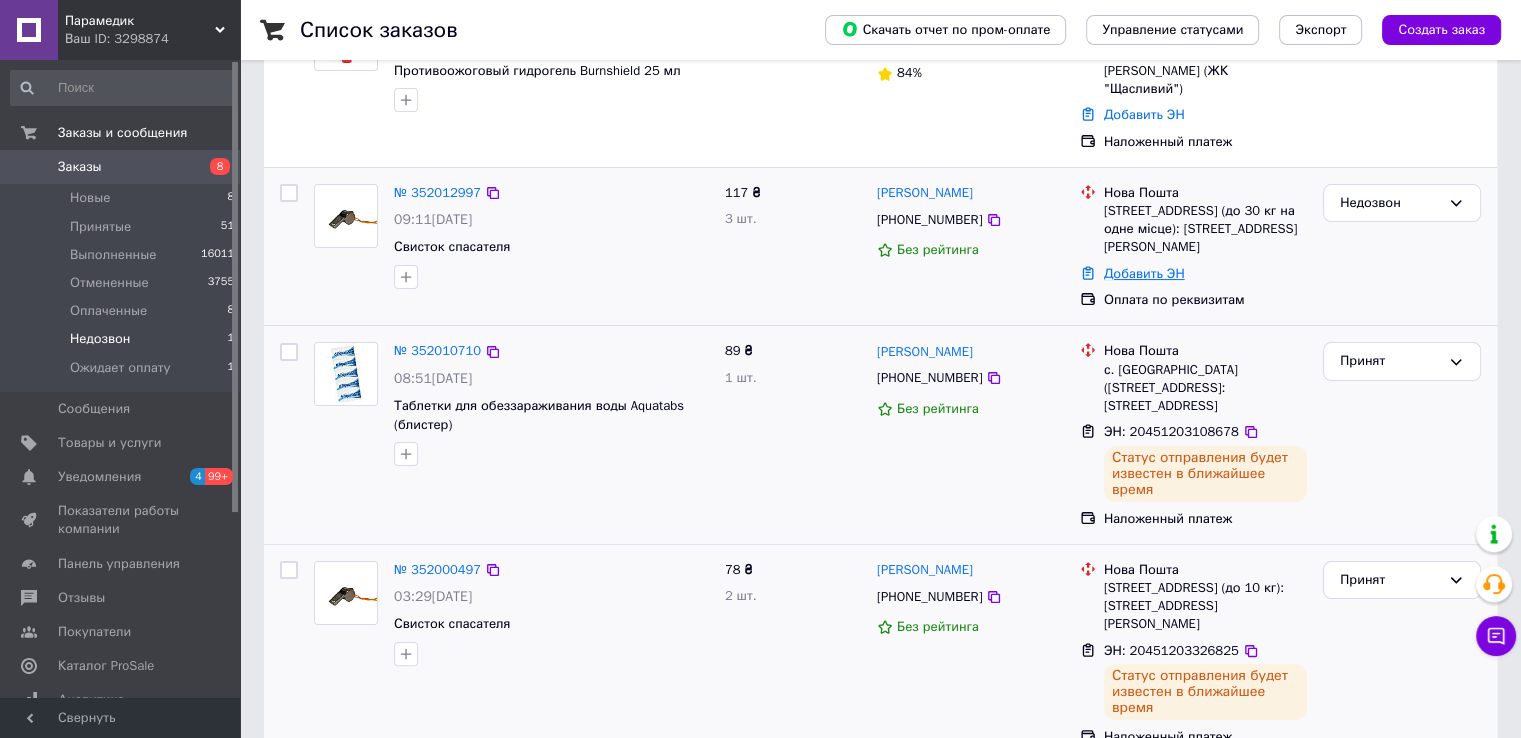 click on "Добавить ЭН" at bounding box center (1144, 273) 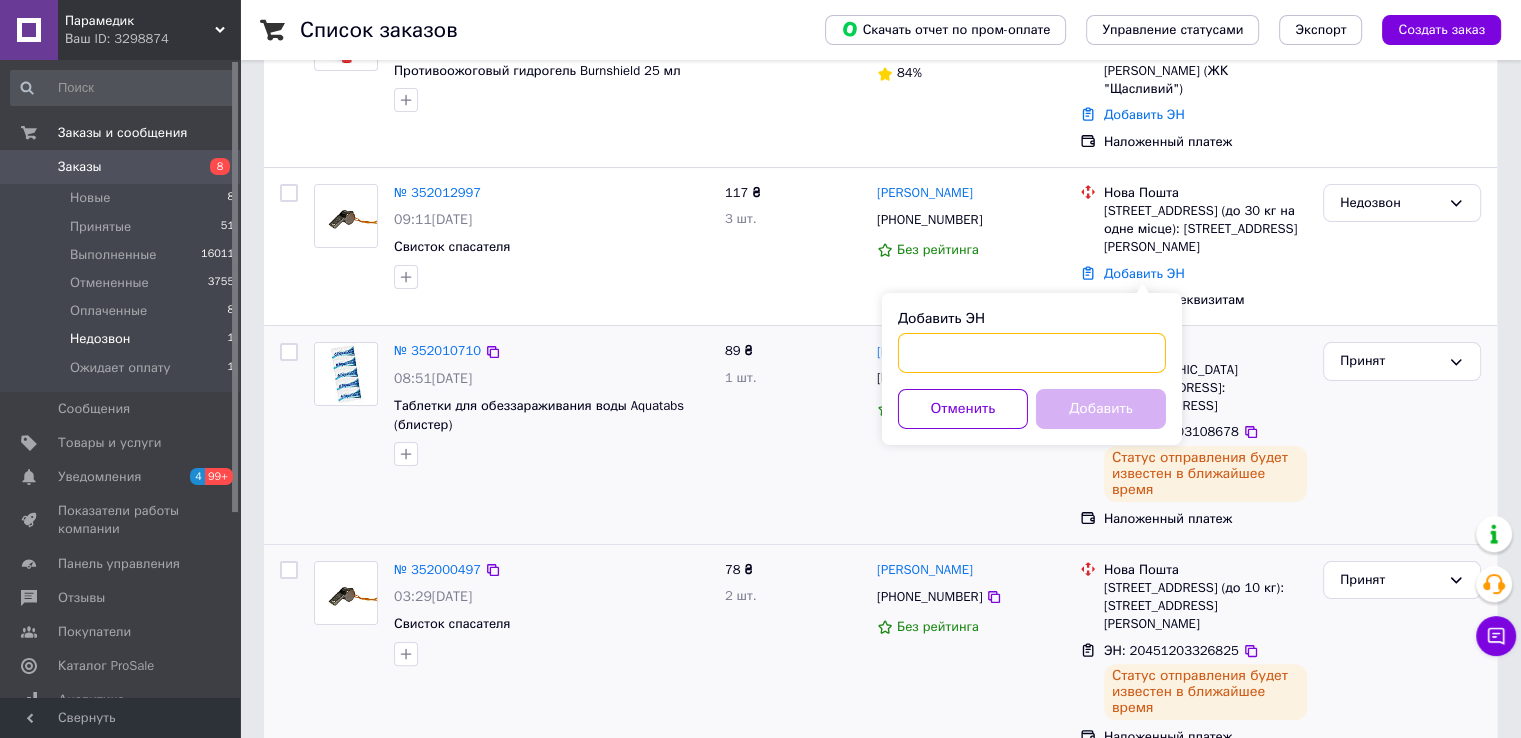 click on "Добавить ЭН" at bounding box center [1032, 353] 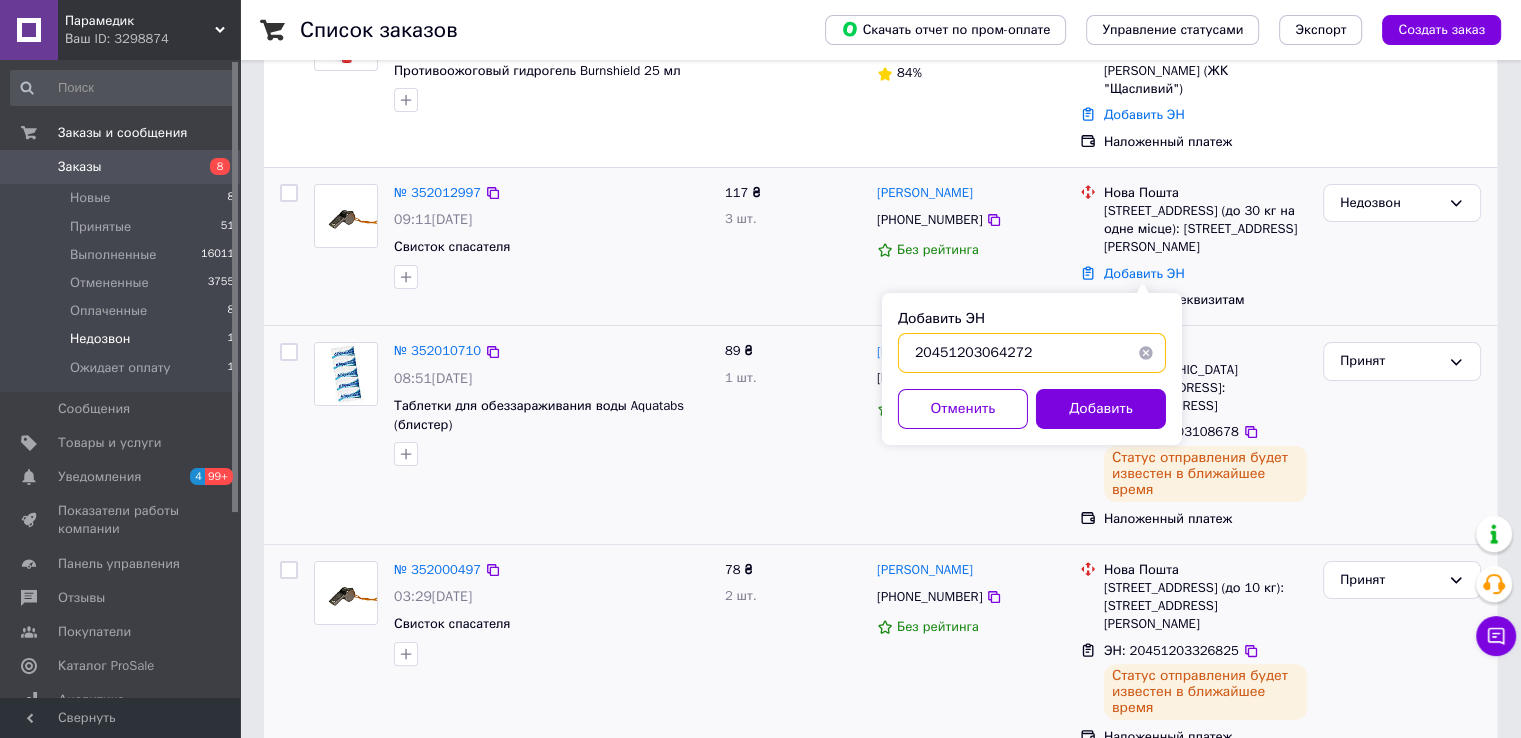 scroll, scrollTop: 196, scrollLeft: 0, axis: vertical 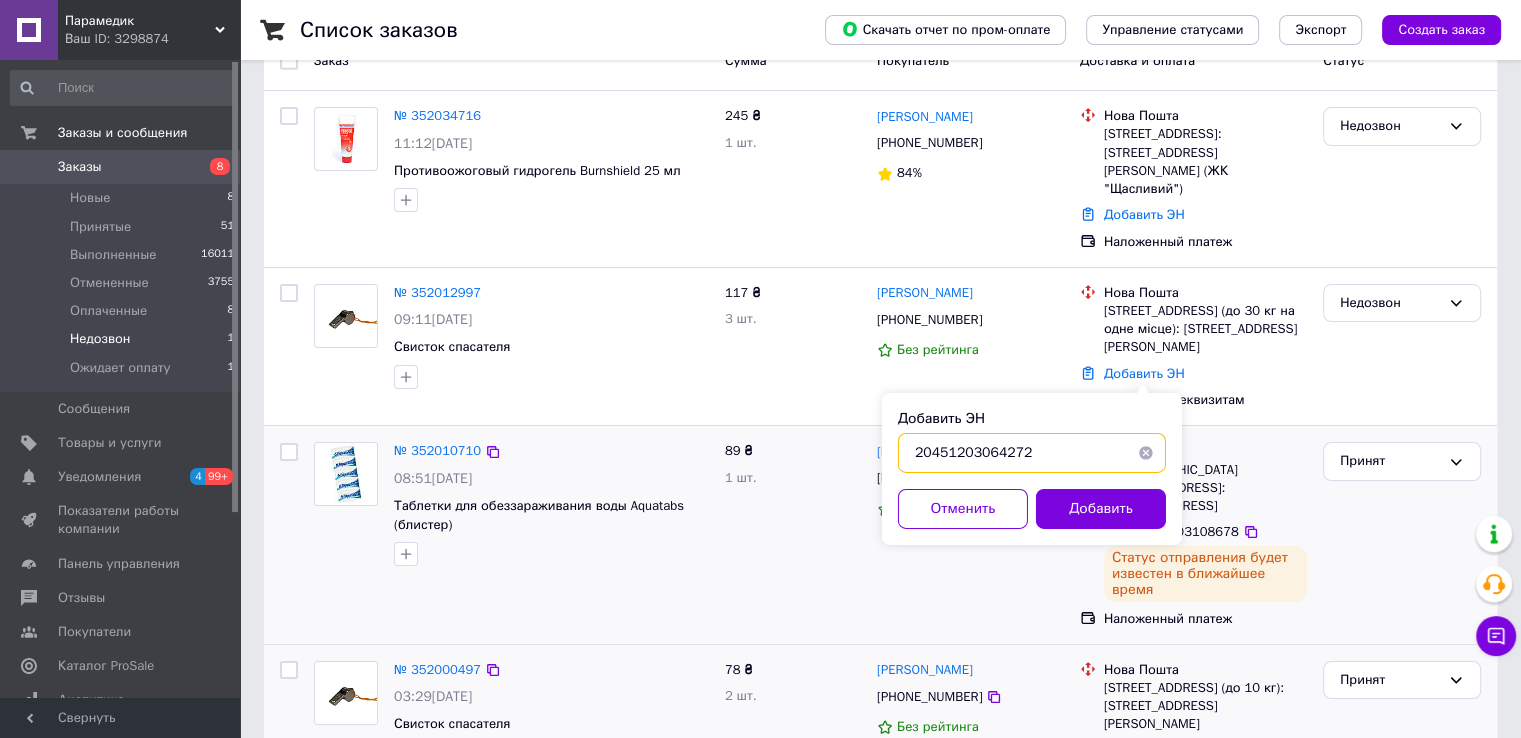 type on "20451203064272" 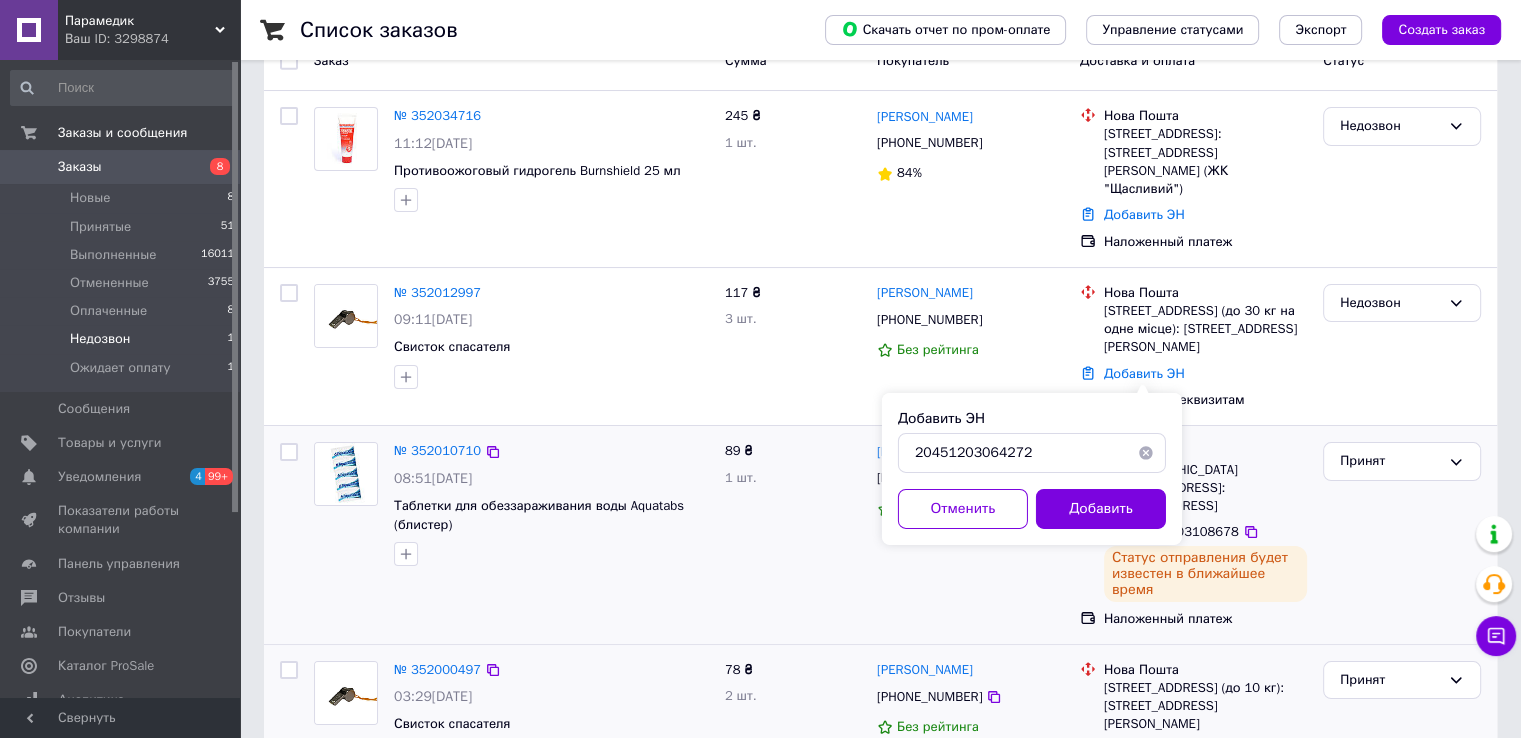 click on "Добавить ЭН 20451203064272 Отменить Добавить" at bounding box center [1032, 469] 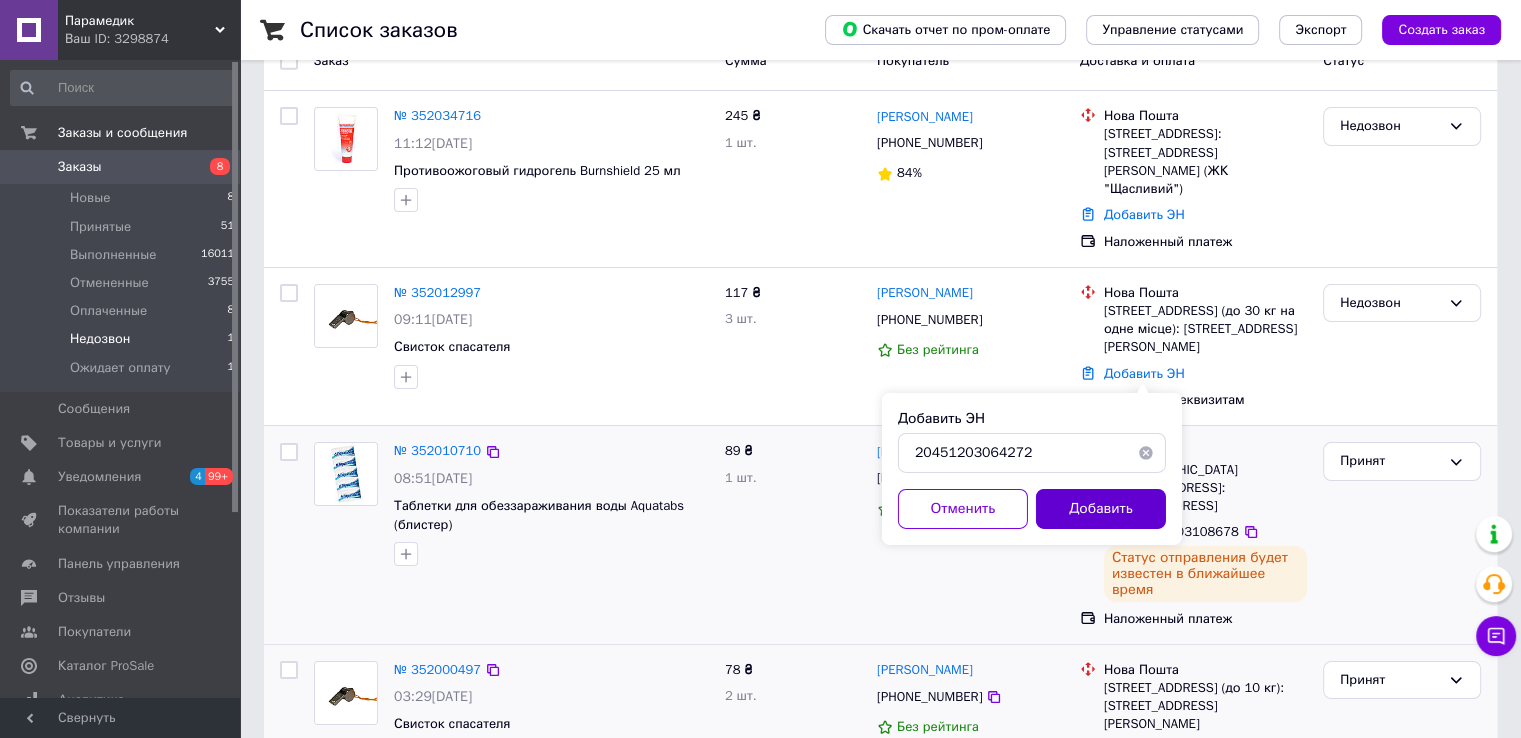 click on "Добавить" at bounding box center (1101, 509) 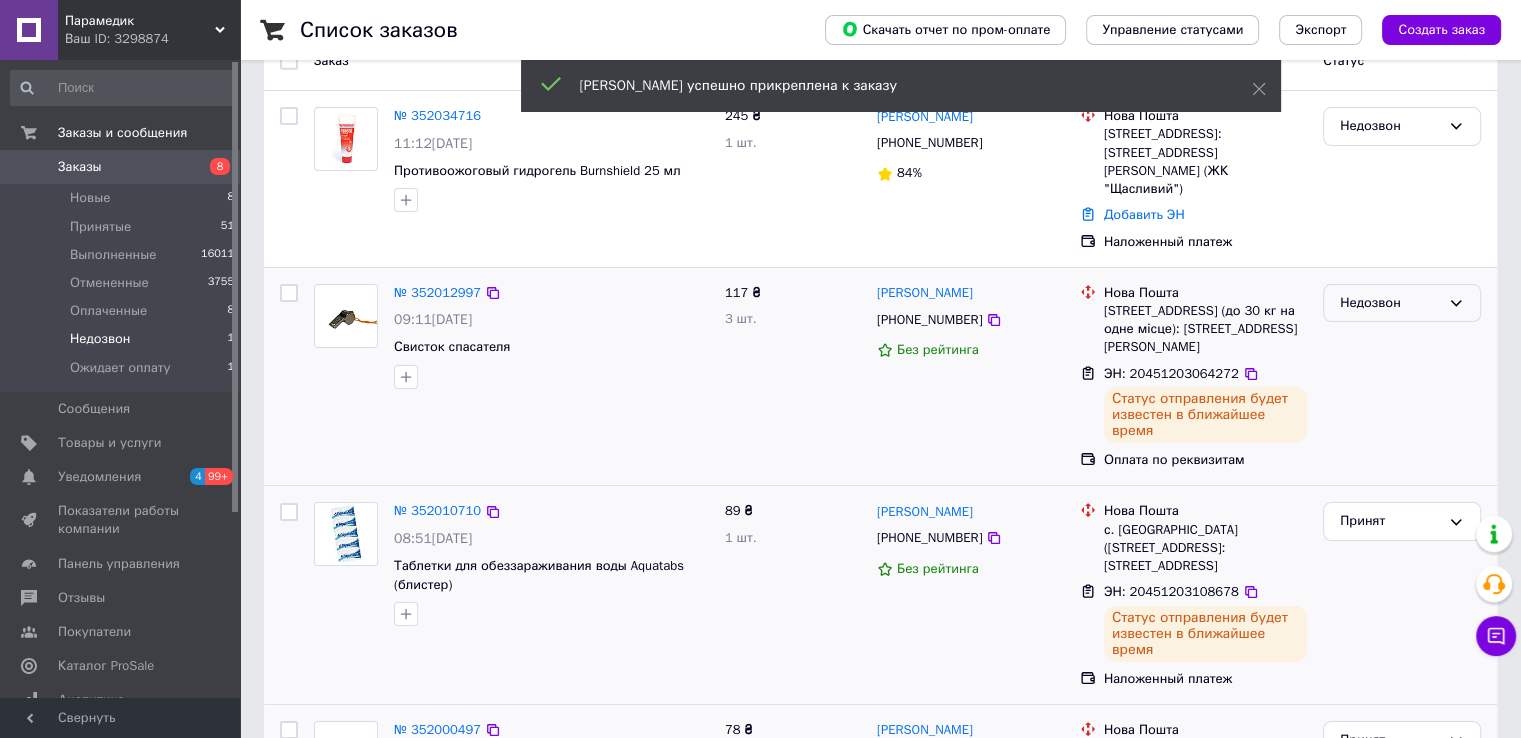 click on "Недозвон" at bounding box center [1390, 303] 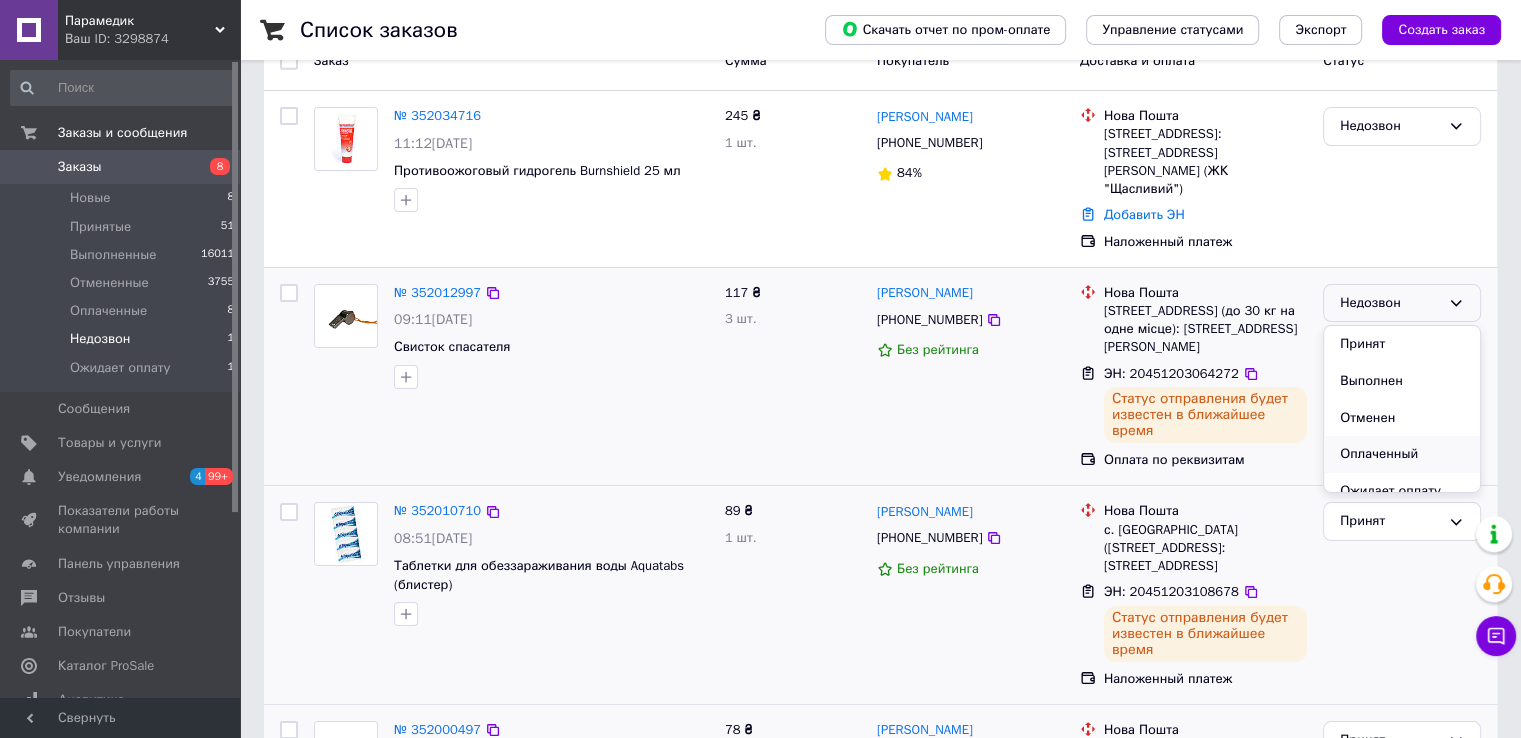 click on "Оплаченный" at bounding box center [1402, 454] 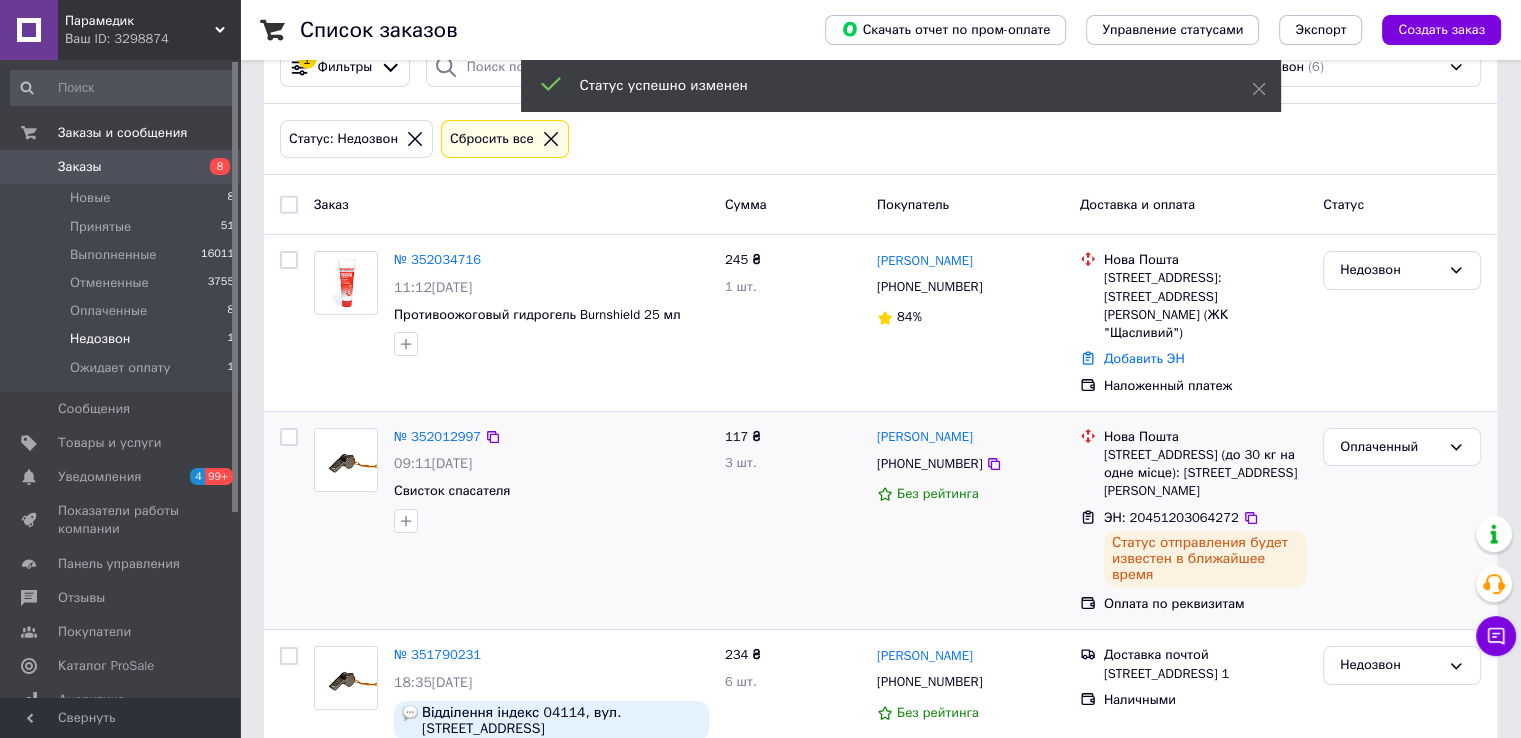 scroll, scrollTop: 0, scrollLeft: 0, axis: both 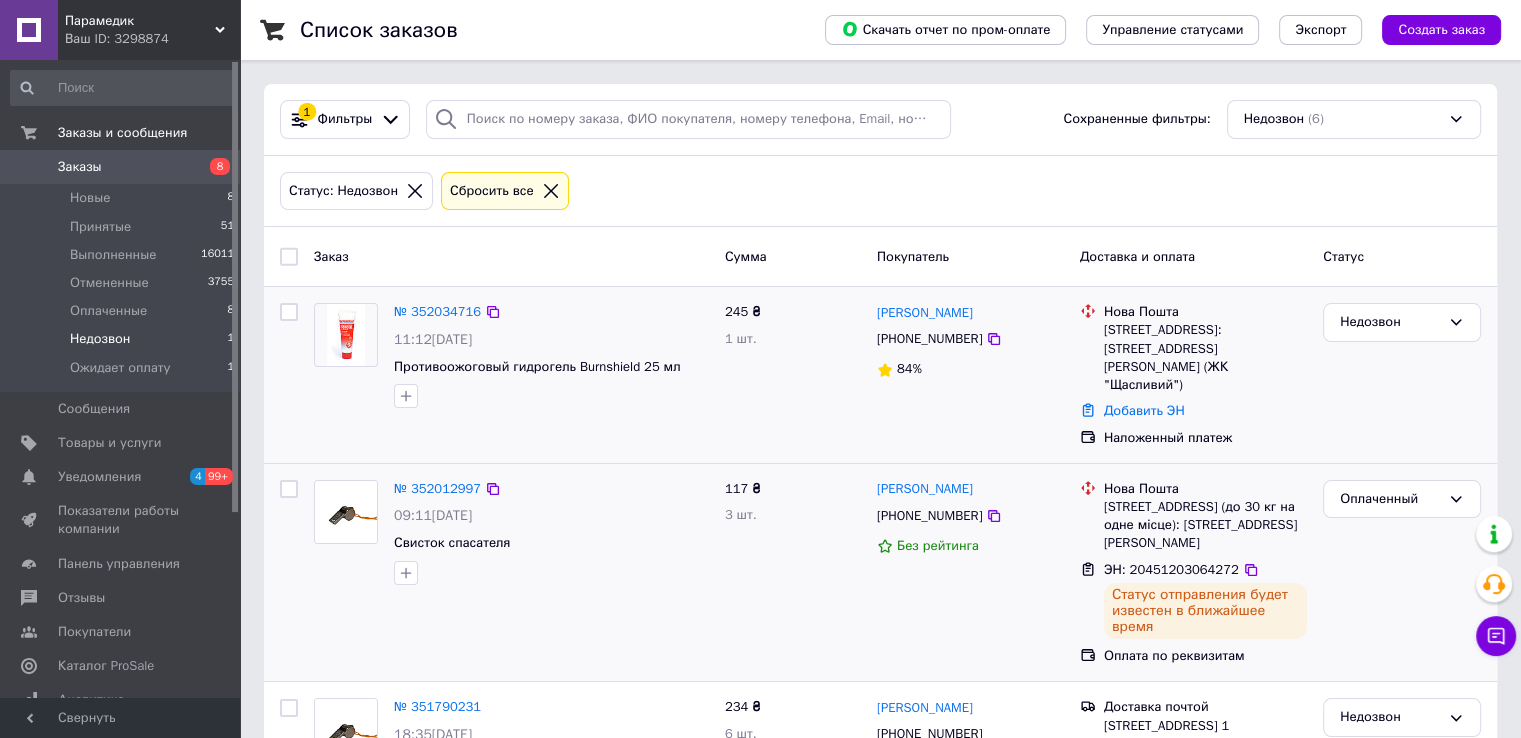 drag, startPoint x: 488, startPoint y: 310, endPoint x: 576, endPoint y: 318, distance: 88.362885 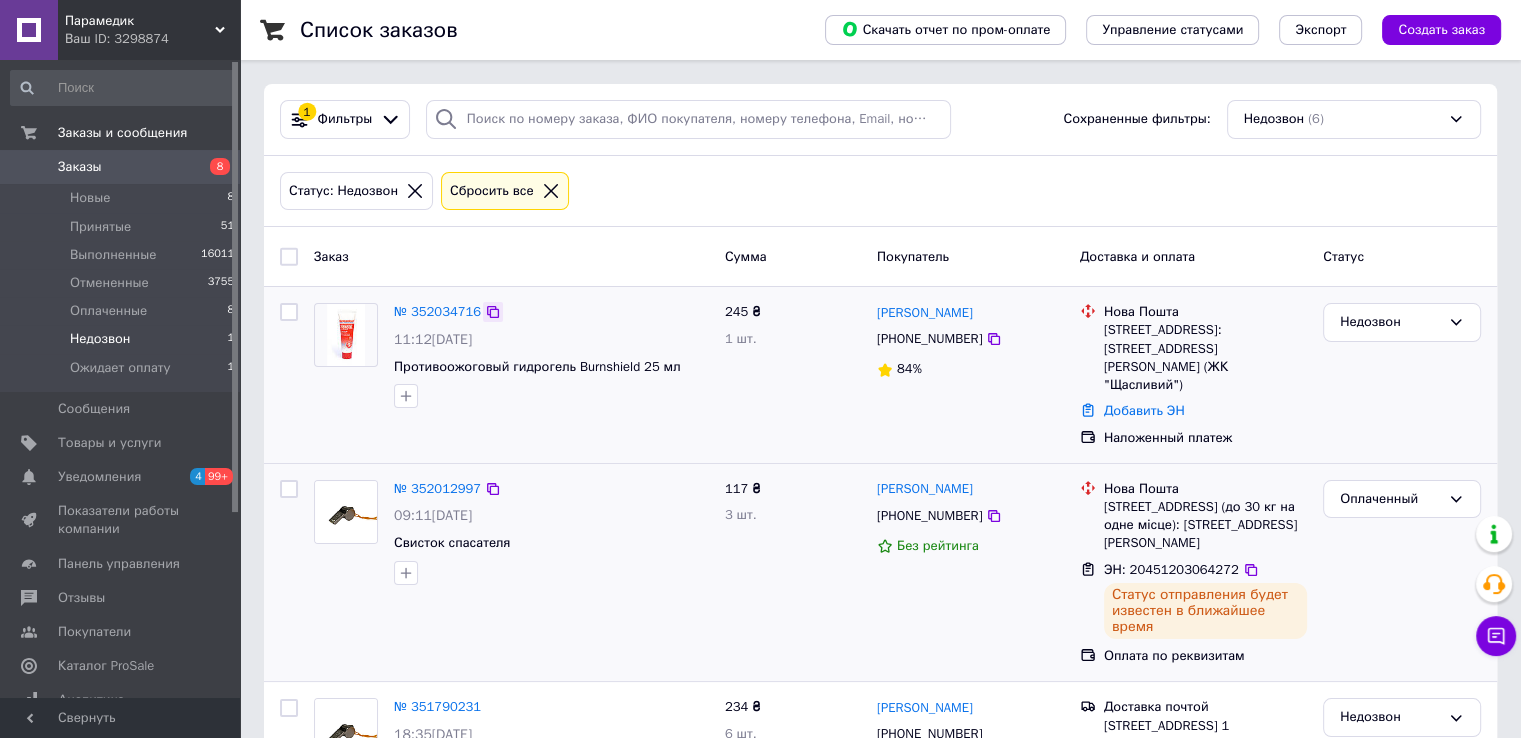 click 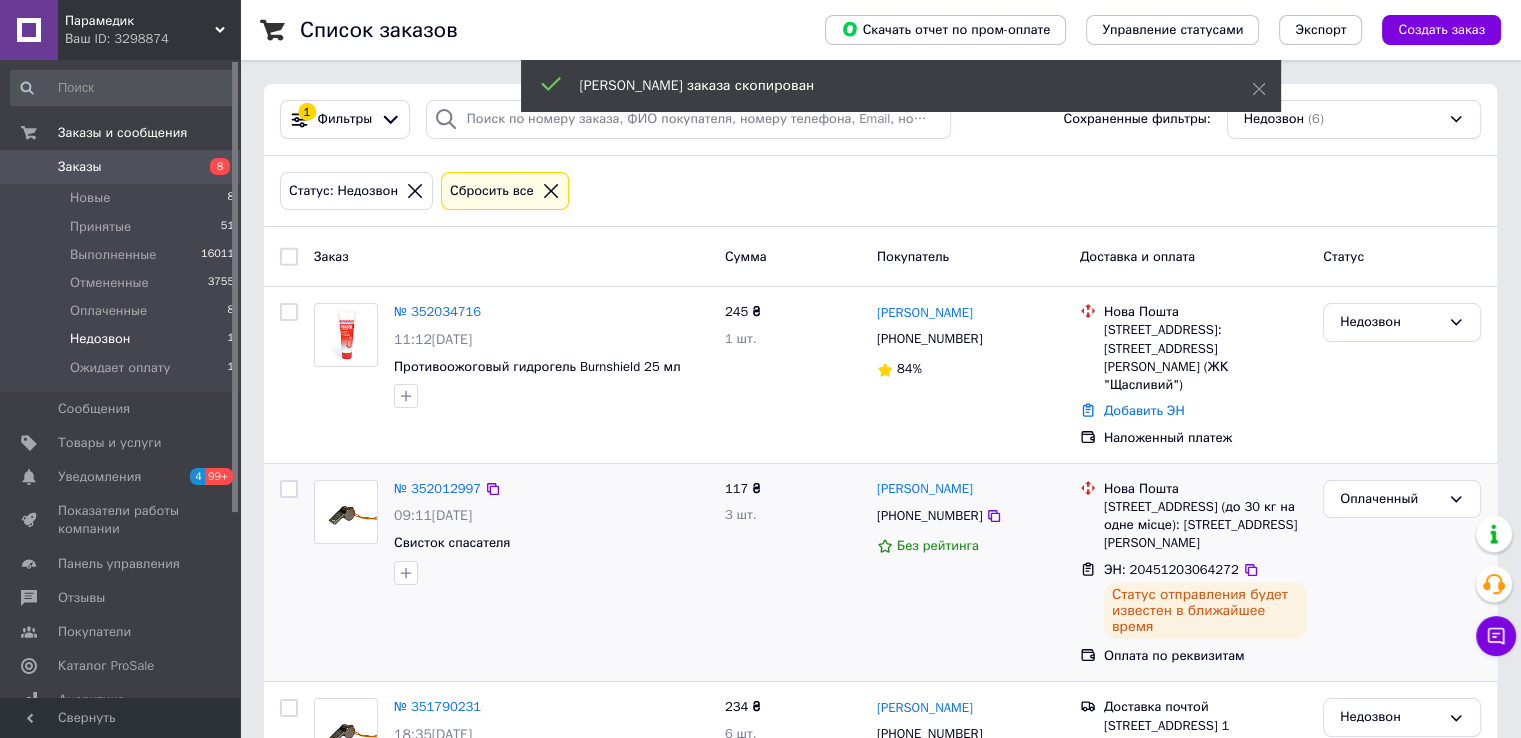 scroll, scrollTop: 152, scrollLeft: 0, axis: vertical 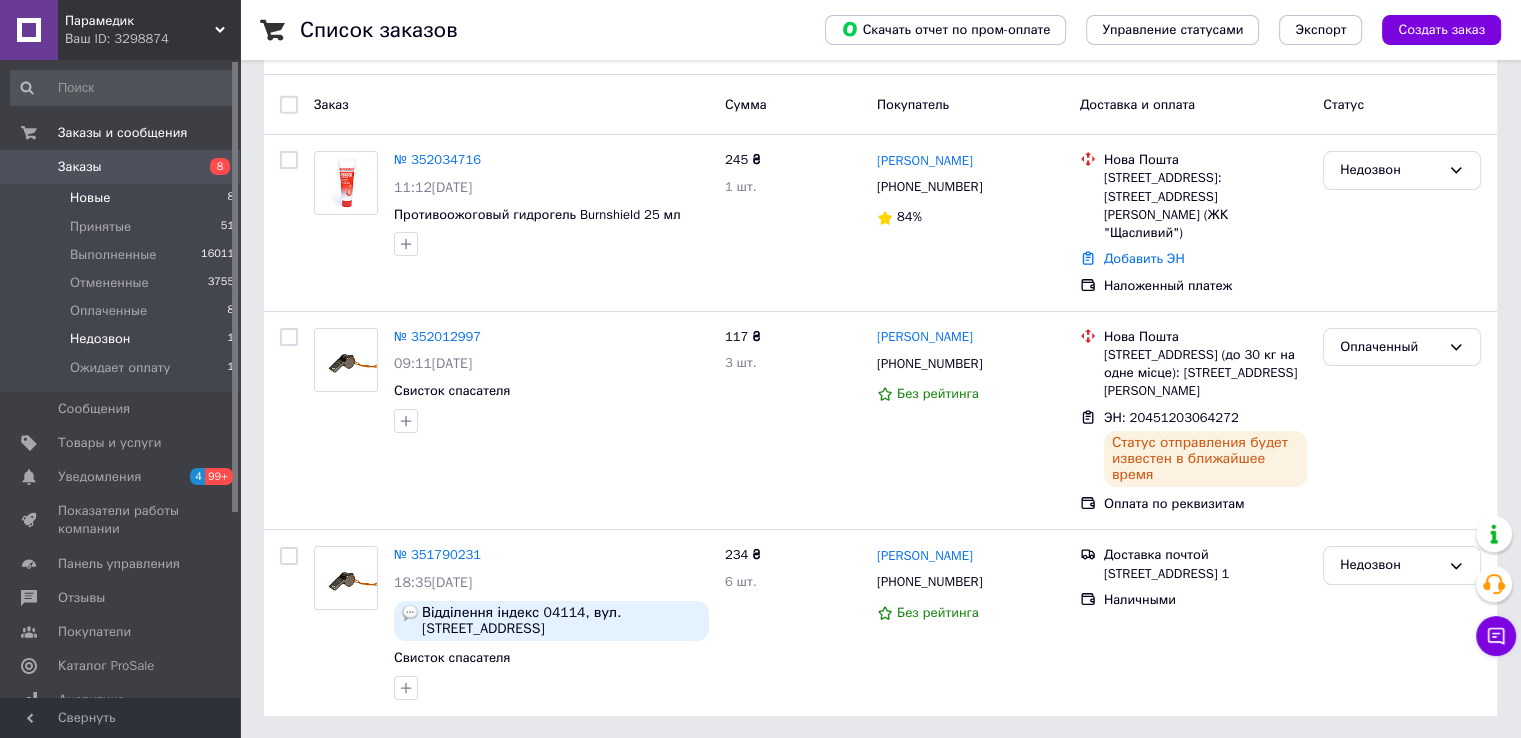 drag, startPoint x: 488, startPoint y: 554, endPoint x: 51, endPoint y: 209, distance: 556.77106 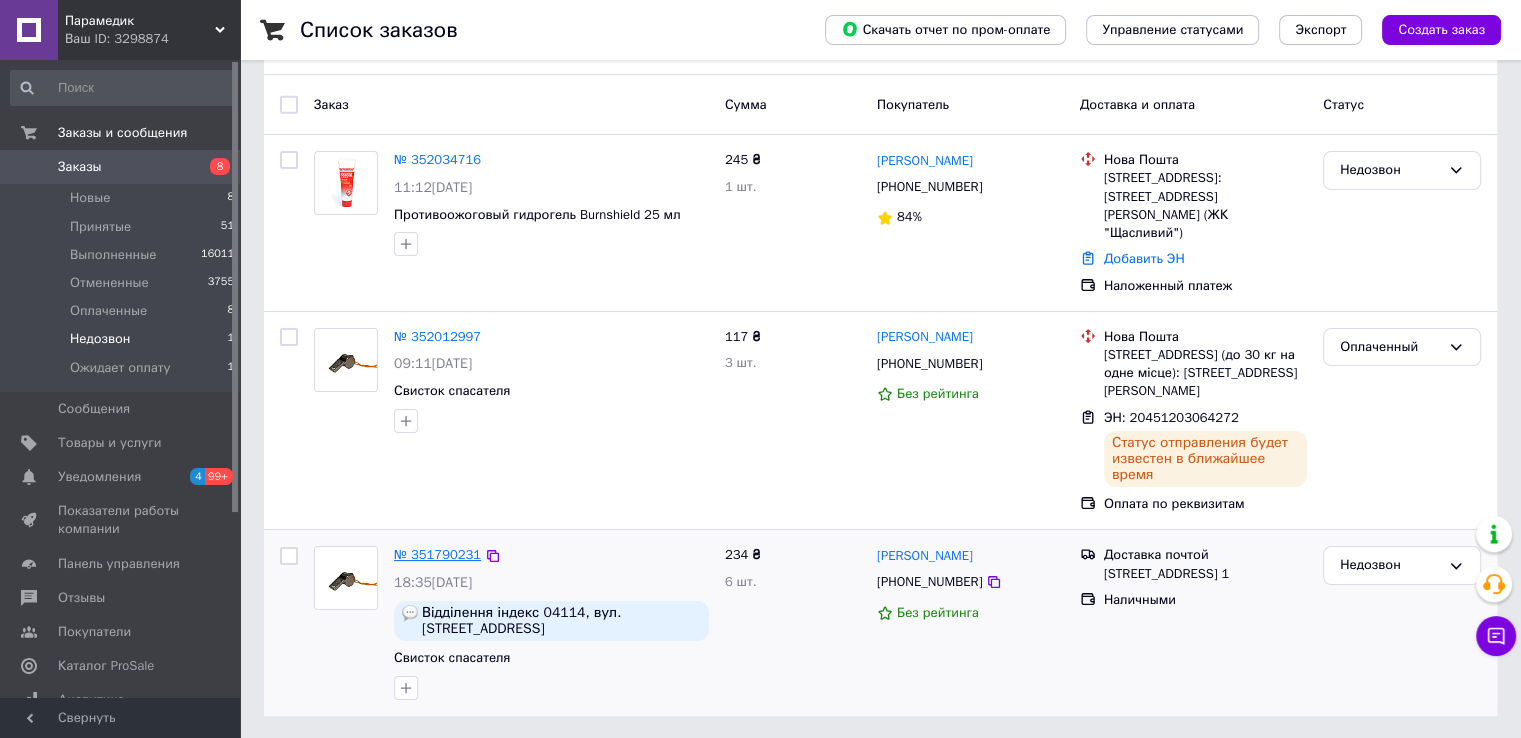click on "№ 351790231" at bounding box center (437, 554) 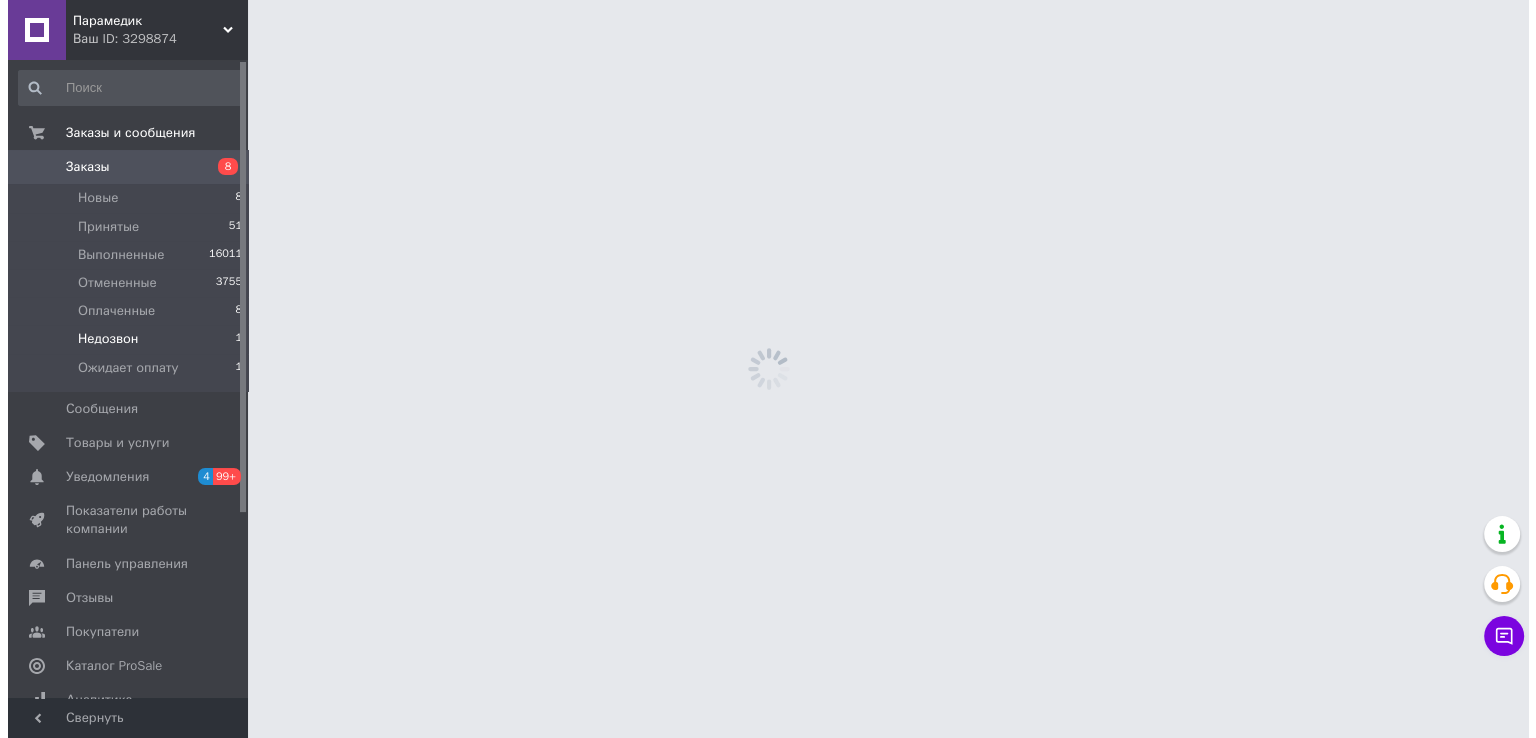 scroll, scrollTop: 0, scrollLeft: 0, axis: both 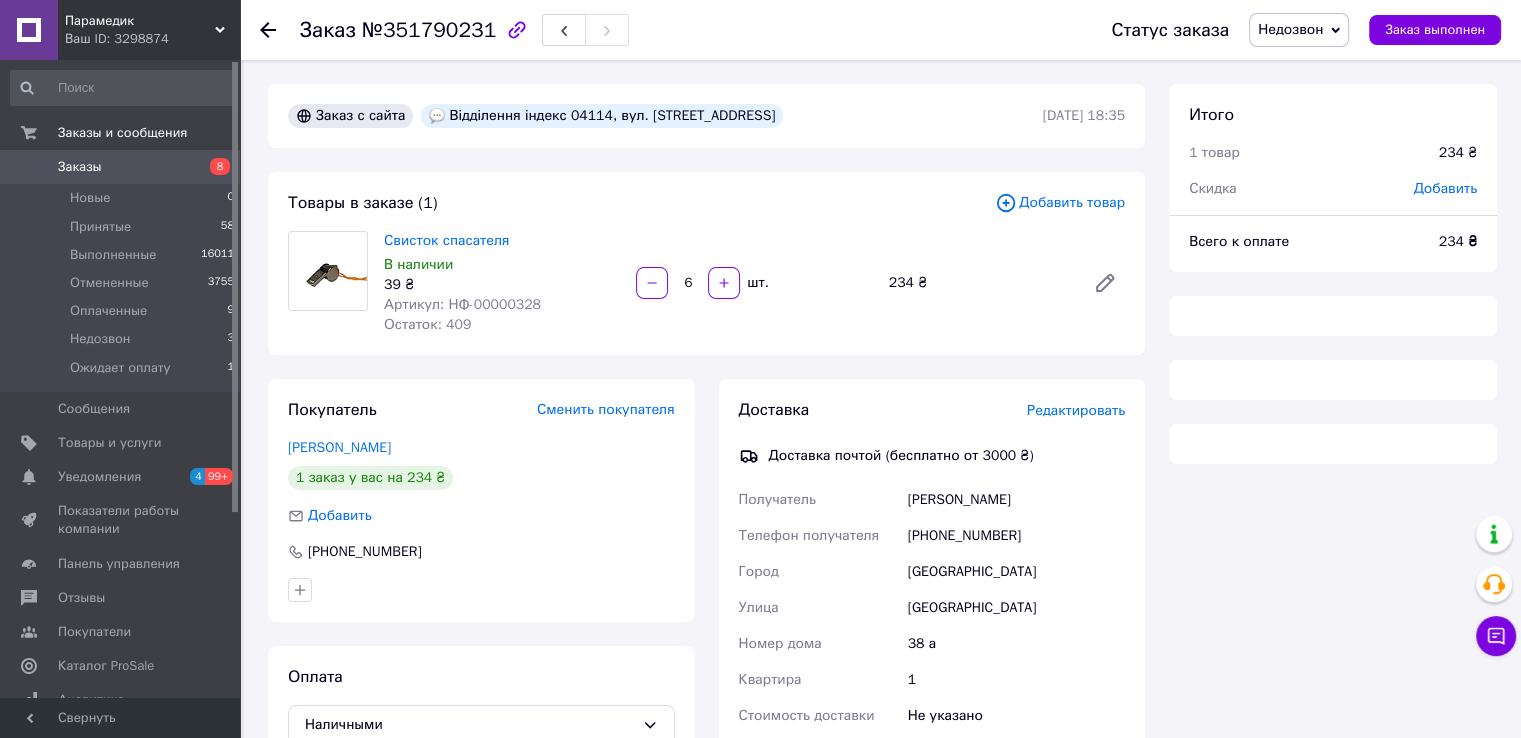 click on "Редактировать" at bounding box center [1076, 410] 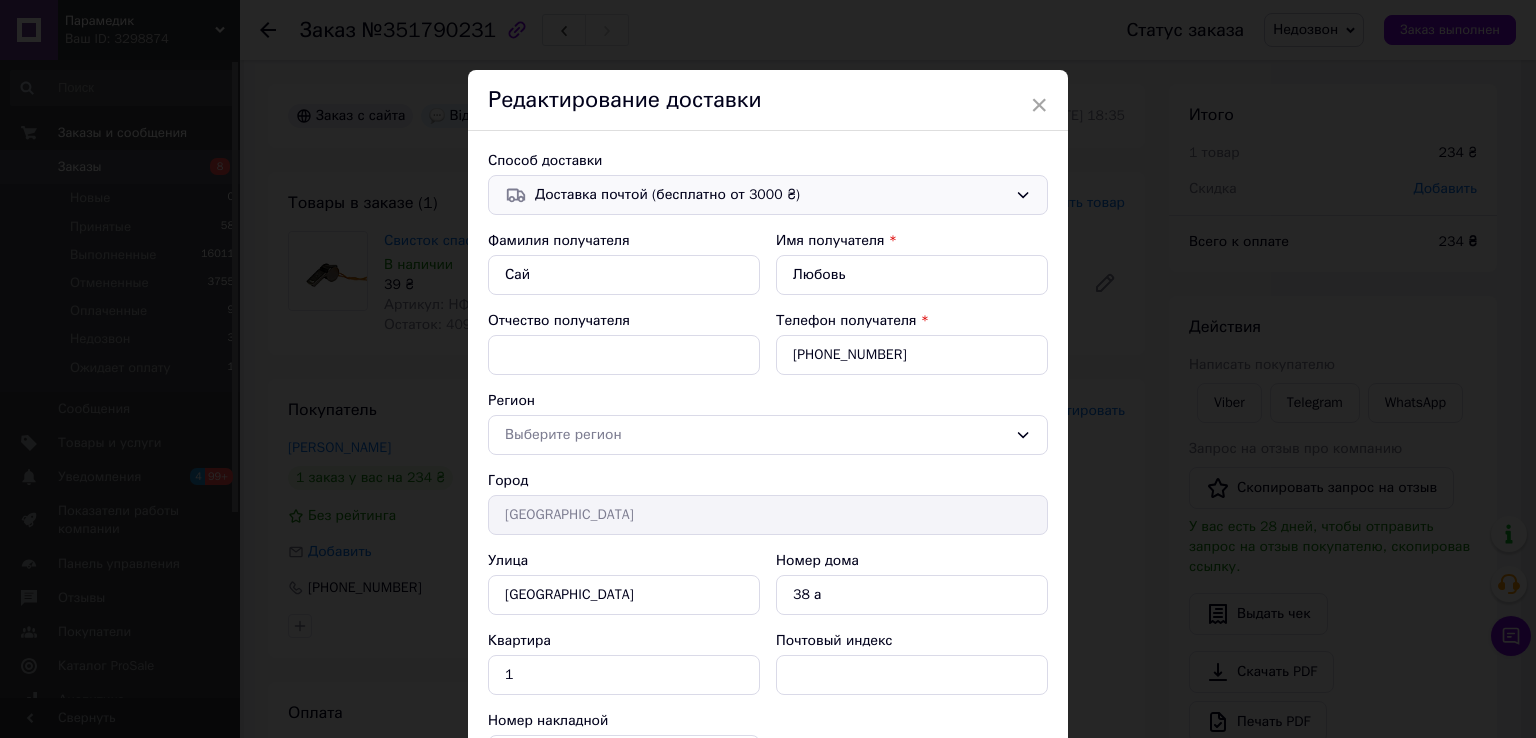 click on "Доставка почтой (бесплатно от 3000 ₴)" at bounding box center [771, 195] 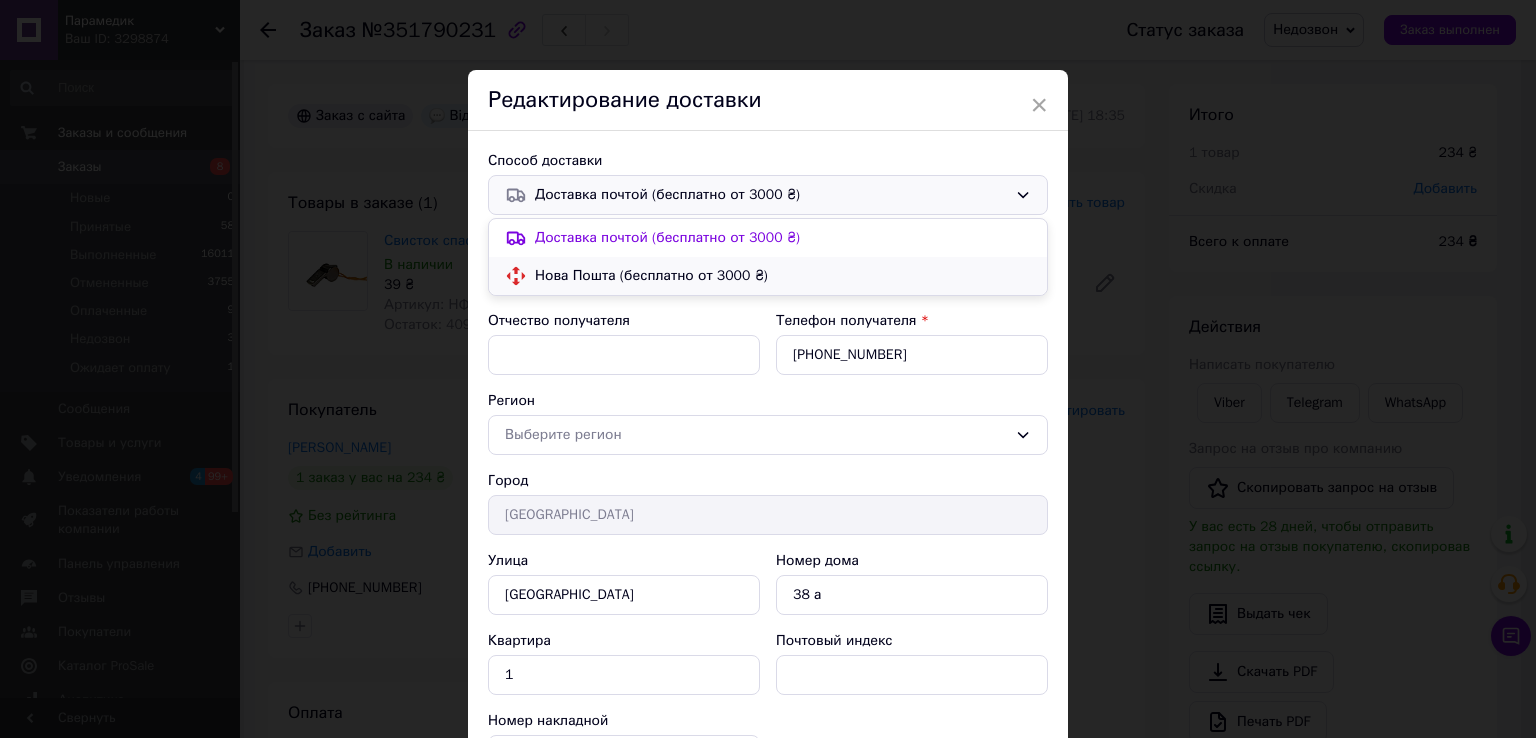 click on "Нова Пошта (бесплатно от 3000 ₴)" at bounding box center [783, 276] 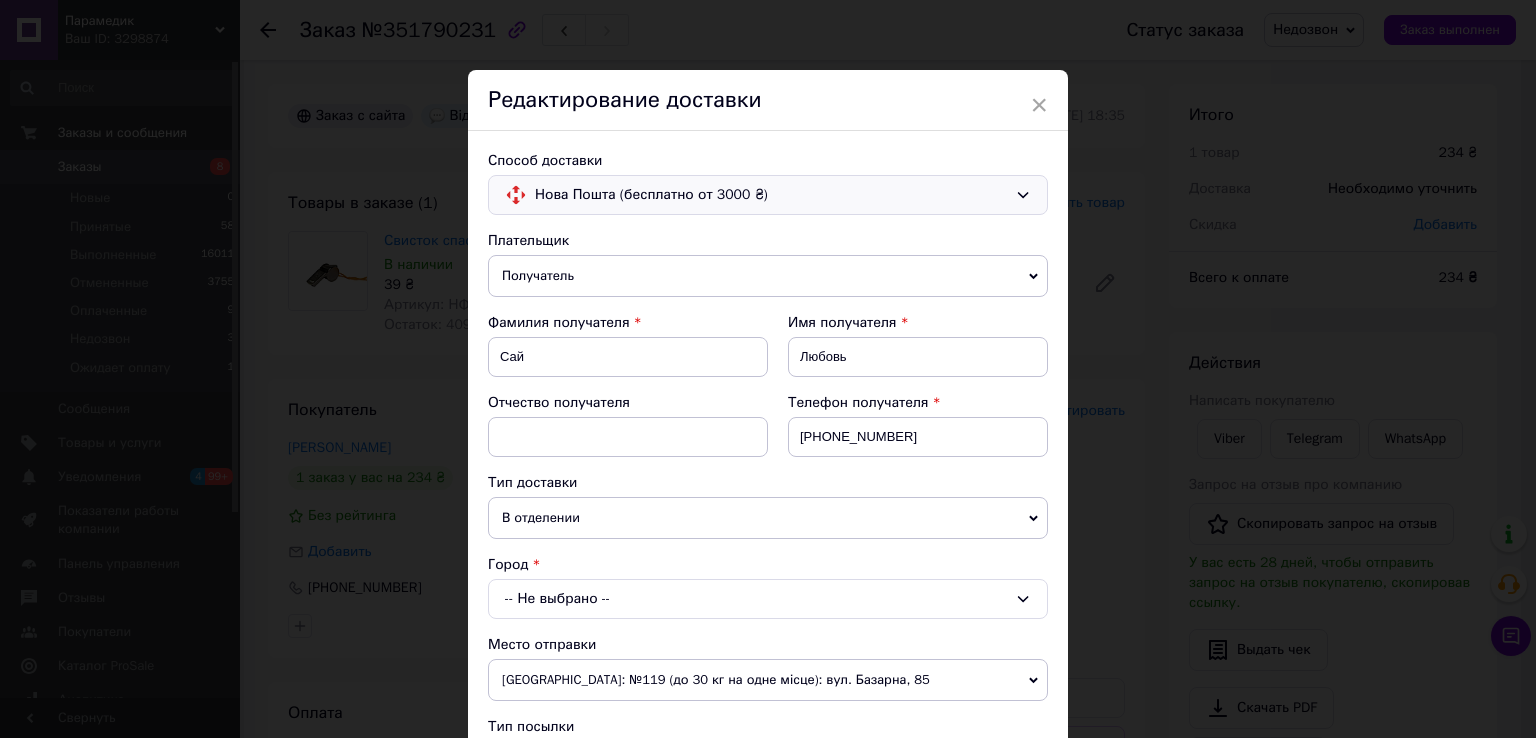 scroll, scrollTop: 200, scrollLeft: 0, axis: vertical 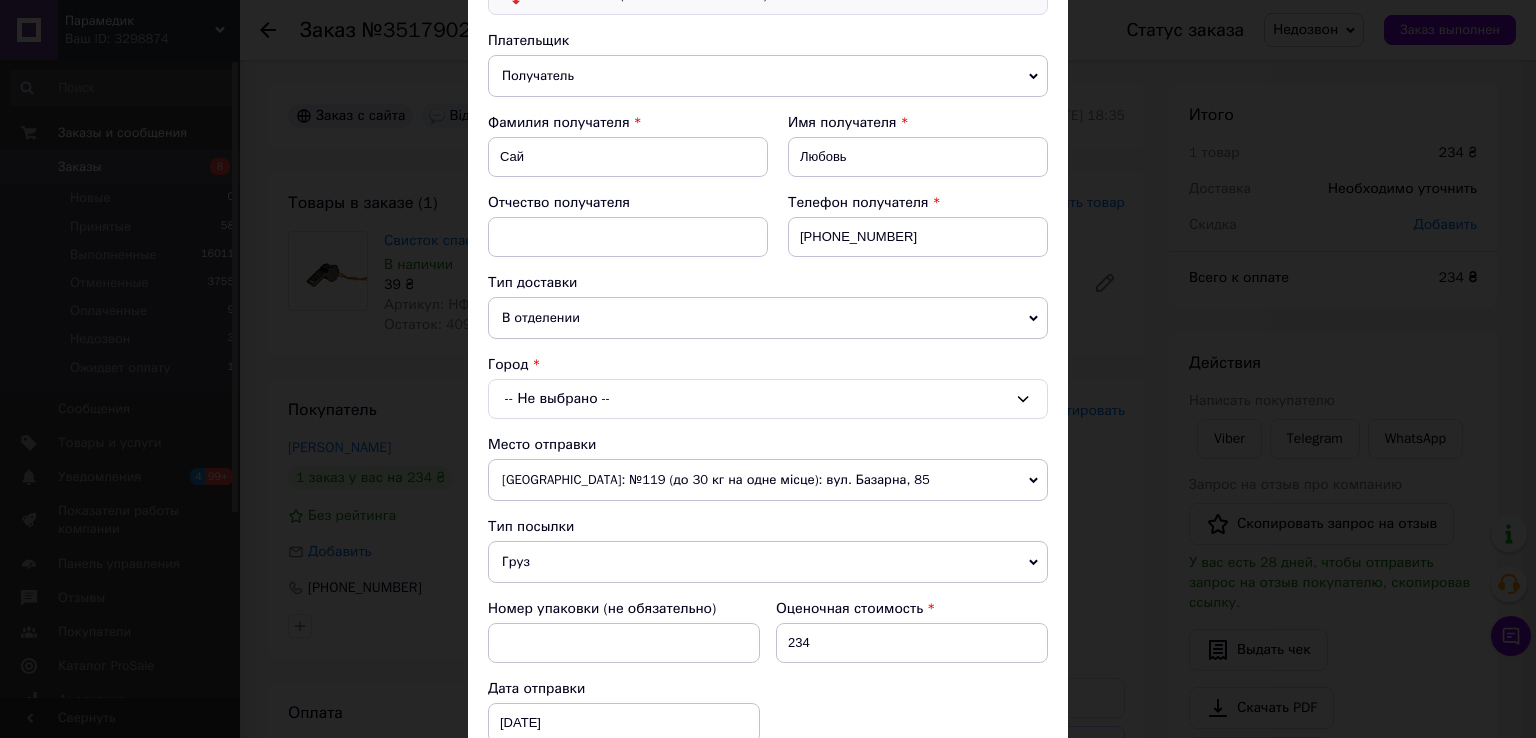 click on "-- Не выбрано --" at bounding box center (768, 399) 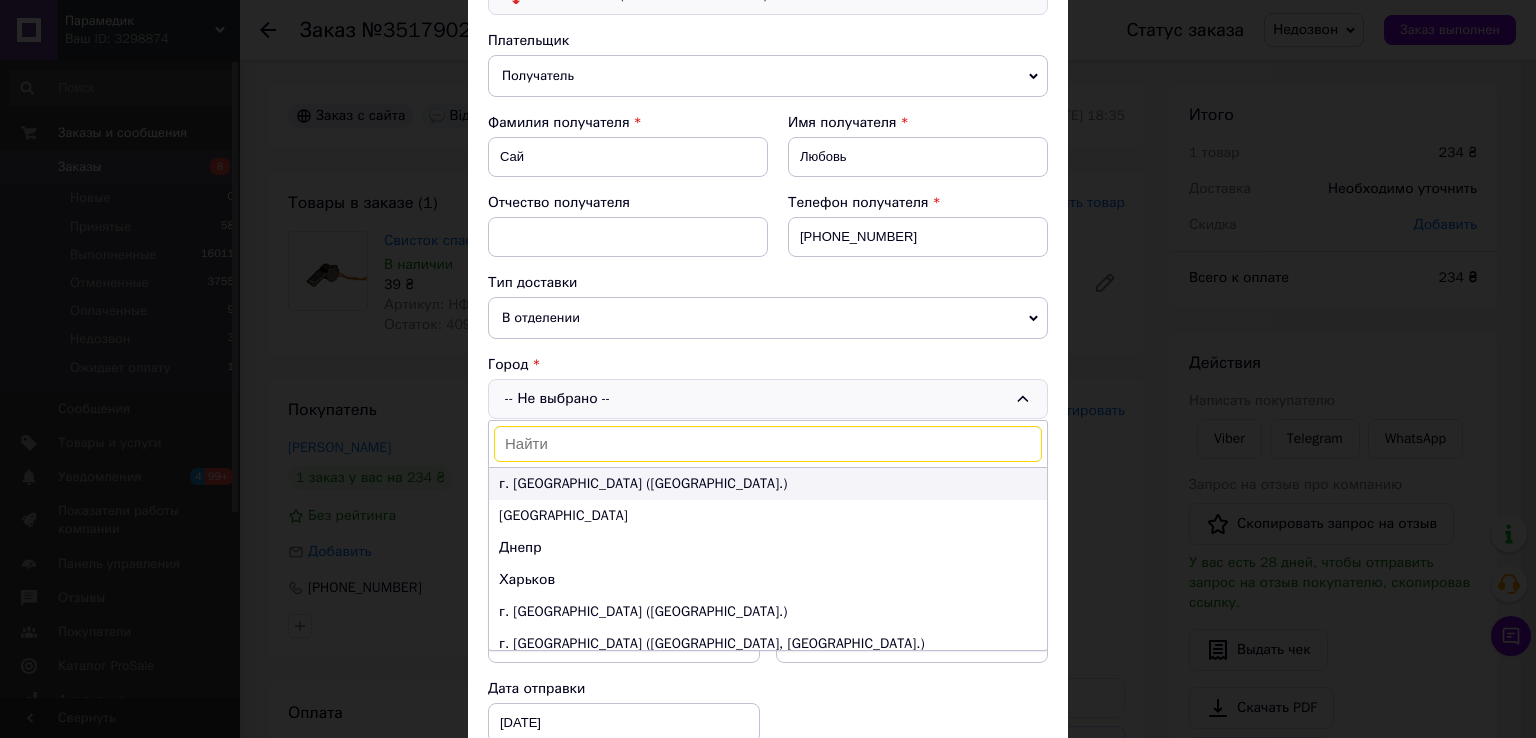 click on "г. [GEOGRAPHIC_DATA] ([GEOGRAPHIC_DATA].)" at bounding box center (768, 484) 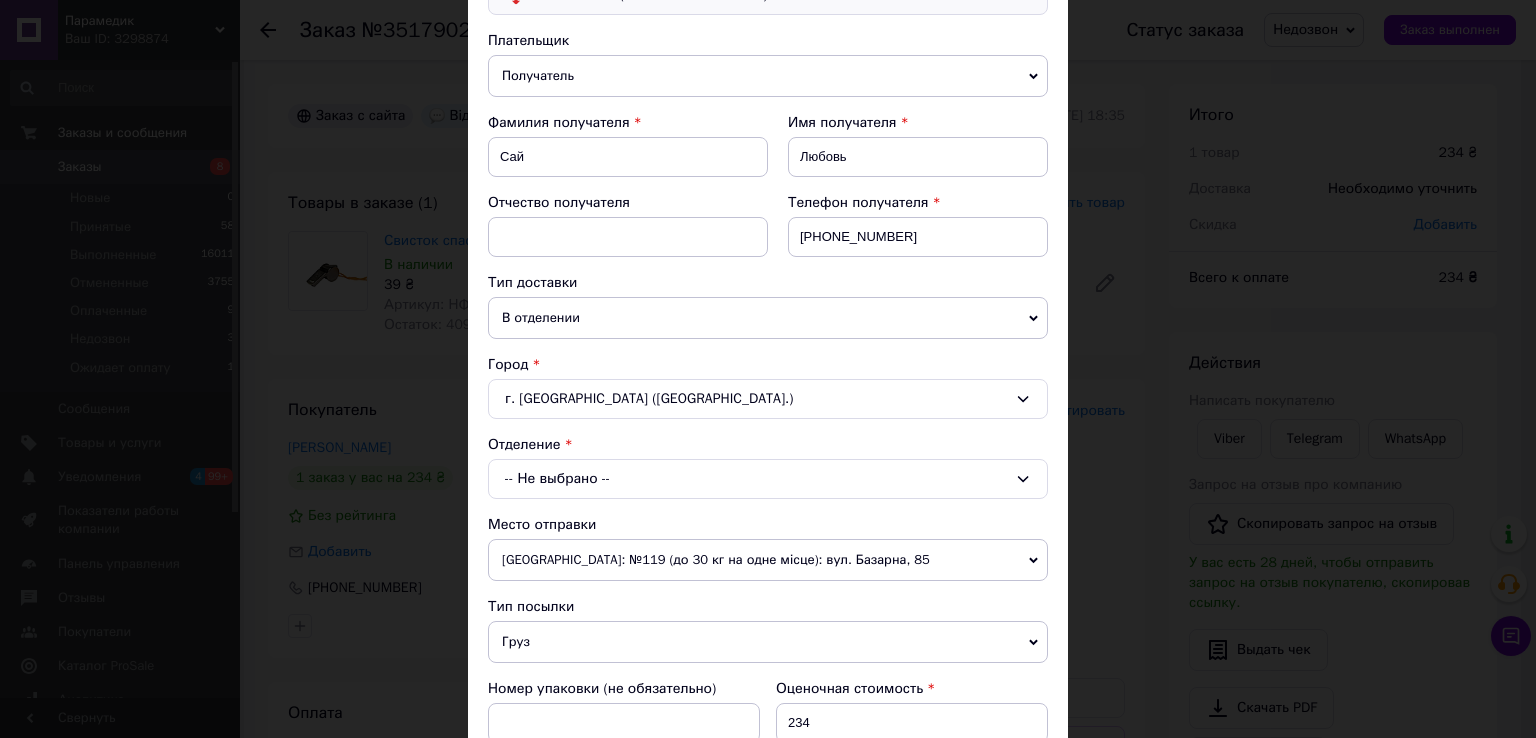 click on "-- Не выбрано --" at bounding box center [768, 479] 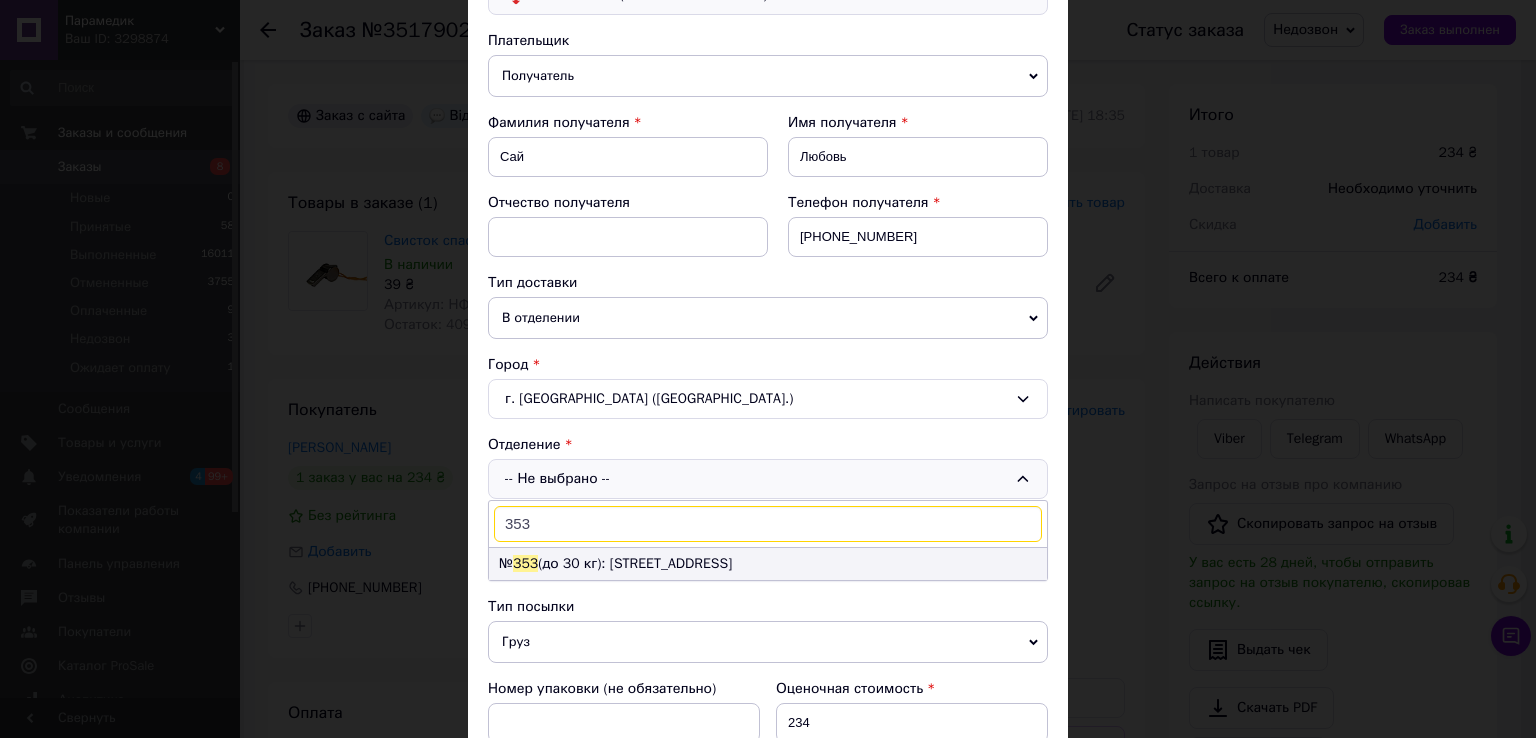 type on "353" 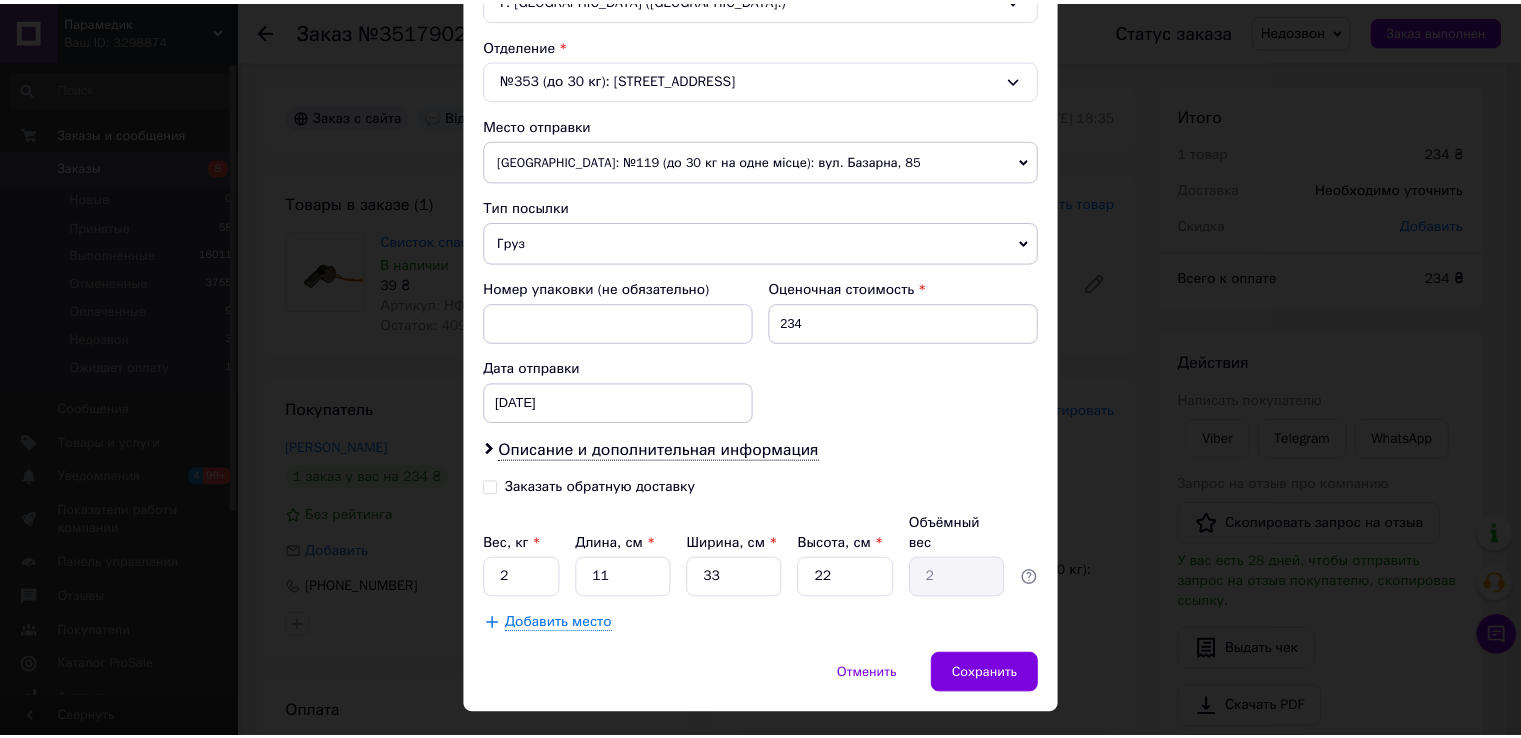 scroll, scrollTop: 620, scrollLeft: 0, axis: vertical 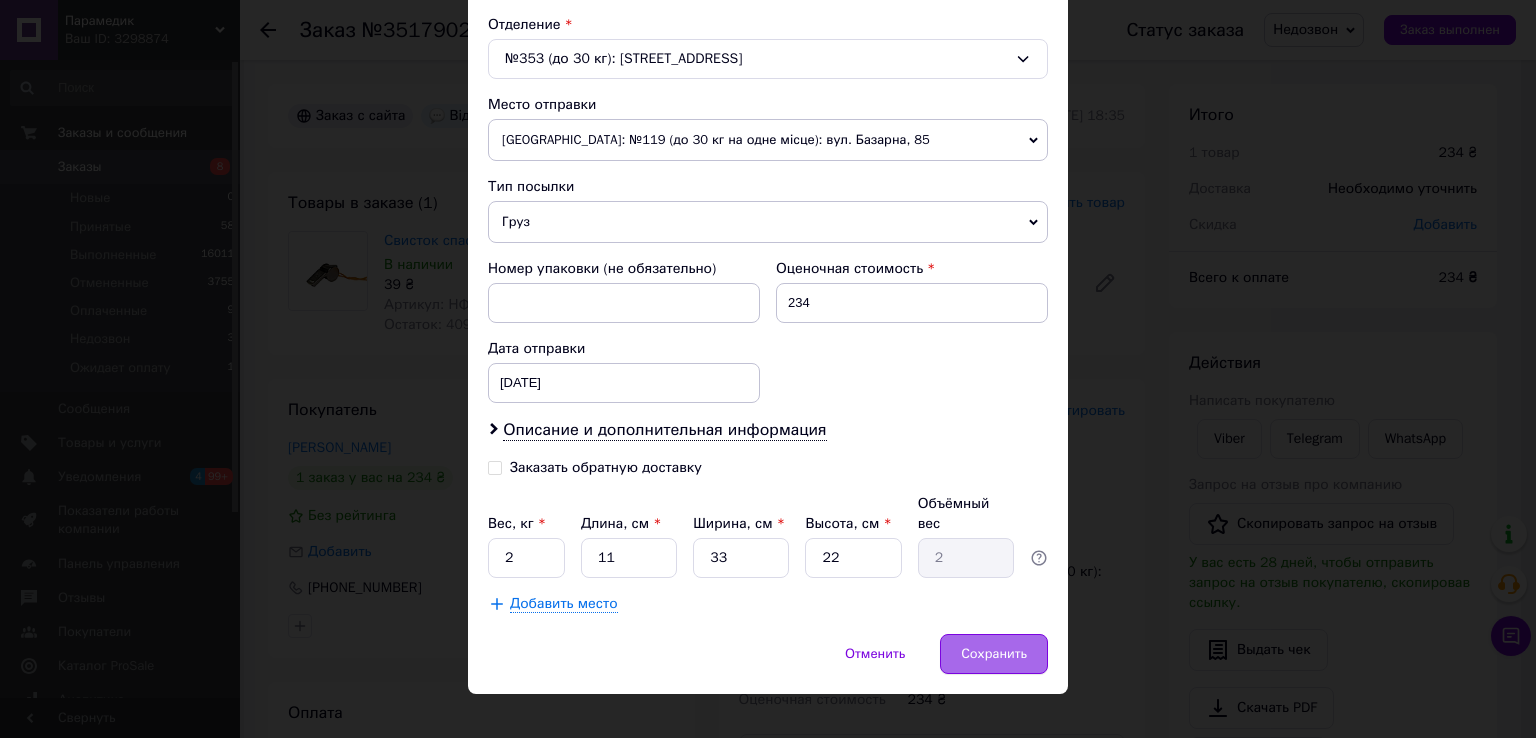 click on "Сохранить" at bounding box center [994, 654] 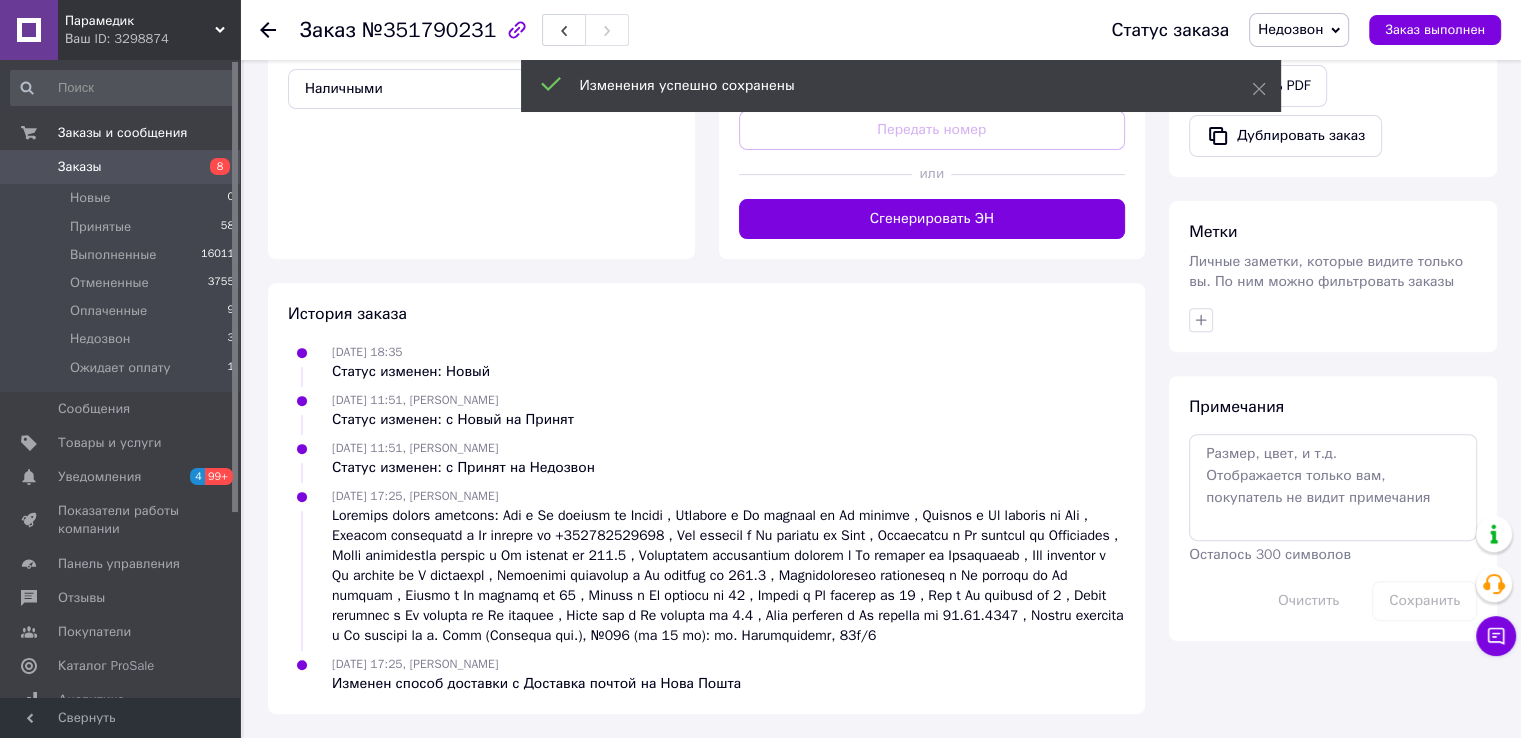 scroll, scrollTop: 392, scrollLeft: 0, axis: vertical 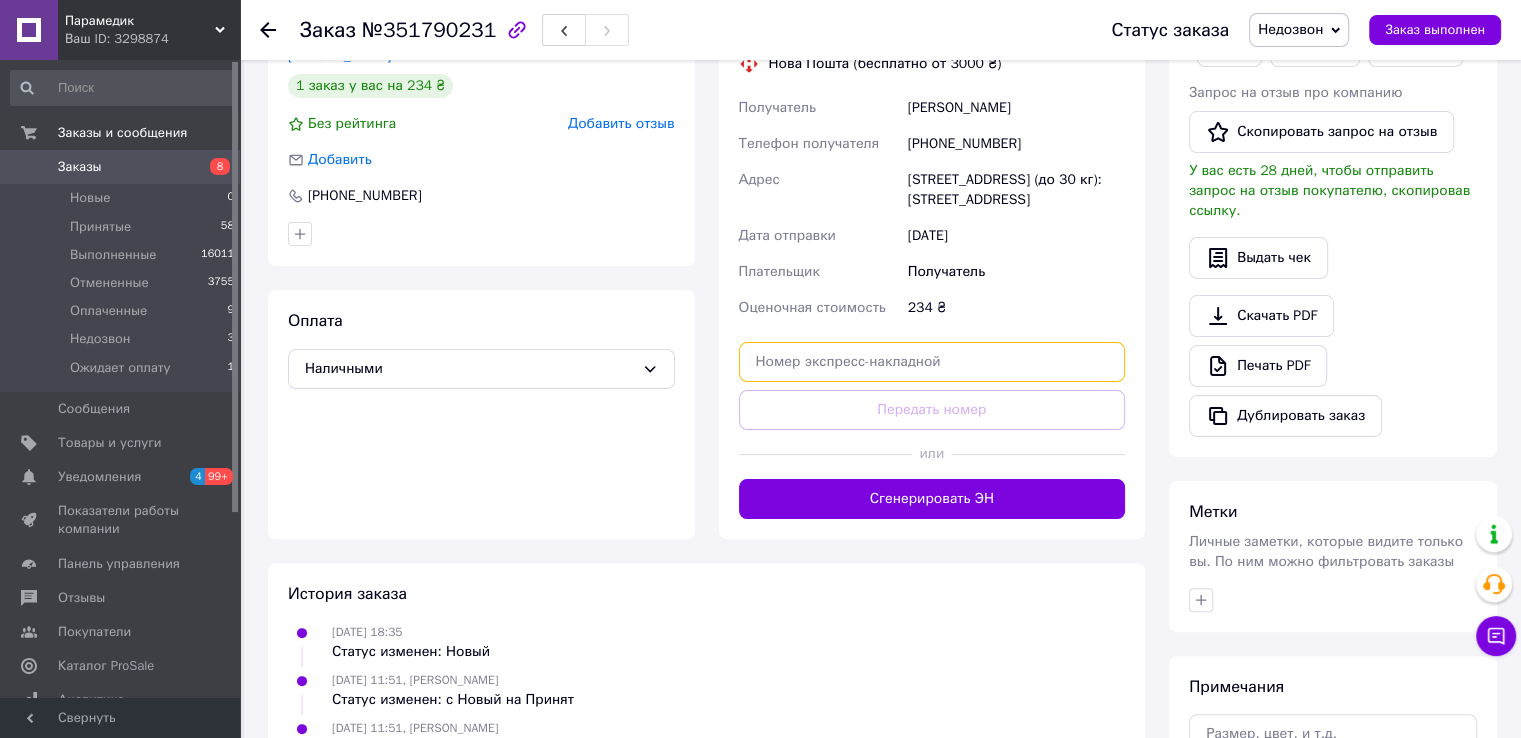 click at bounding box center [932, 362] 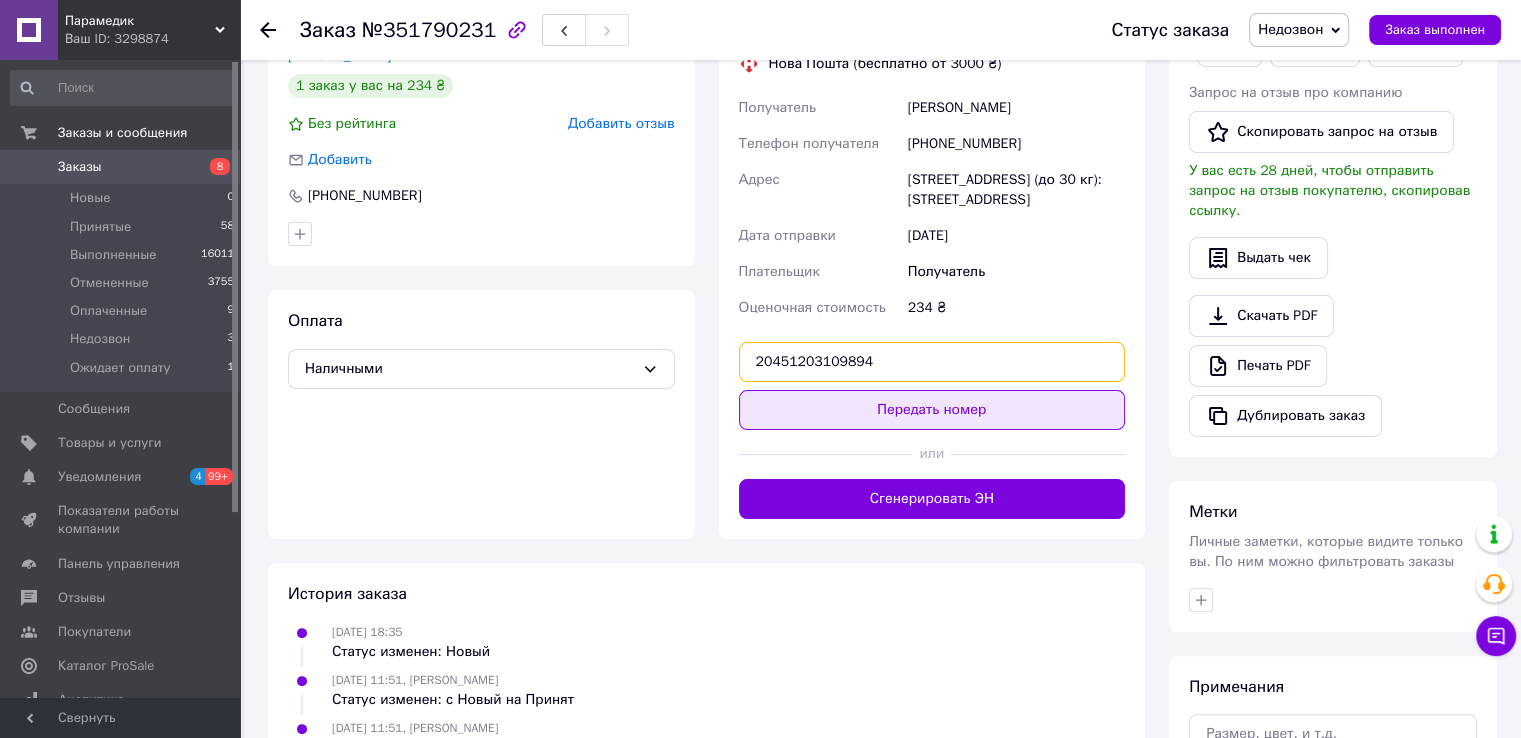 type on "20451203109894" 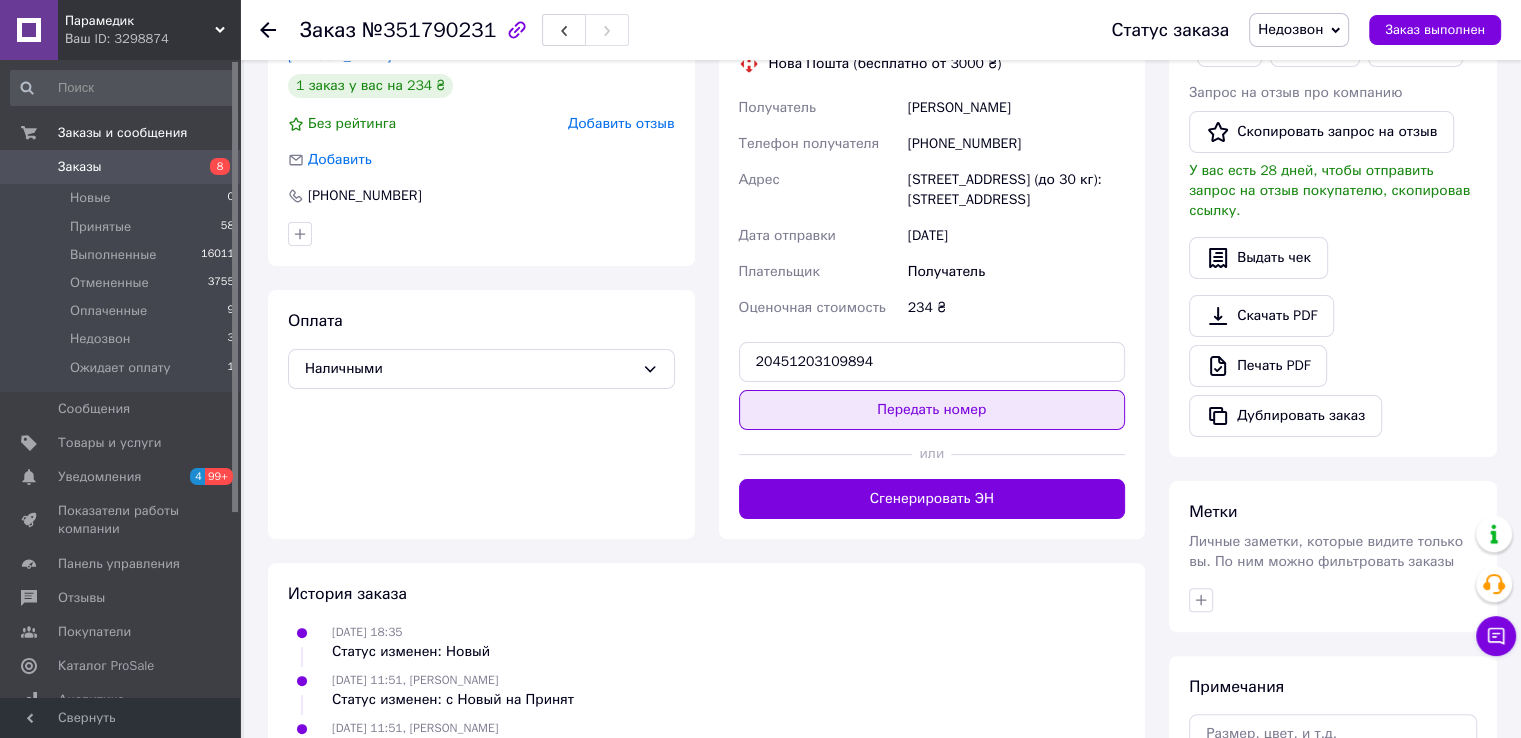 click on "Передать номер" at bounding box center (932, 410) 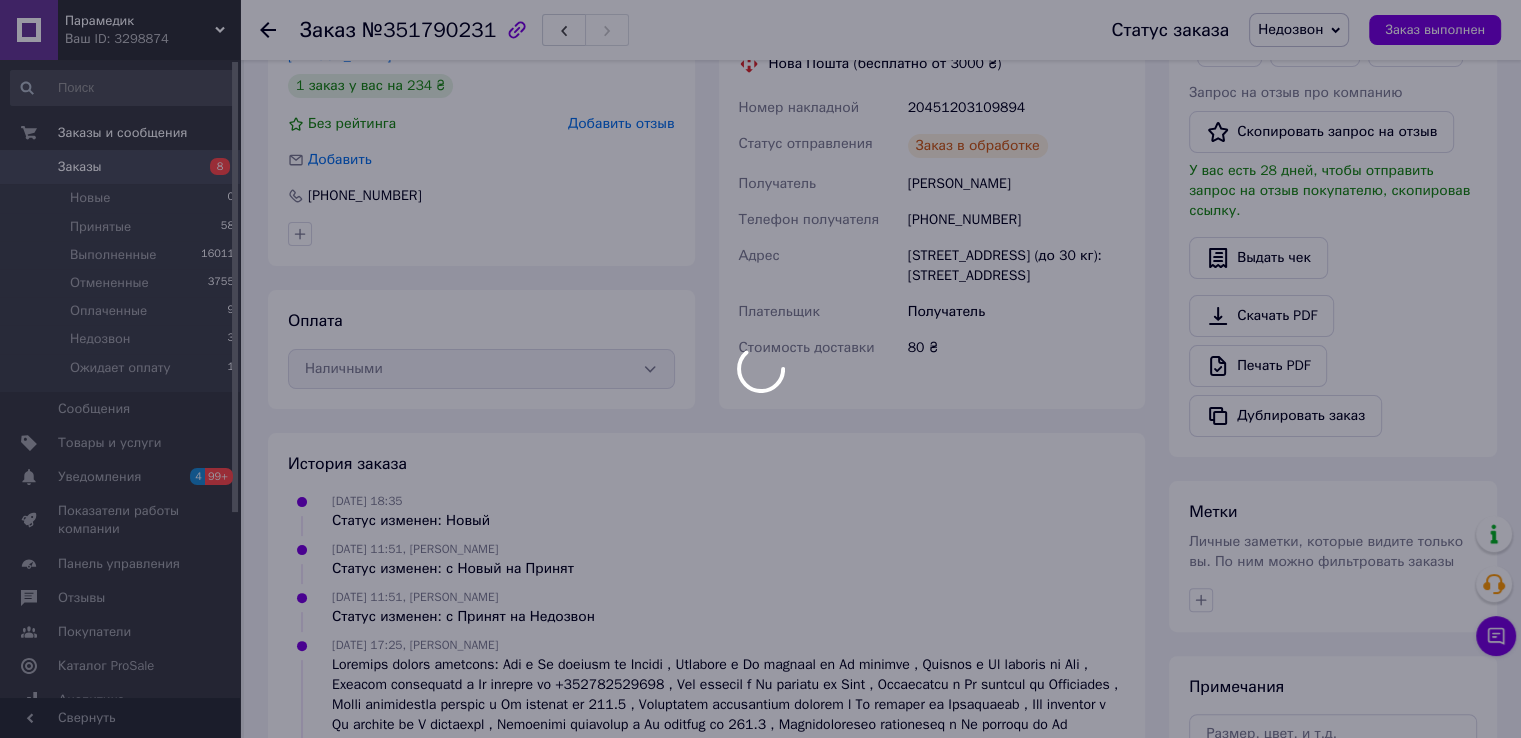 scroll, scrollTop: 0, scrollLeft: 0, axis: both 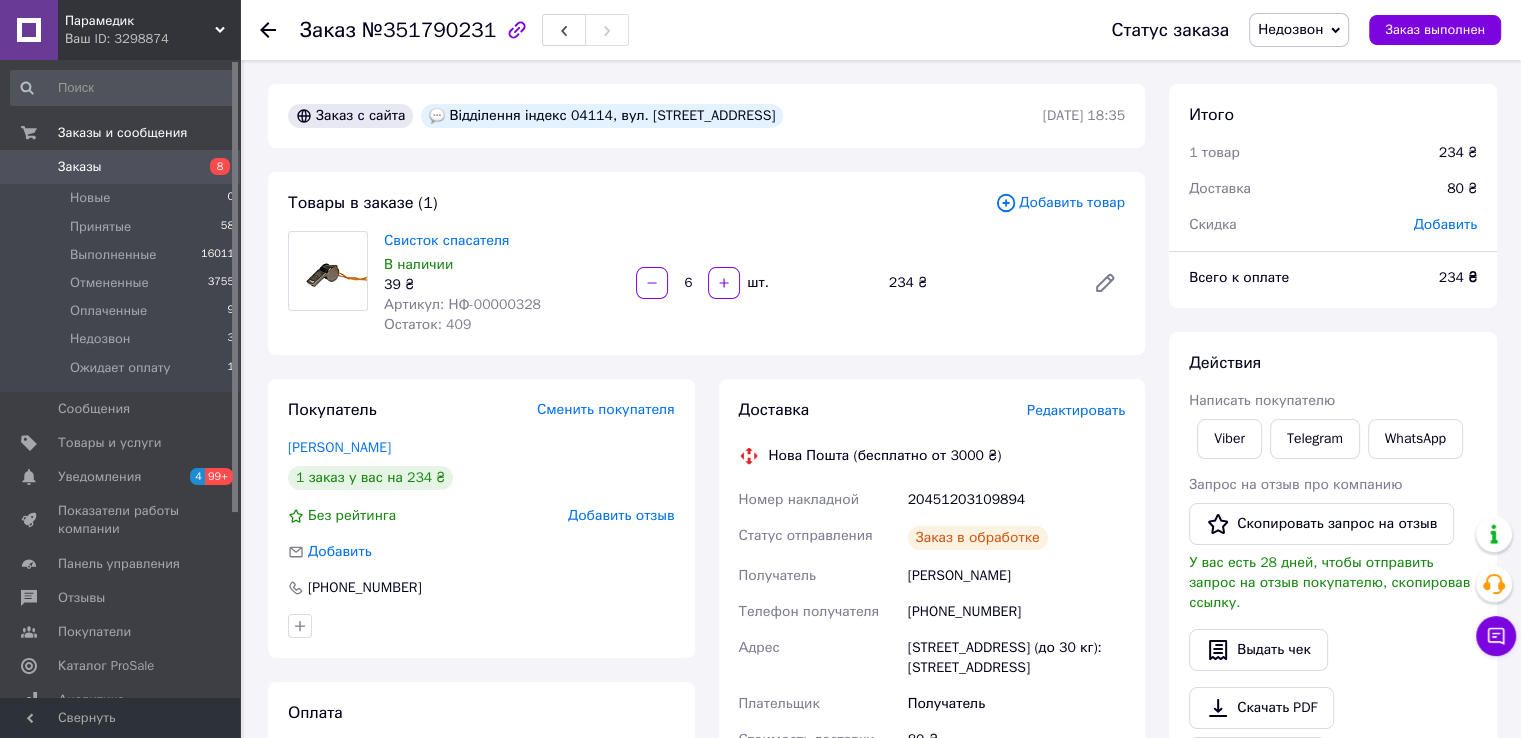 click on "Недозвон" at bounding box center [1290, 29] 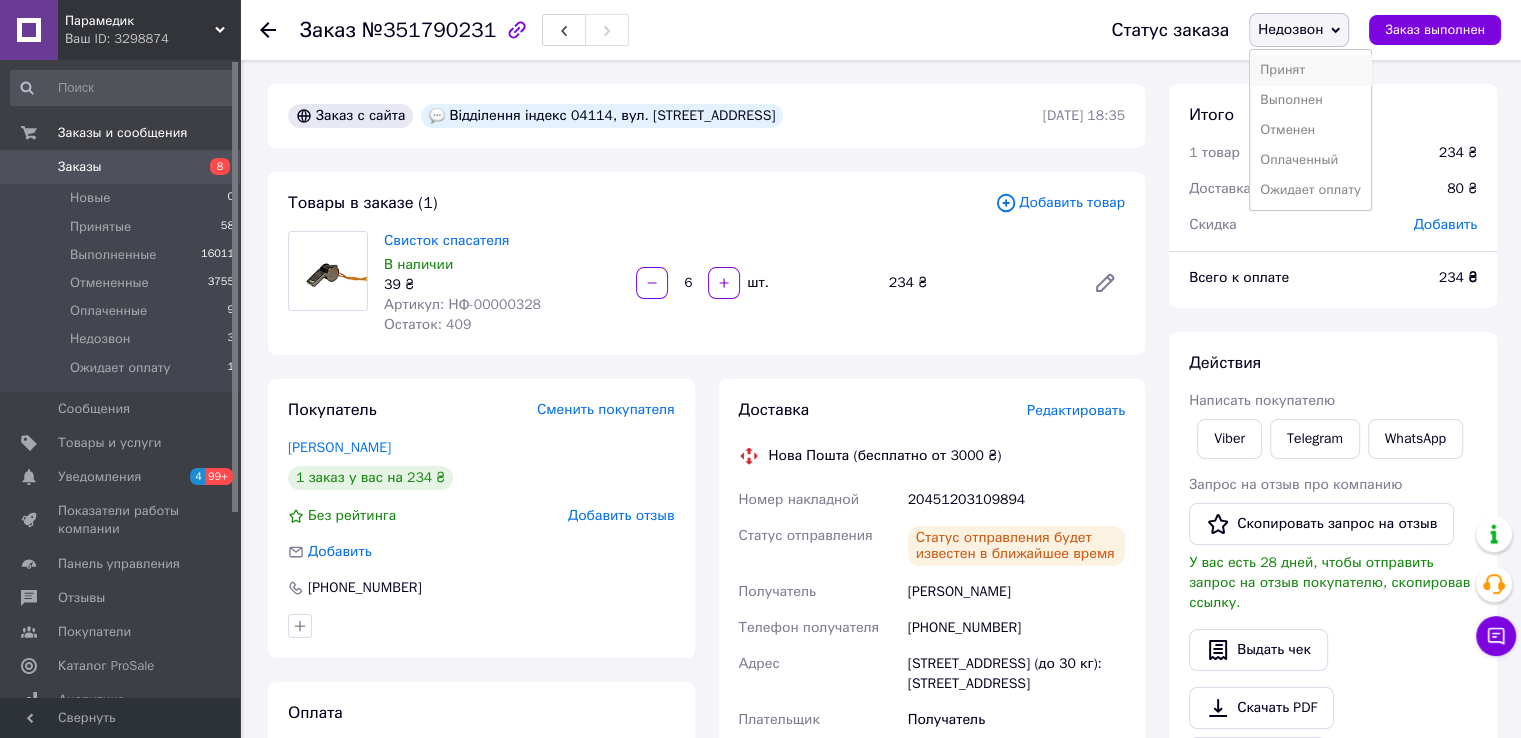 click on "Принят" at bounding box center (1310, 70) 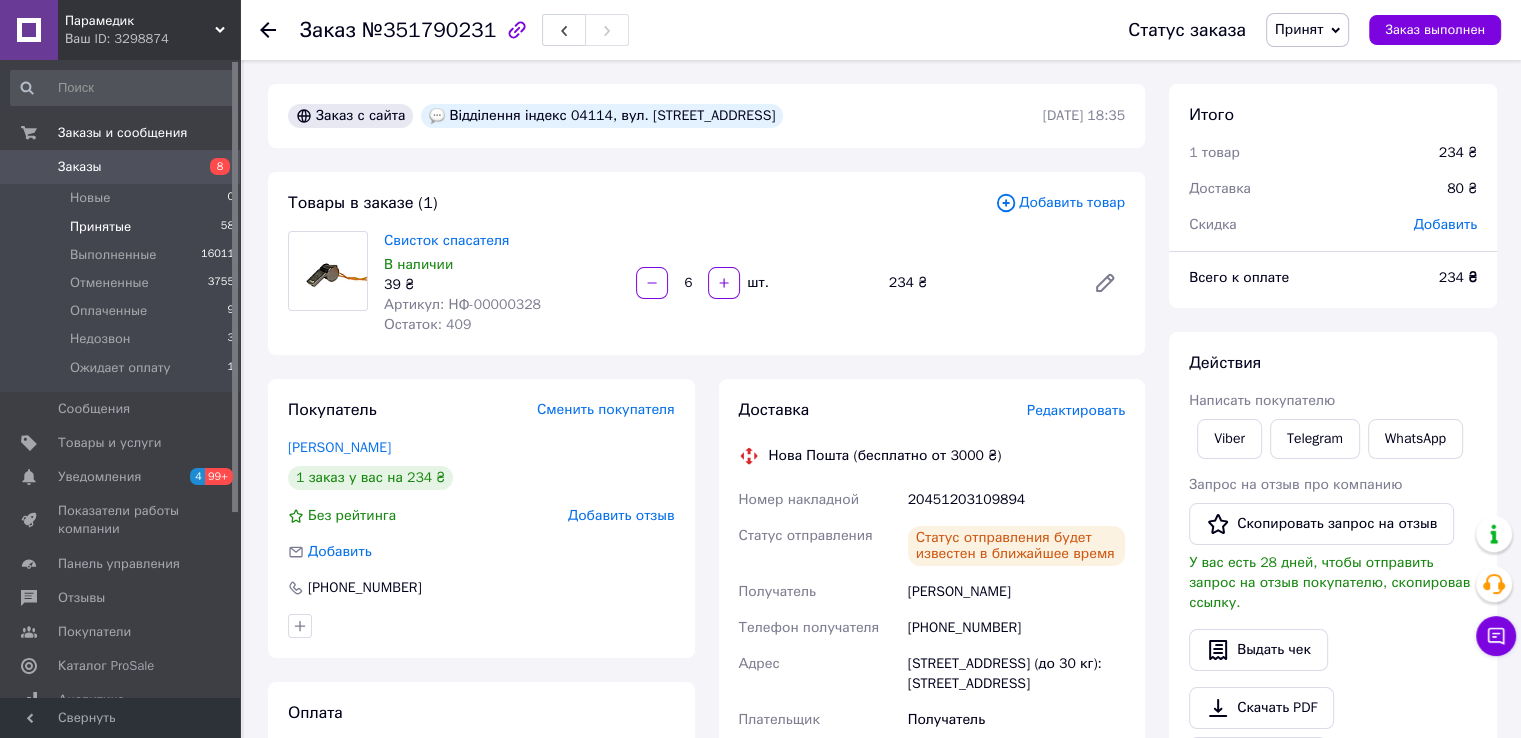 drag, startPoint x: 120, startPoint y: 207, endPoint x: 114, endPoint y: 220, distance: 14.3178215 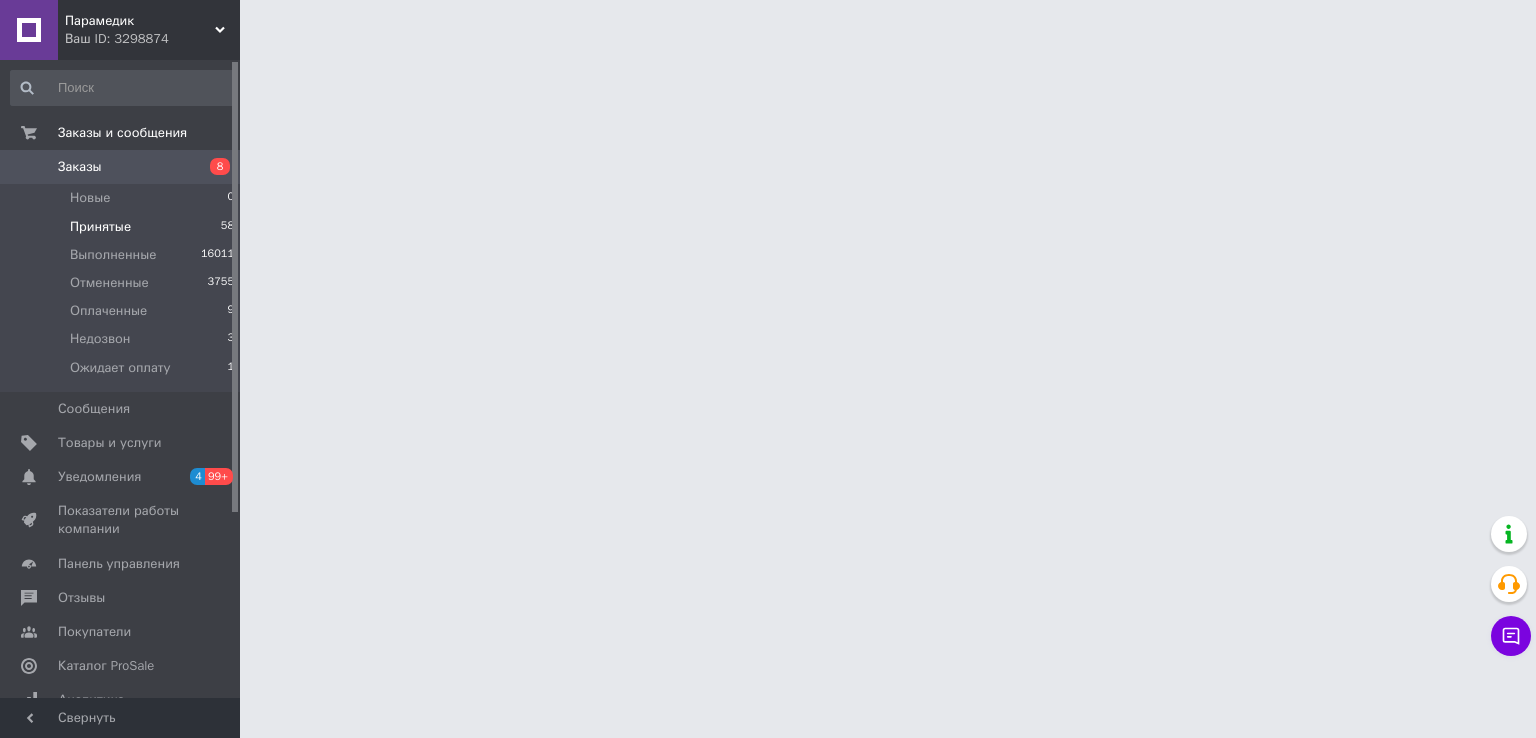 click on "Принятые" at bounding box center (100, 227) 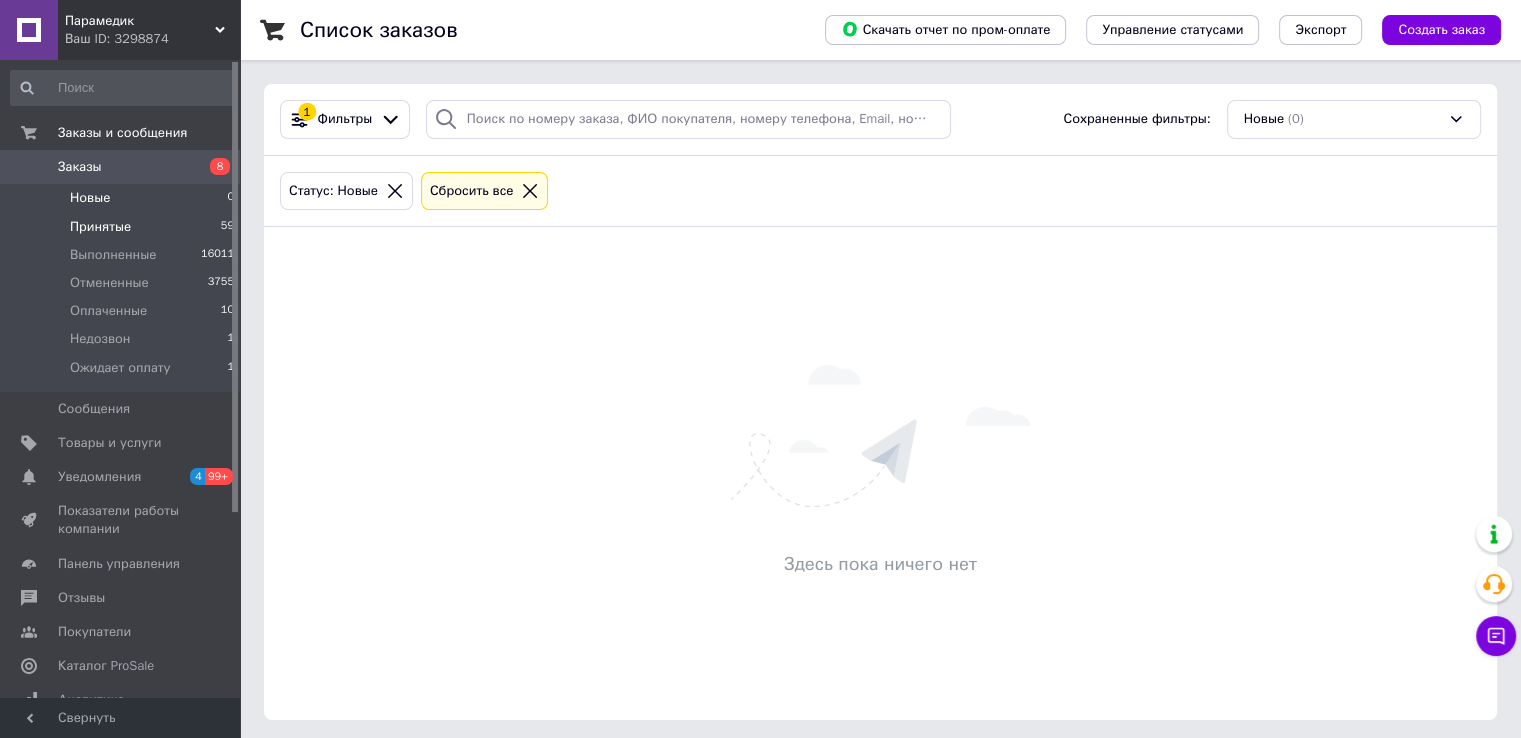 click on "Принятые" at bounding box center (100, 227) 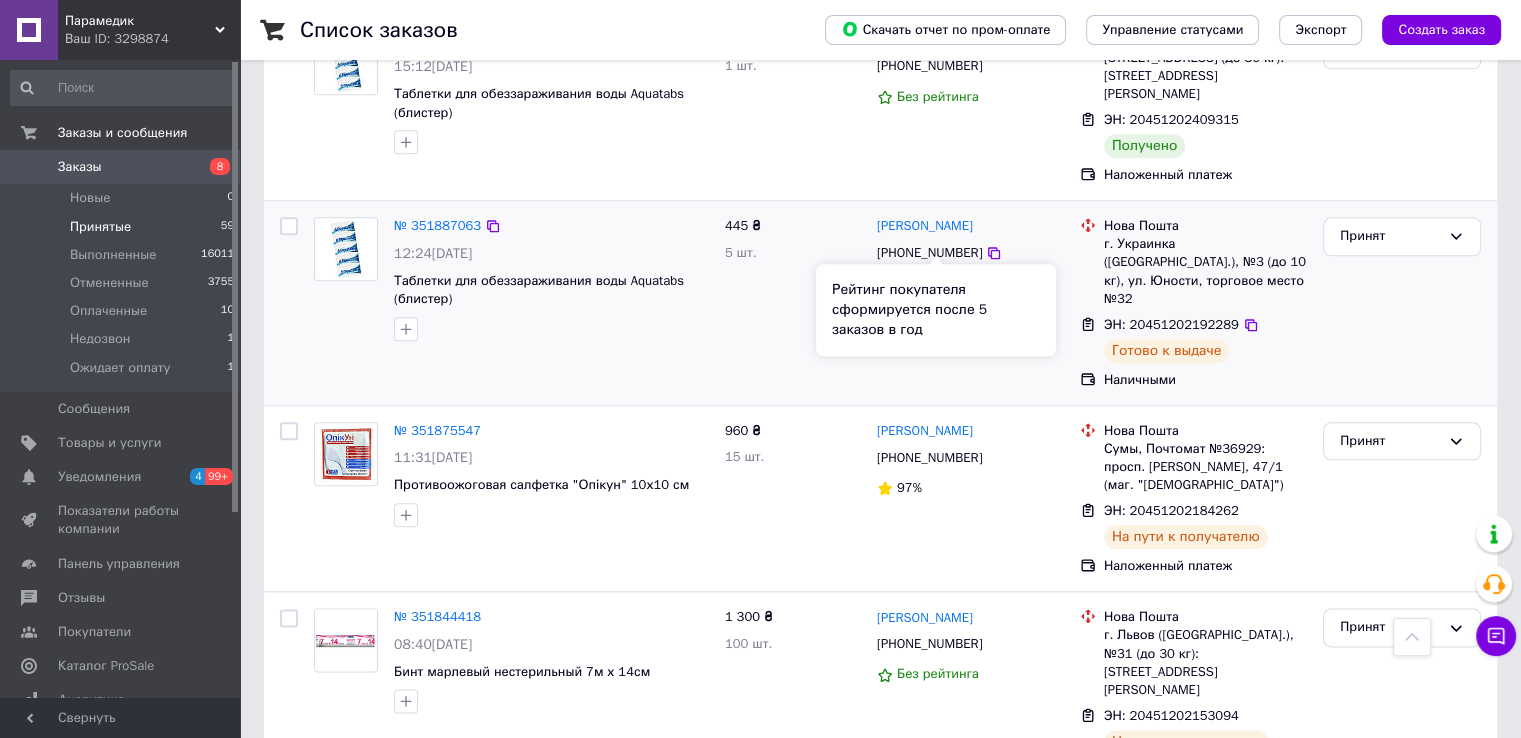 scroll, scrollTop: 2100, scrollLeft: 0, axis: vertical 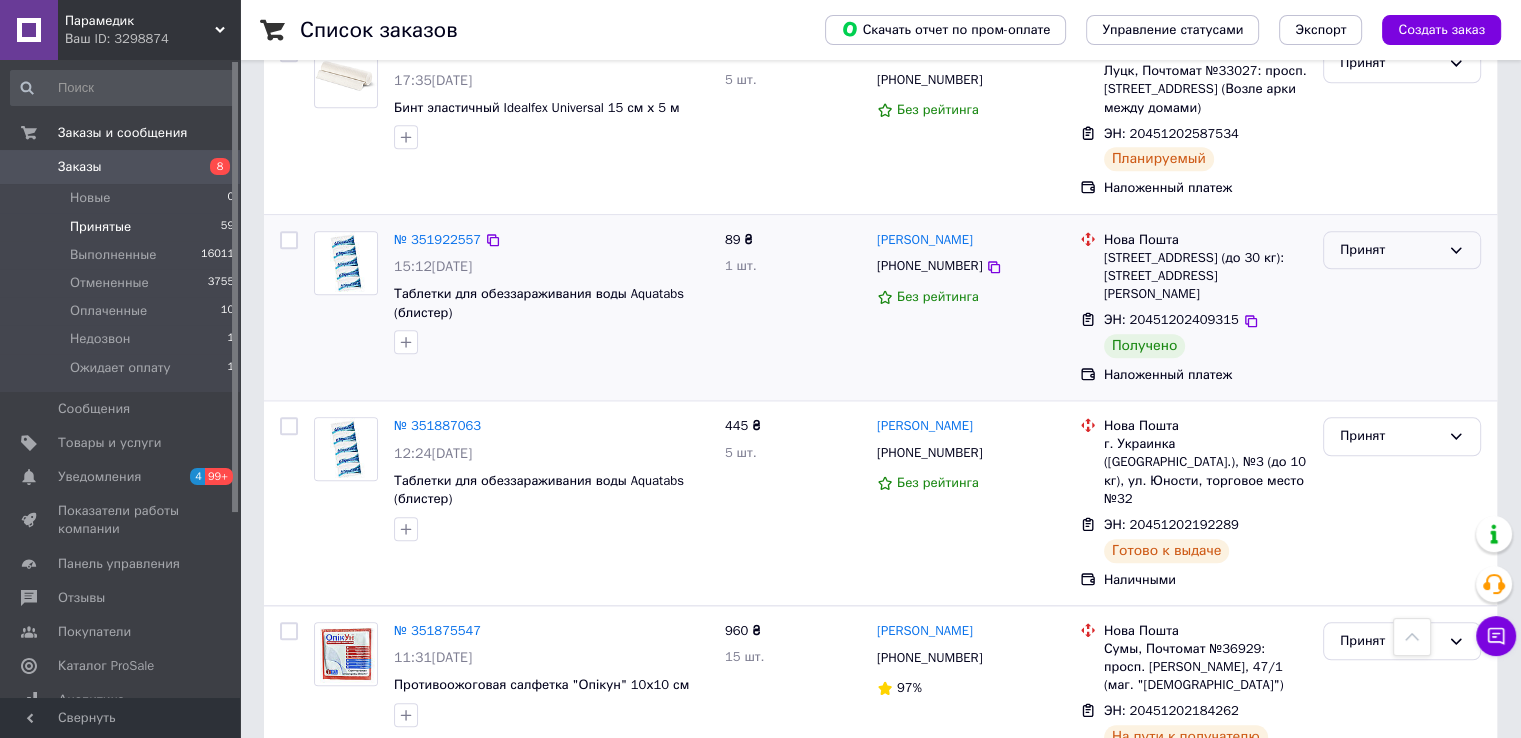 click on "Принят" at bounding box center (1390, 250) 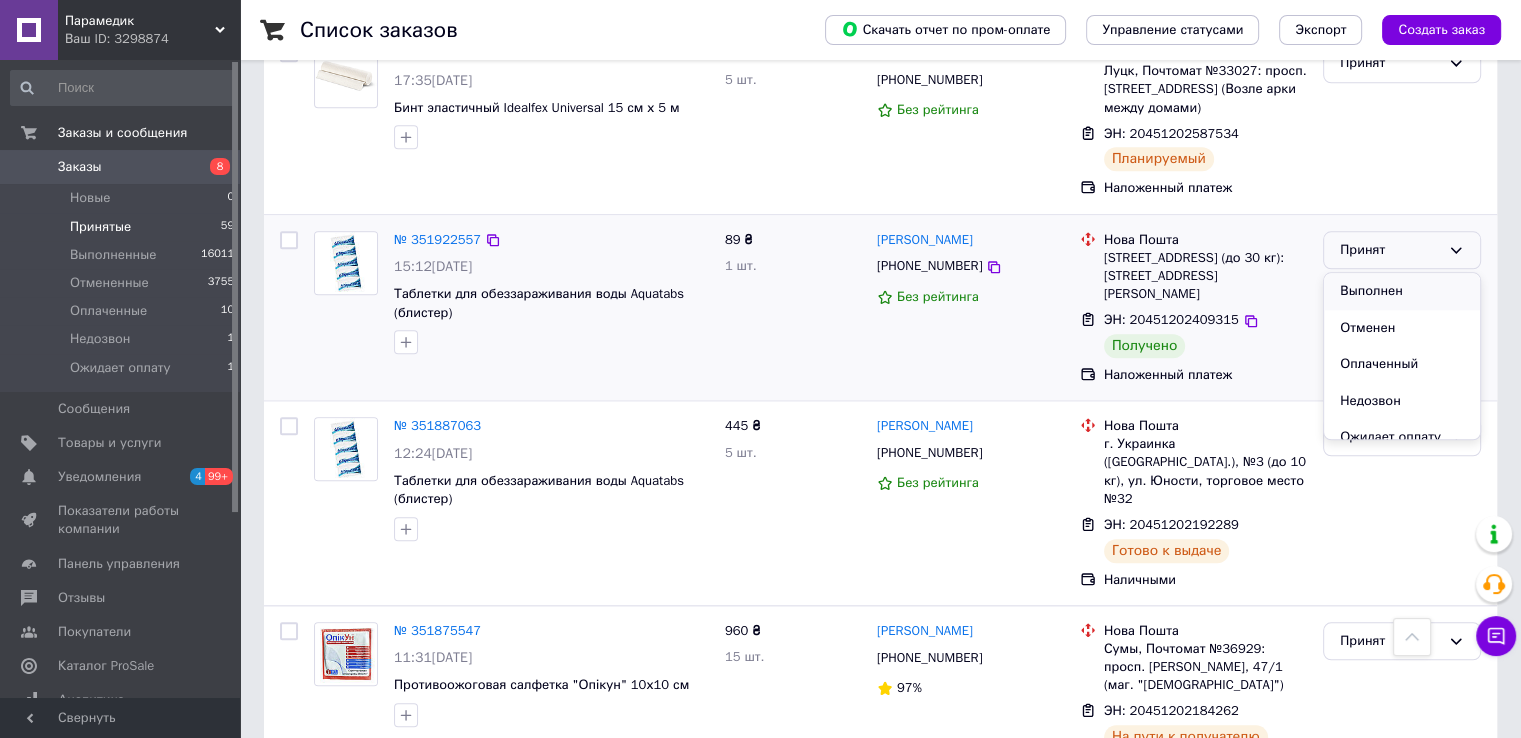 click on "Выполнен" at bounding box center (1402, 291) 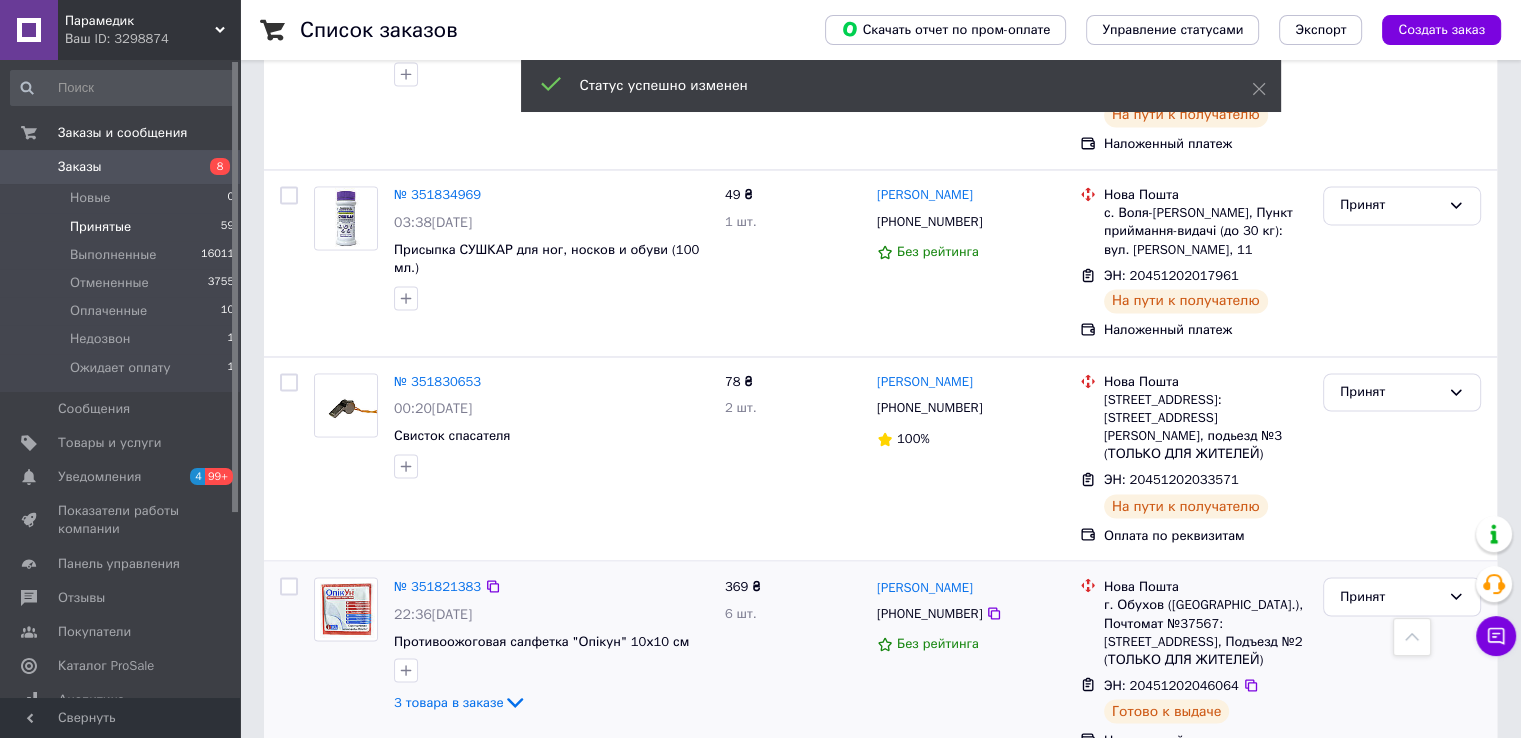 scroll, scrollTop: 3499, scrollLeft: 0, axis: vertical 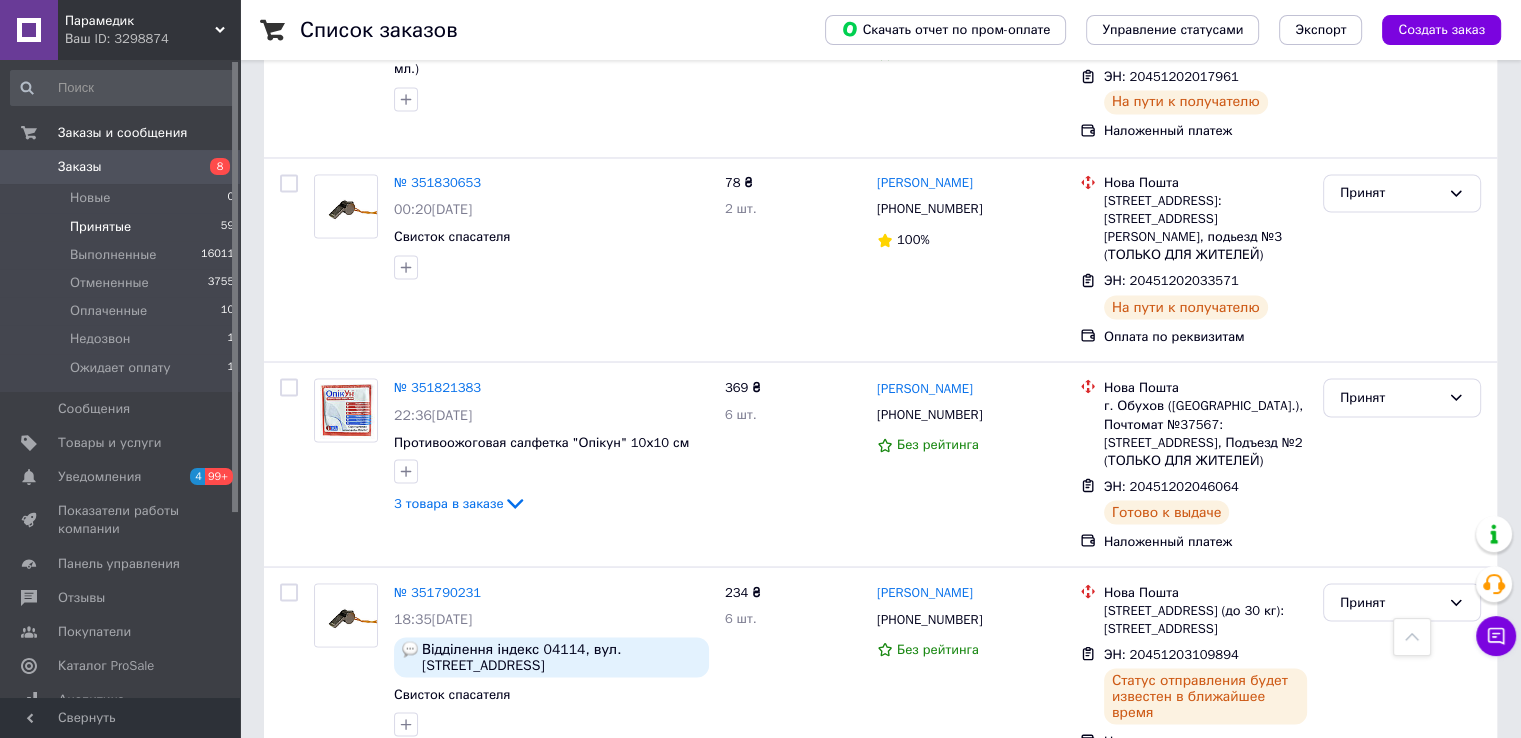 click on "2" at bounding box center (327, 811) 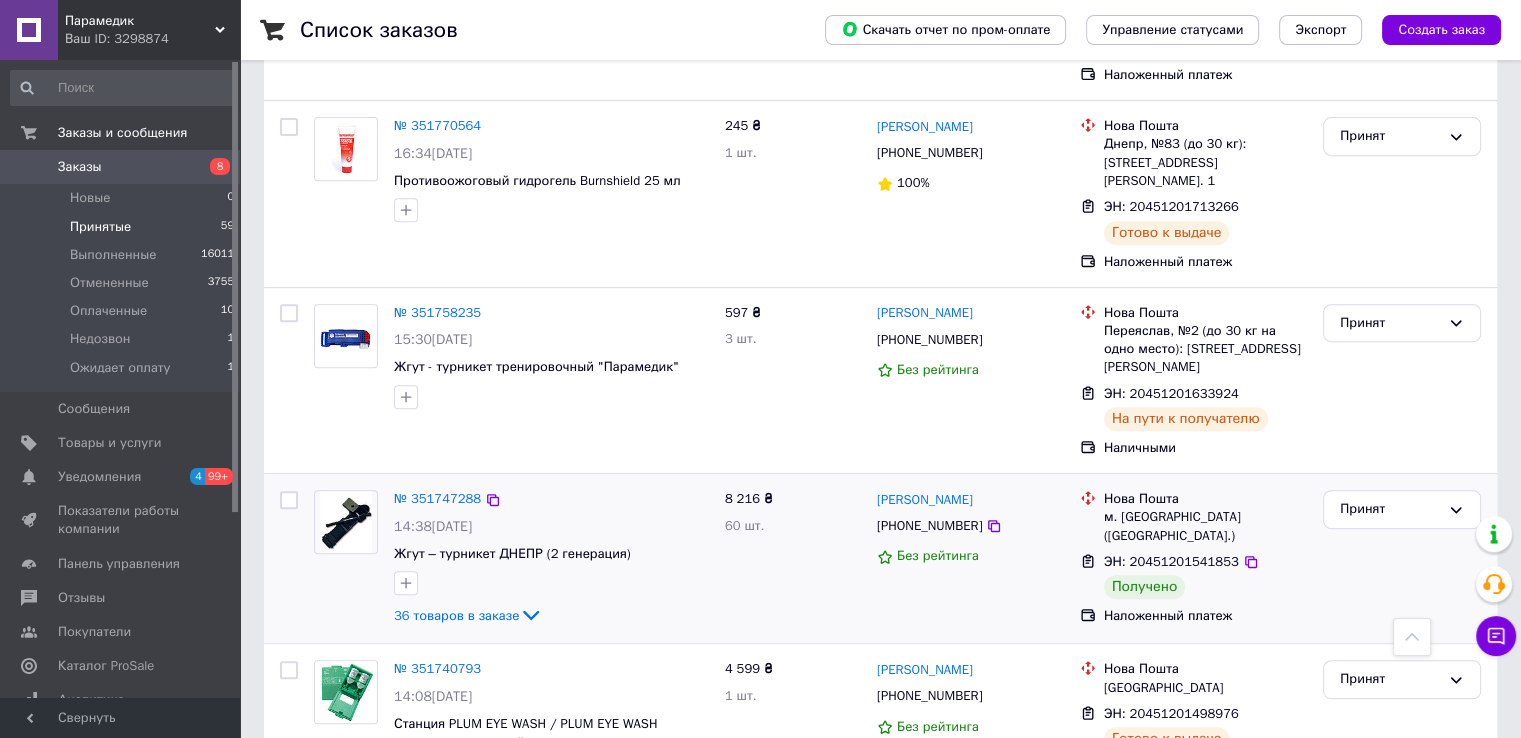 scroll, scrollTop: 900, scrollLeft: 0, axis: vertical 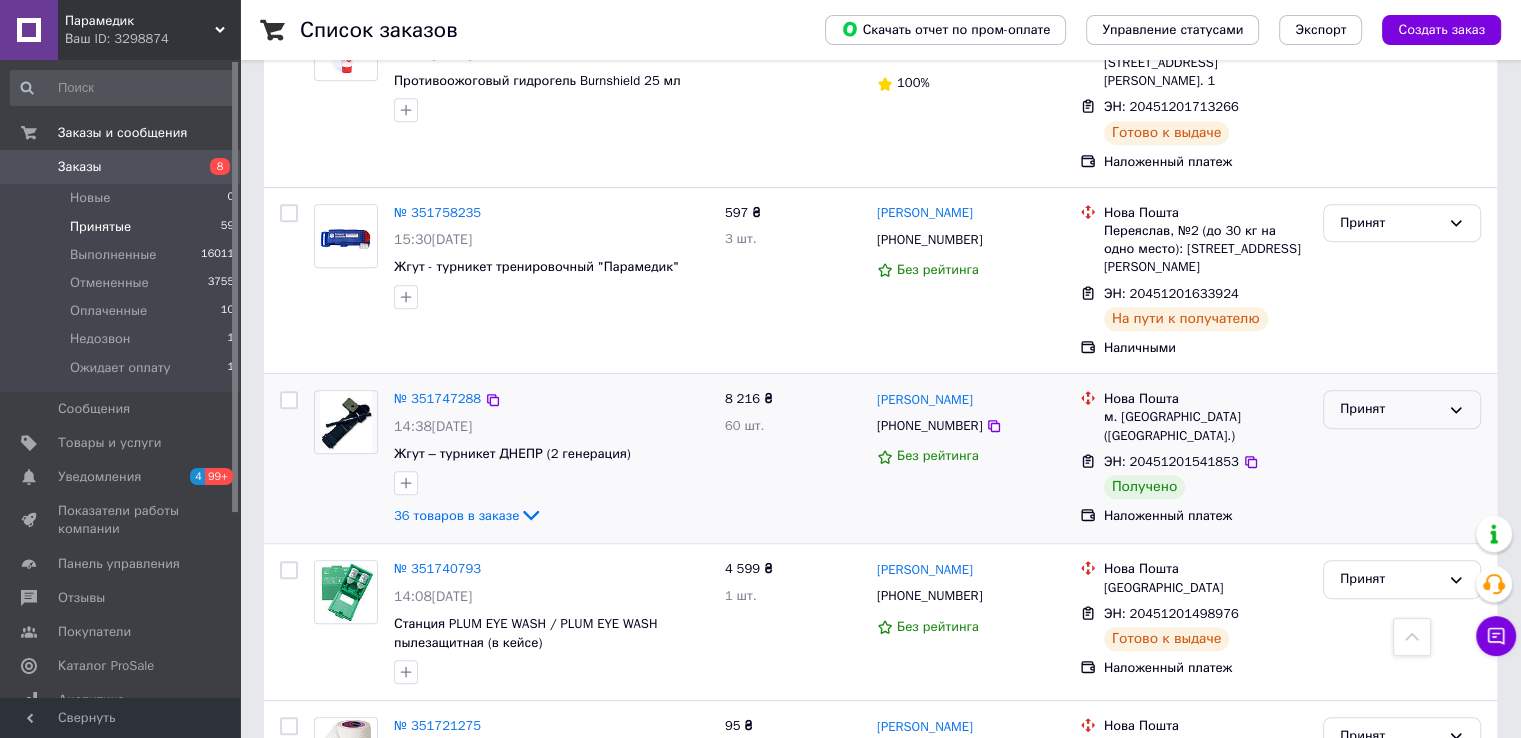 click on "Принят" at bounding box center (1390, 409) 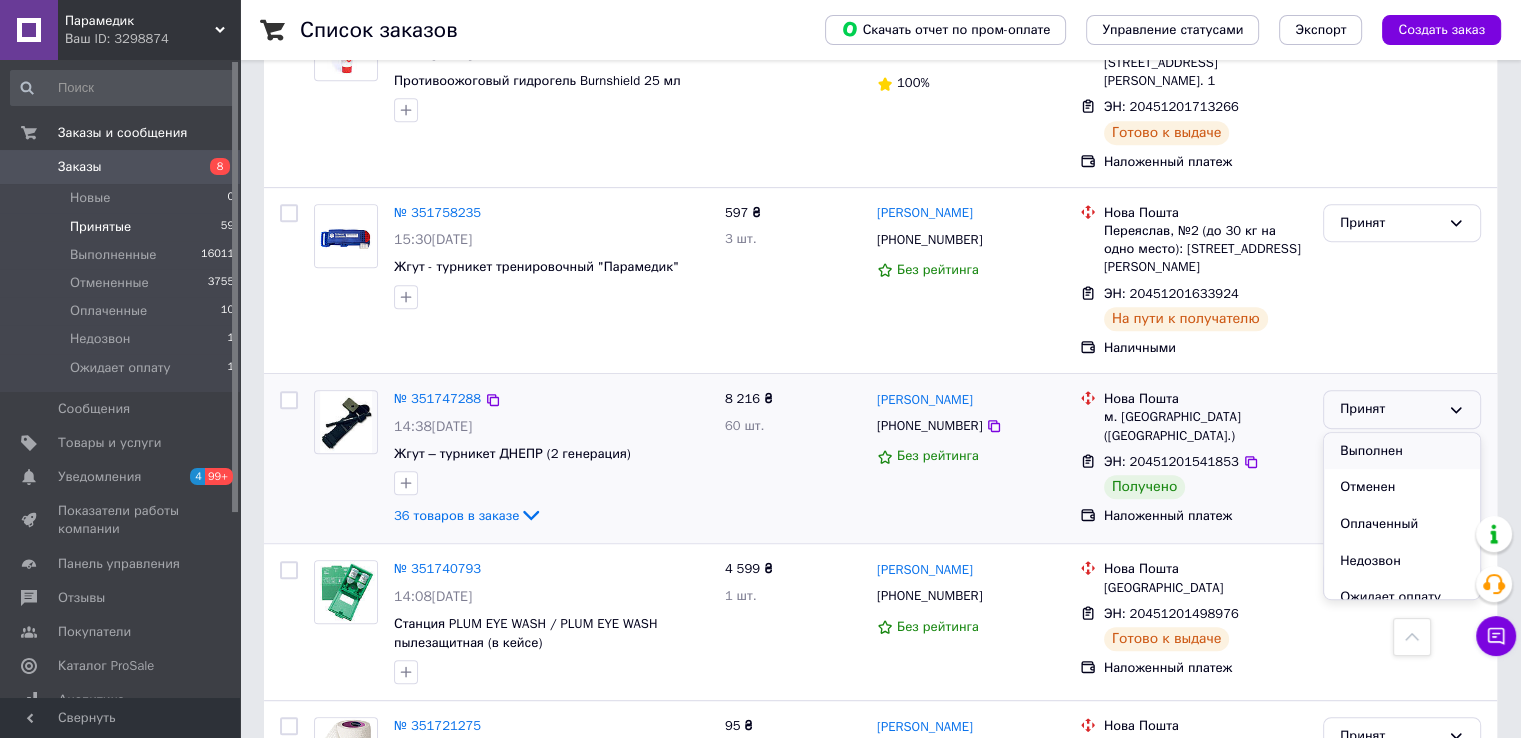 click on "Выполнен" at bounding box center (1402, 451) 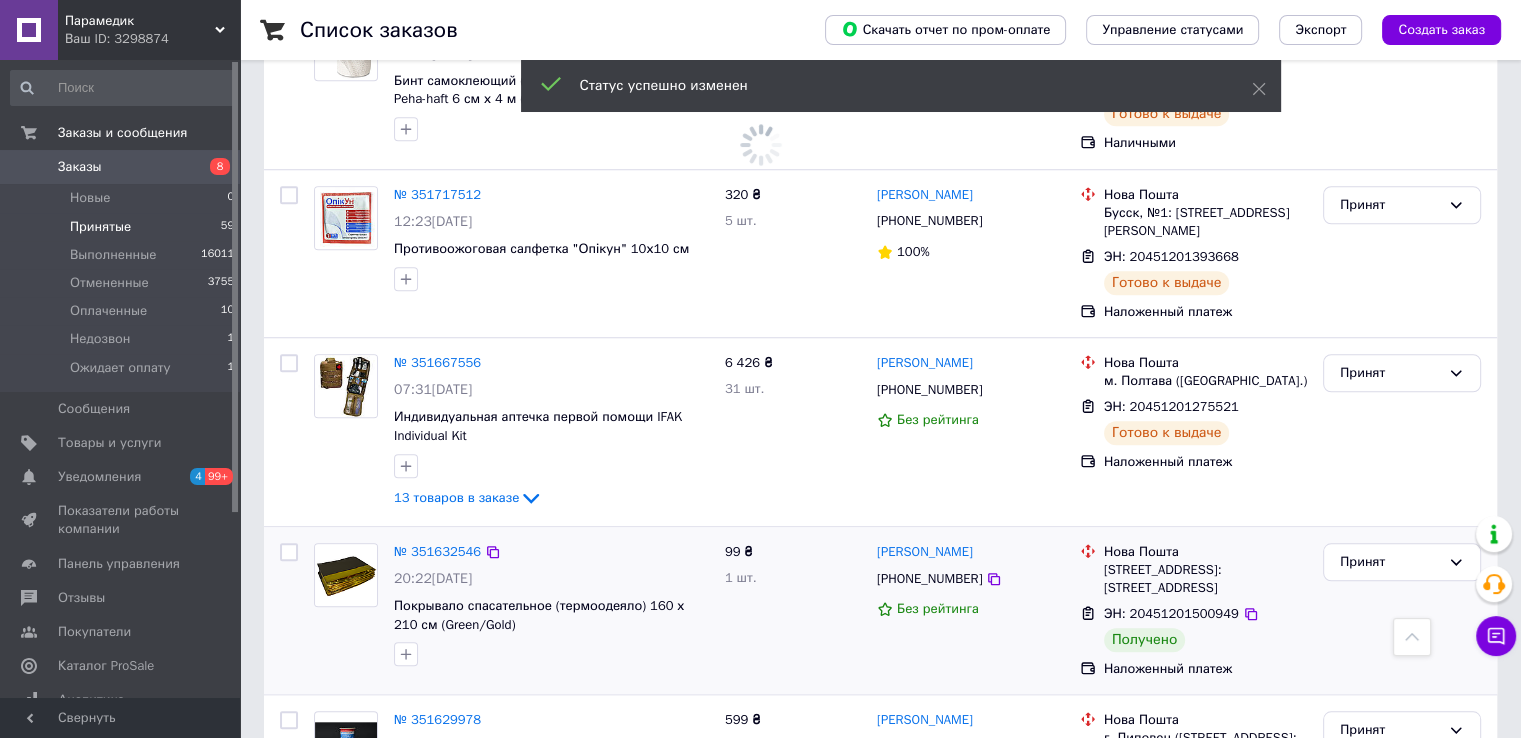 scroll, scrollTop: 1700, scrollLeft: 0, axis: vertical 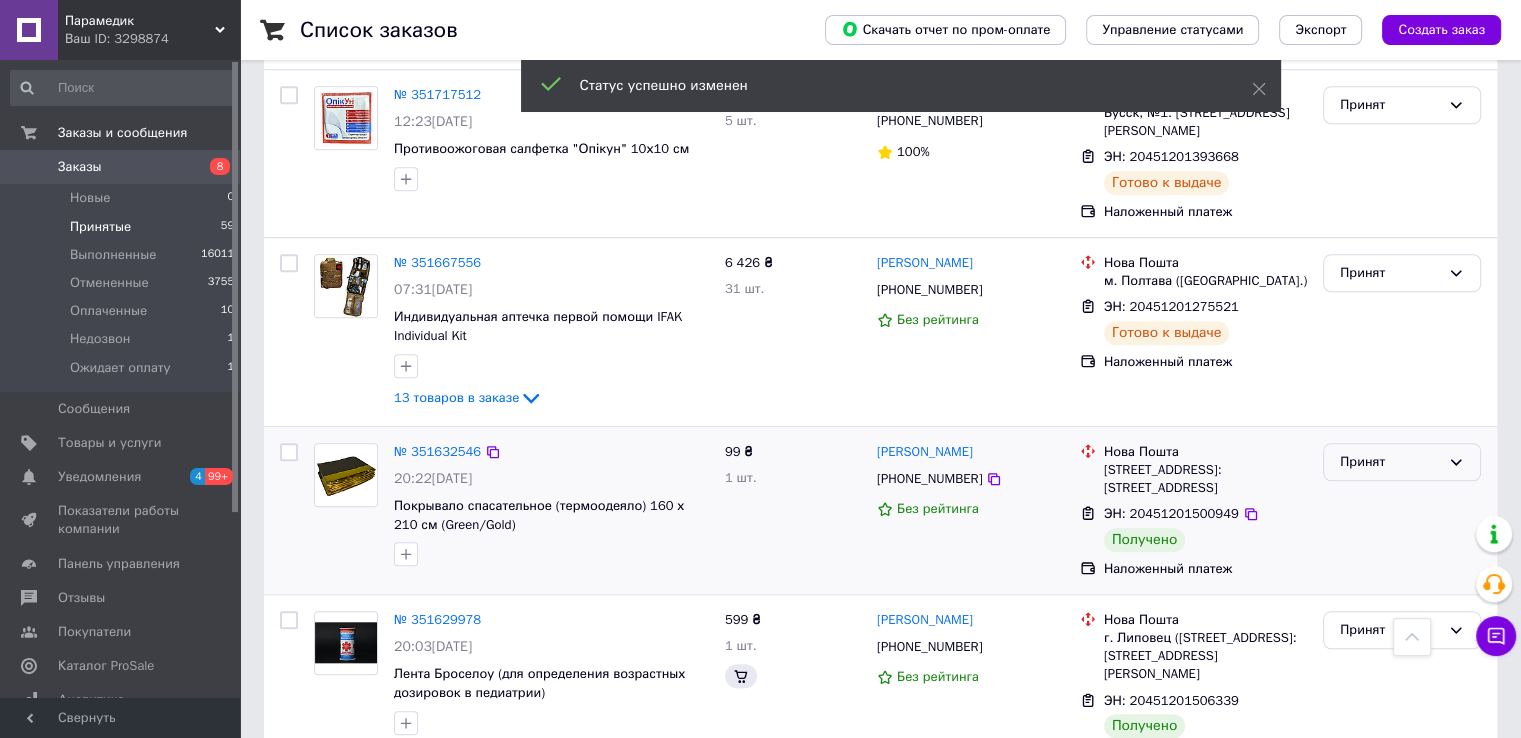 drag, startPoint x: 1351, startPoint y: 387, endPoint x: 1356, endPoint y: 404, distance: 17.720045 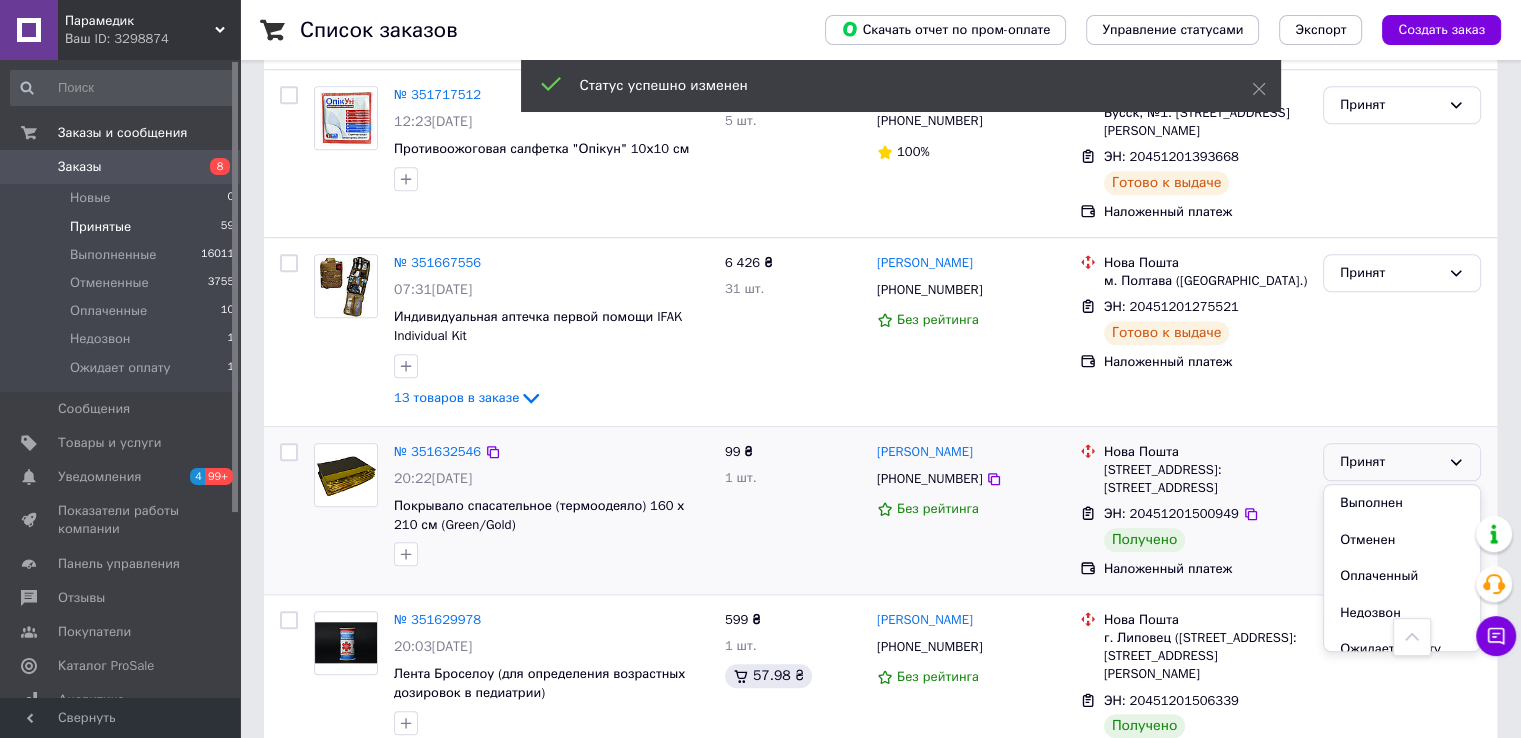 drag, startPoint x: 1361, startPoint y: 433, endPoint x: 1319, endPoint y: 410, distance: 47.88528 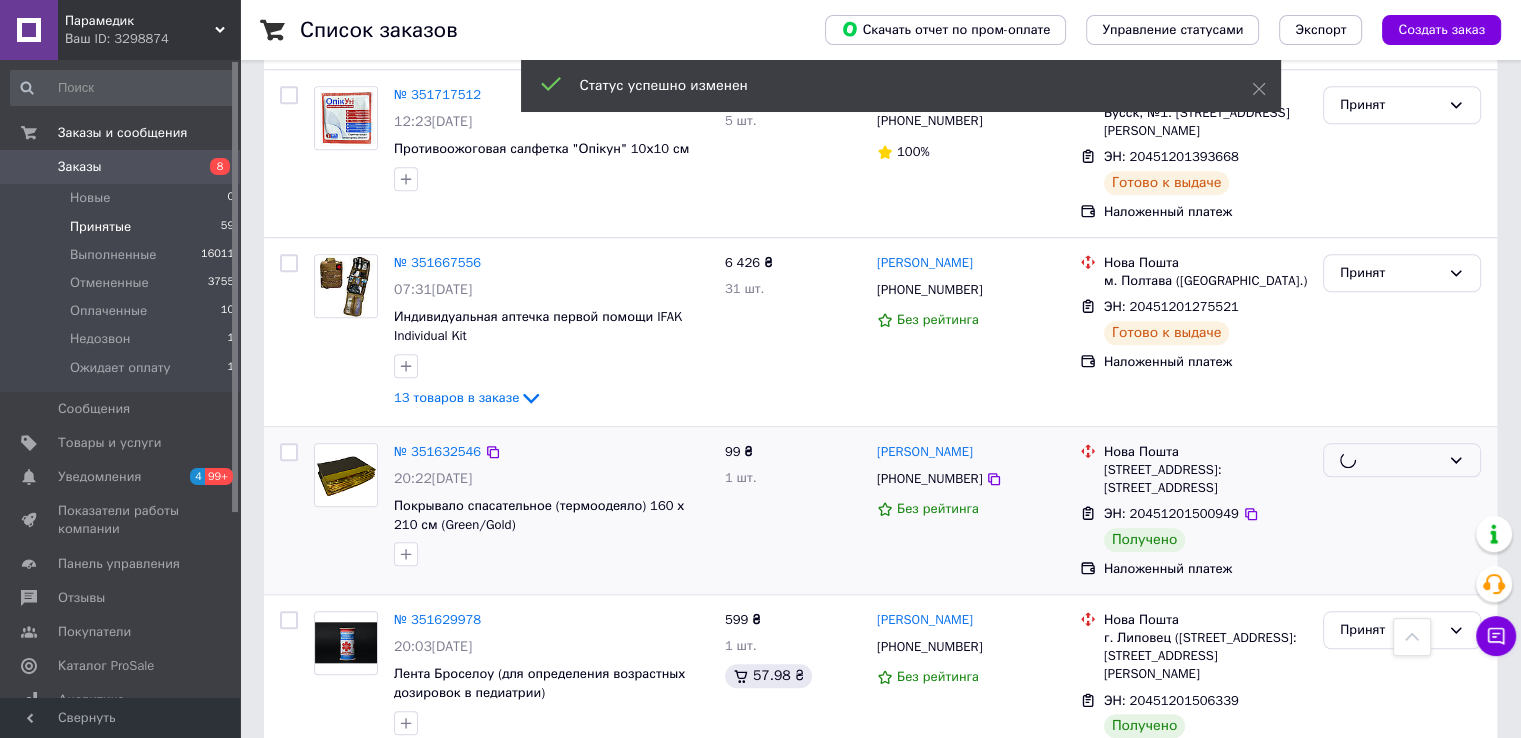 scroll, scrollTop: 1800, scrollLeft: 0, axis: vertical 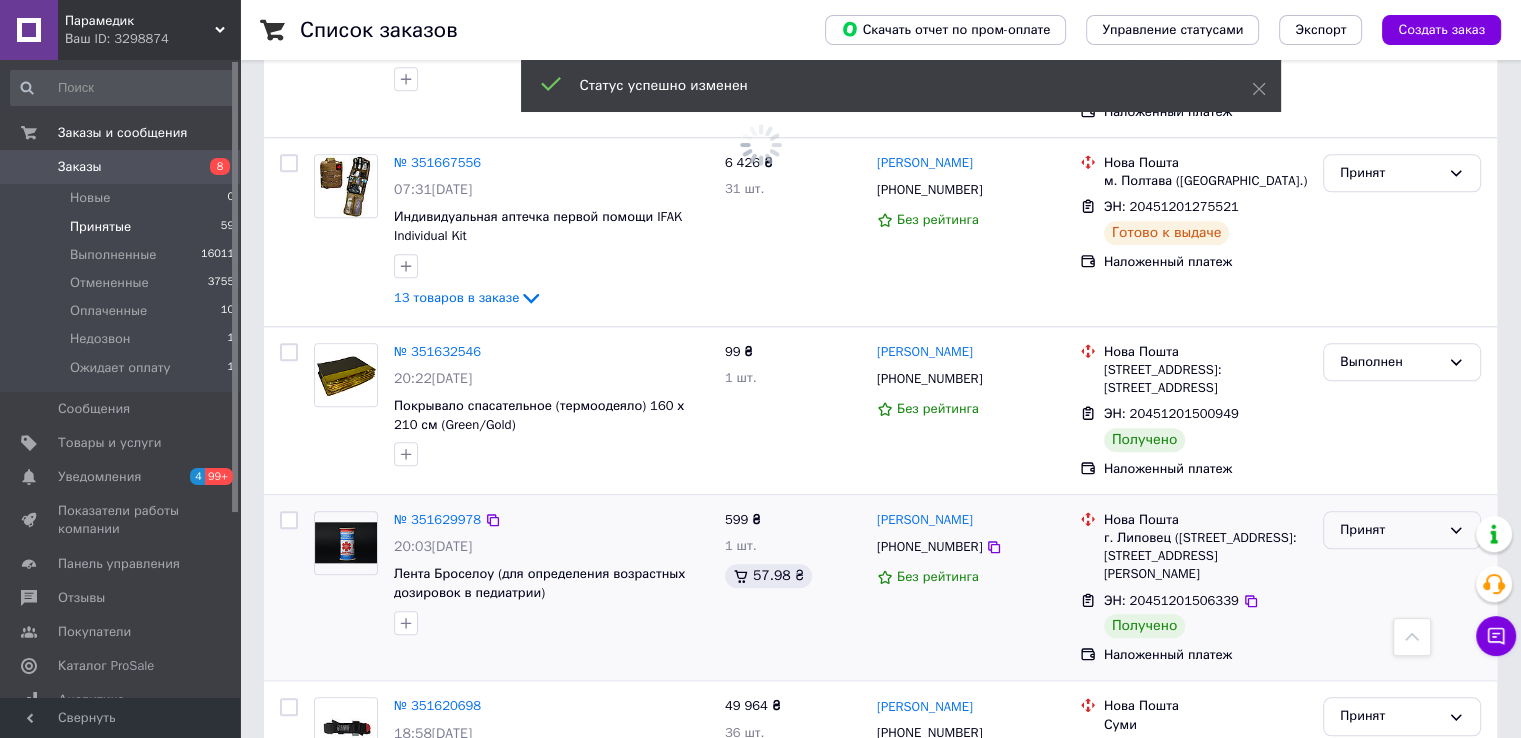 click on "Принят" at bounding box center [1390, 530] 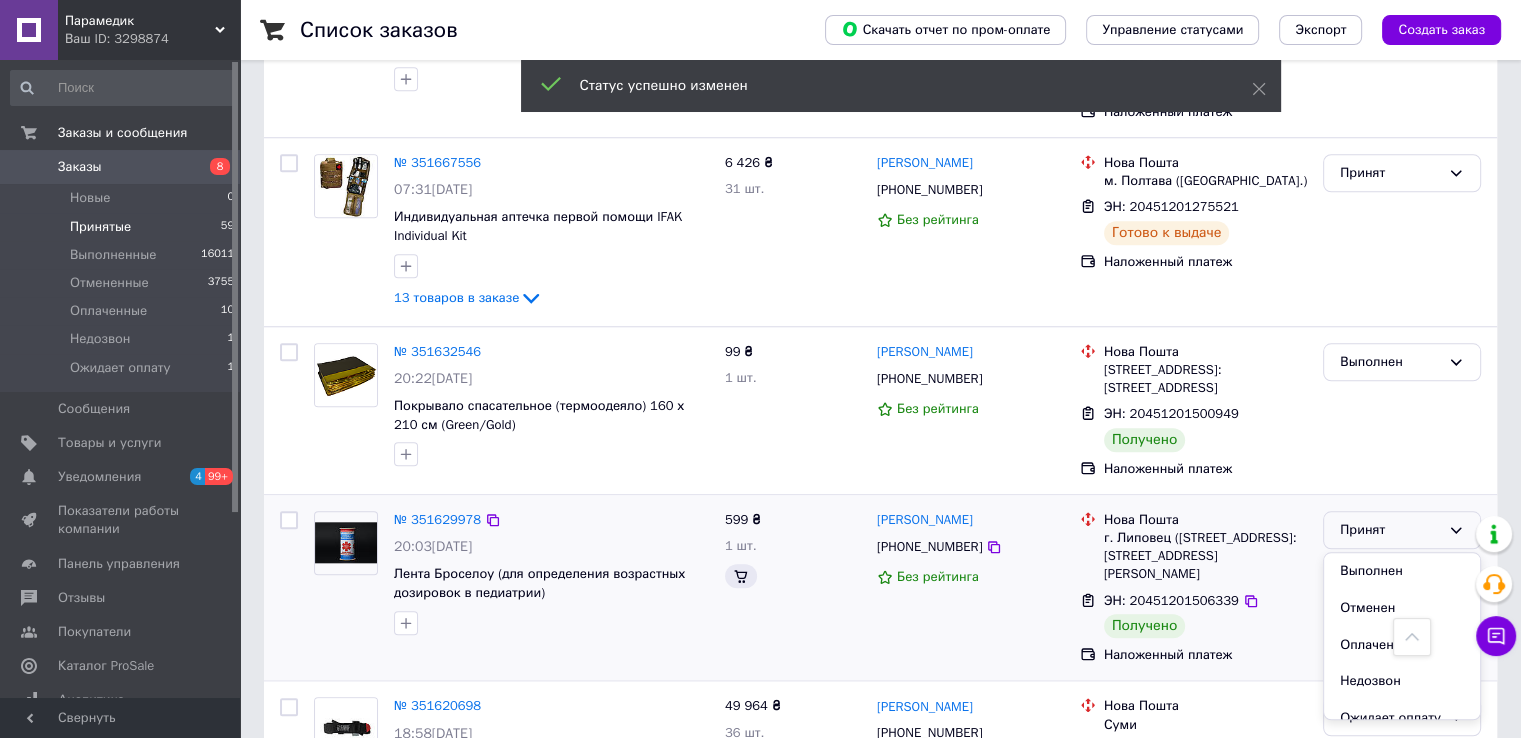 drag, startPoint x: 1379, startPoint y: 499, endPoint x: 1228, endPoint y: 456, distance: 157.00319 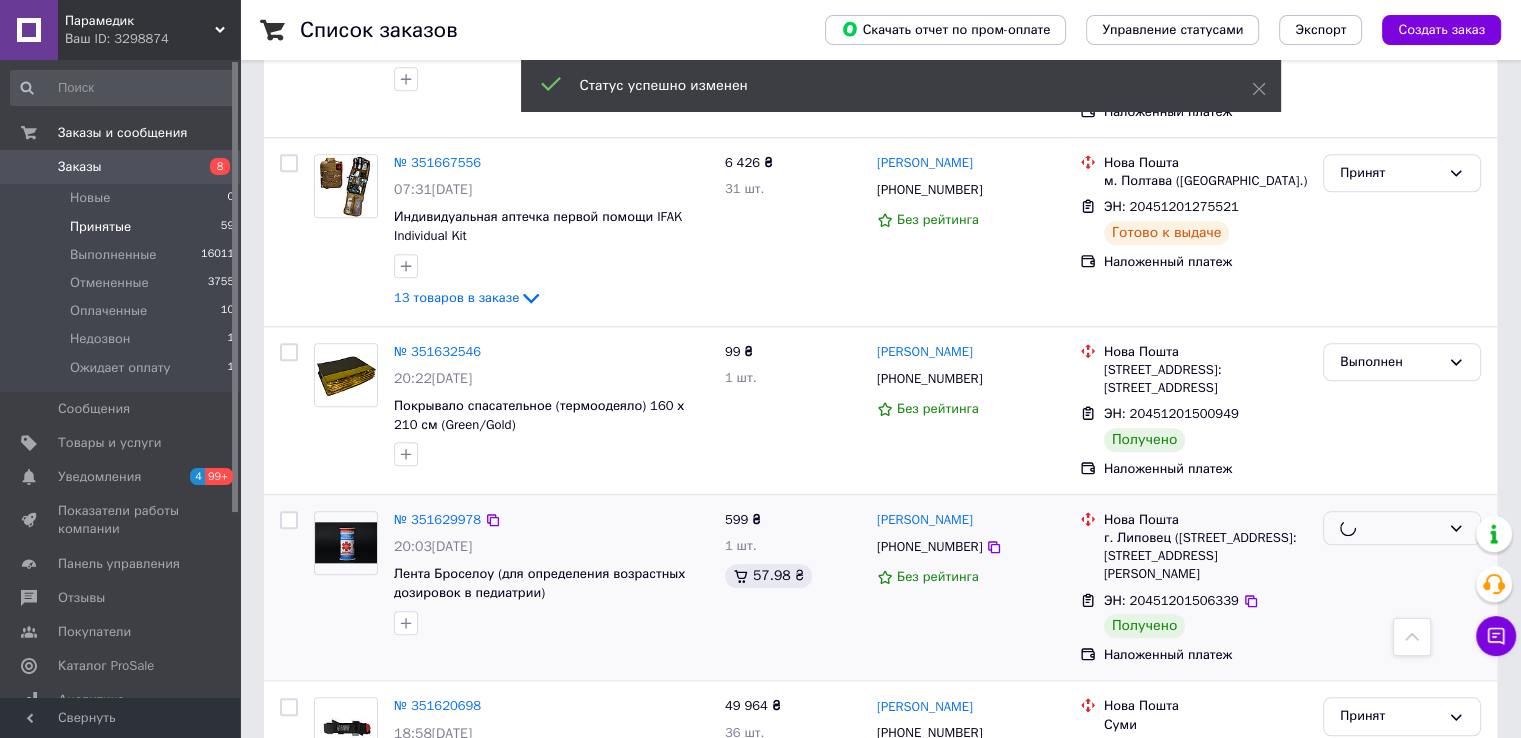 scroll, scrollTop: 1900, scrollLeft: 0, axis: vertical 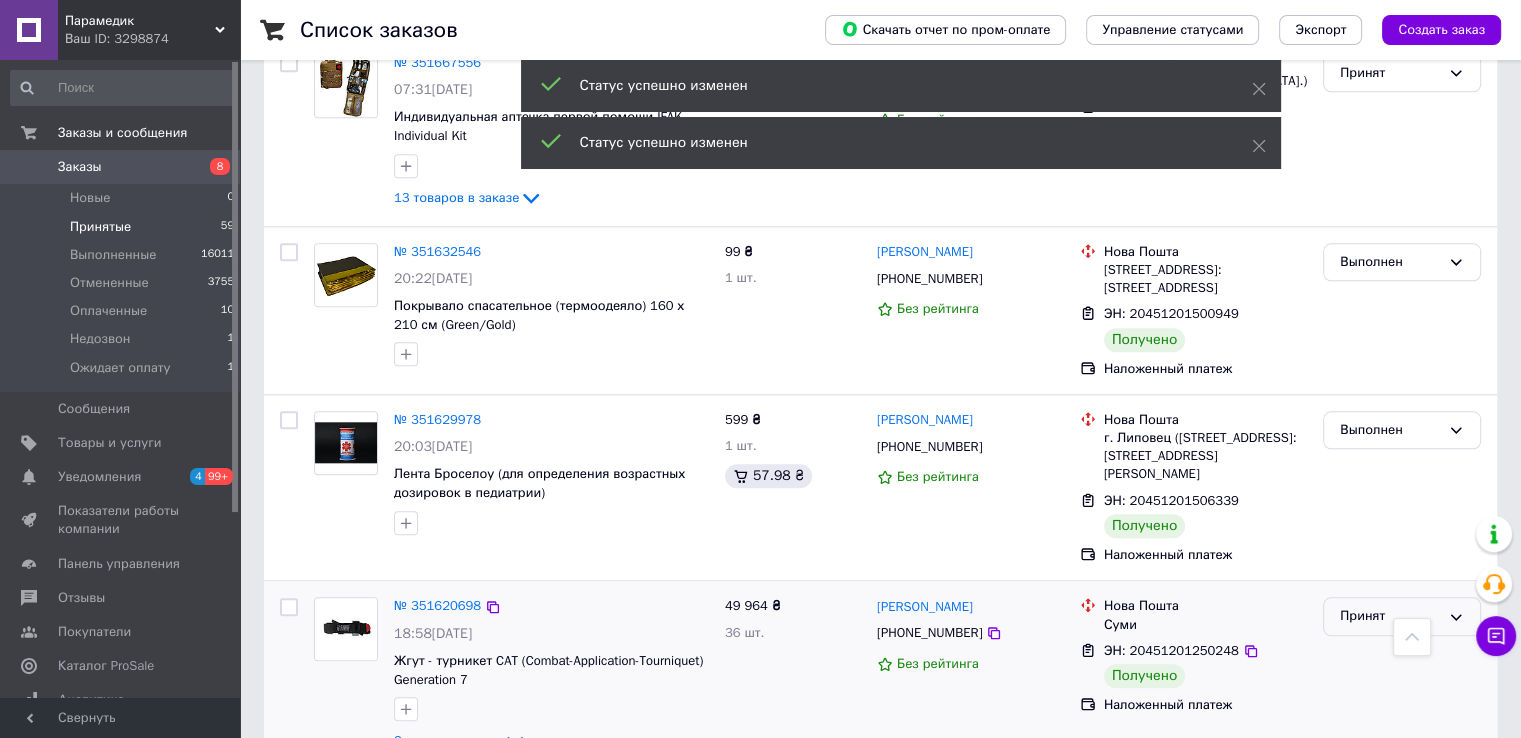 click on "Принят" at bounding box center (1390, 616) 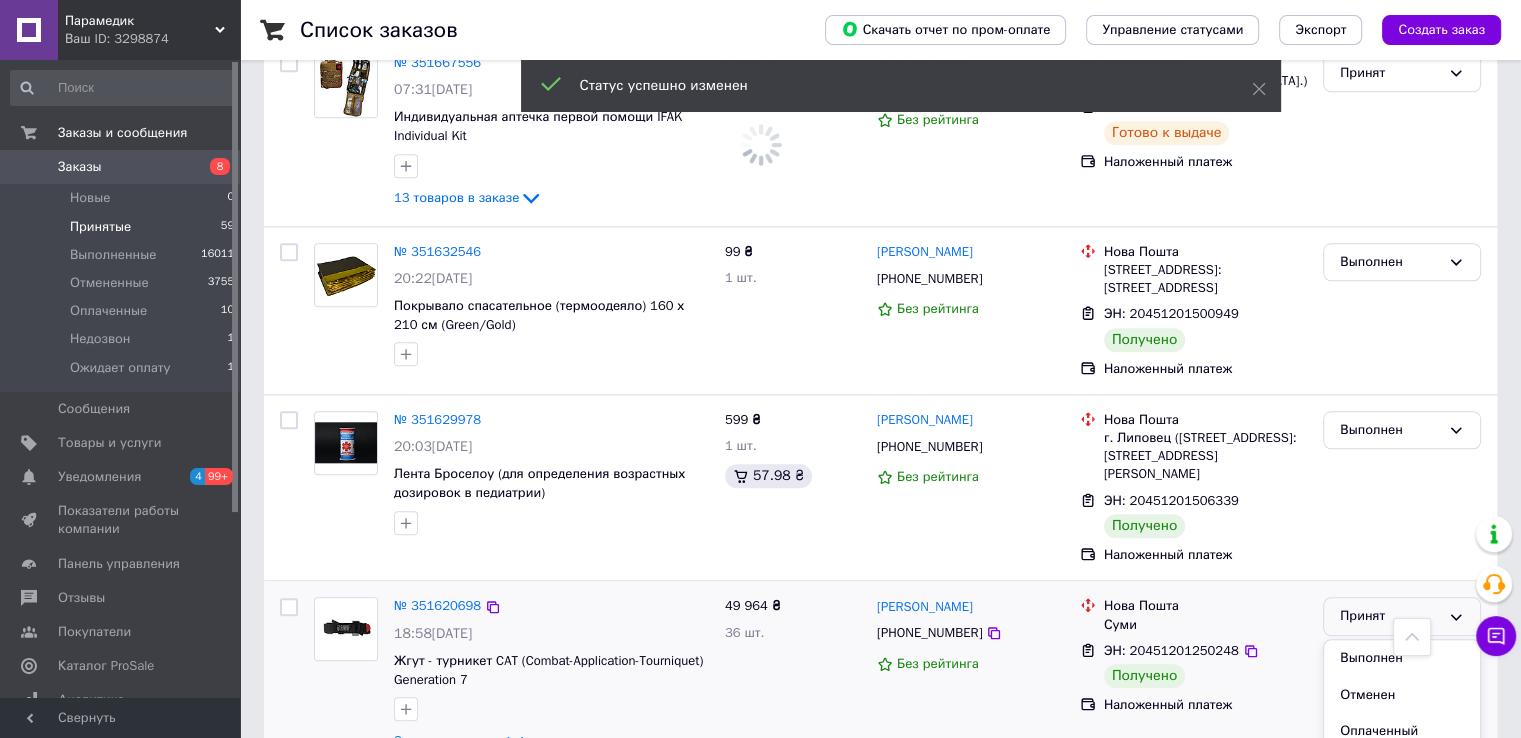 drag, startPoint x: 1355, startPoint y: 595, endPoint x: 1314, endPoint y: 552, distance: 59.413803 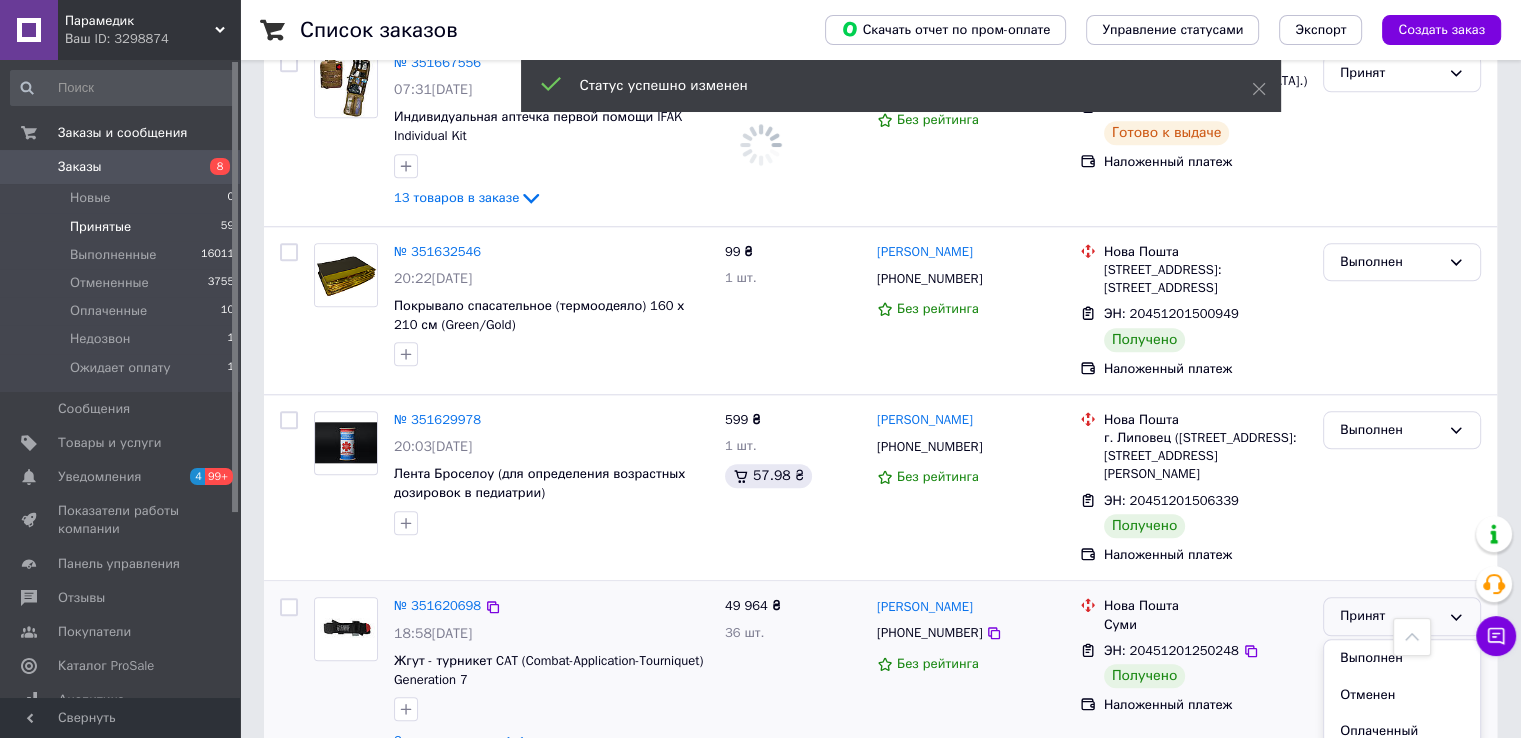 click on "Выполнен" at bounding box center [1402, 658] 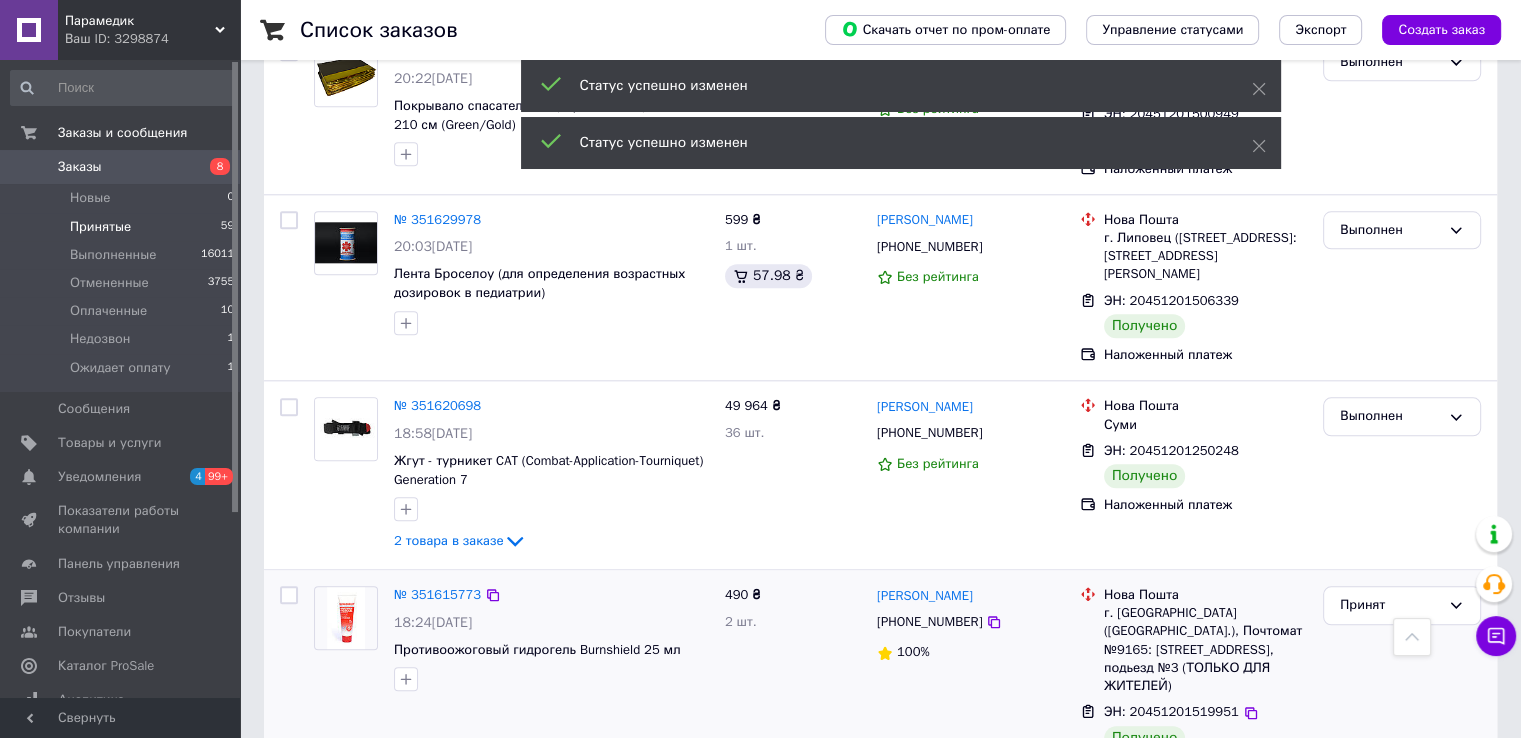 scroll, scrollTop: 2200, scrollLeft: 0, axis: vertical 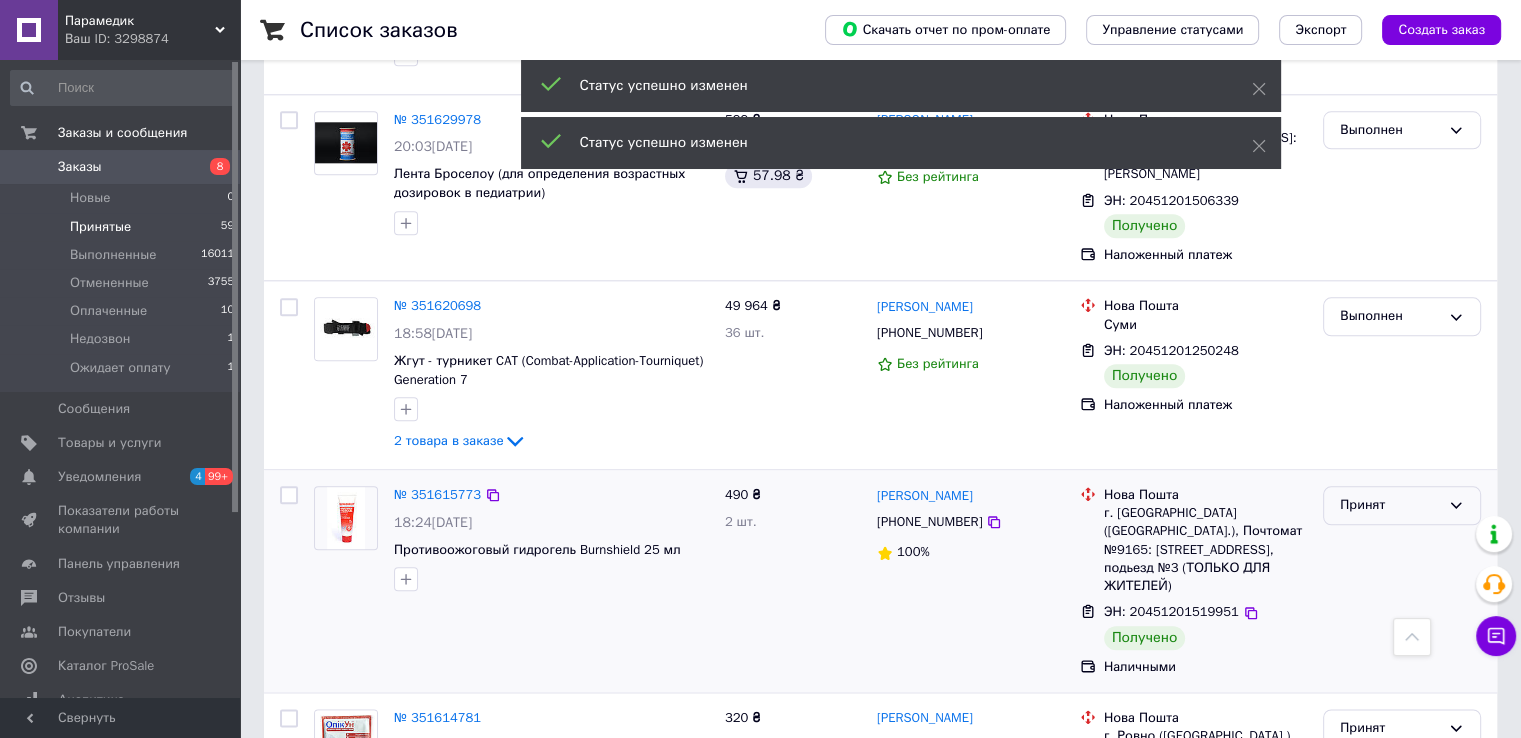 click on "Принят" at bounding box center [1390, 505] 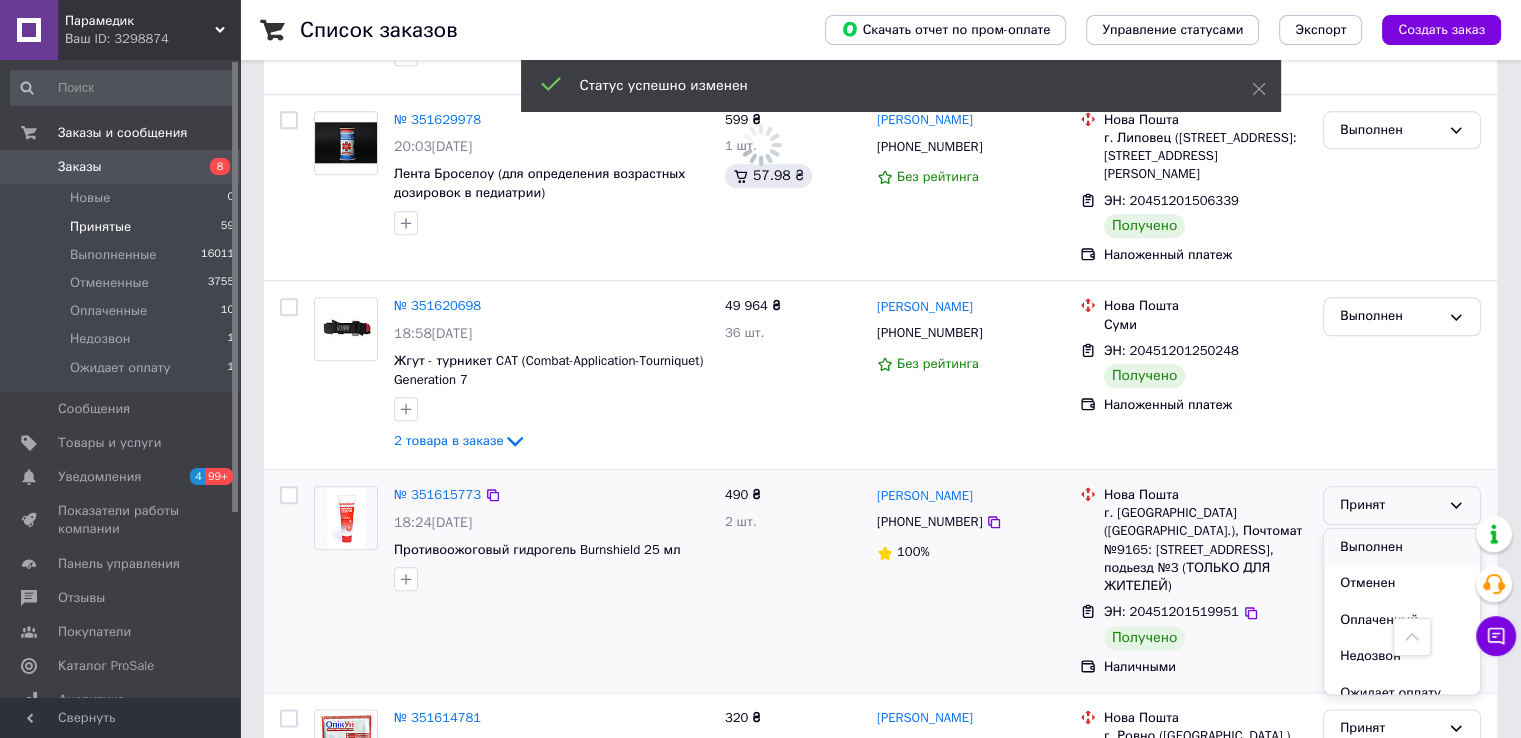 click on "Выполнен" at bounding box center [1402, 547] 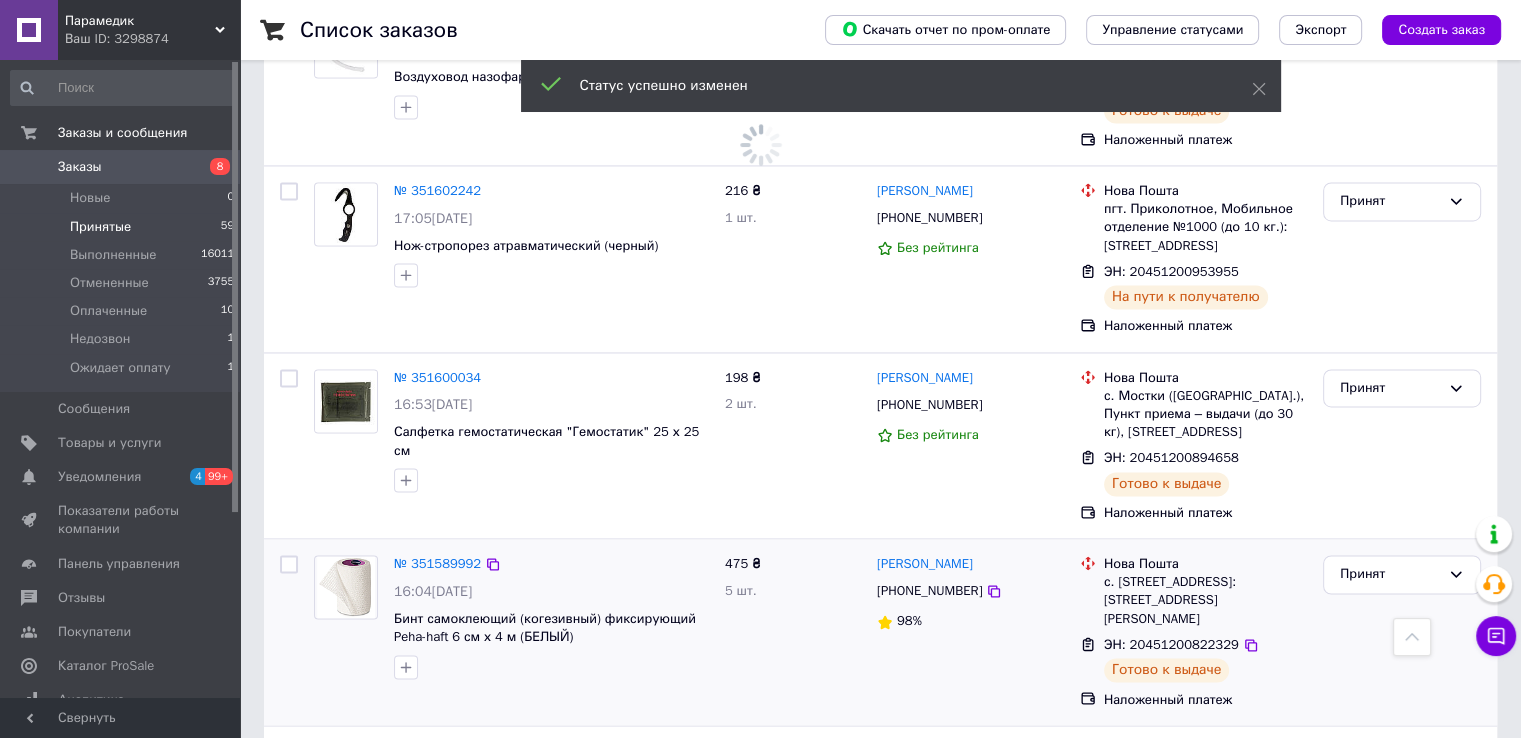 scroll, scrollTop: 3200, scrollLeft: 0, axis: vertical 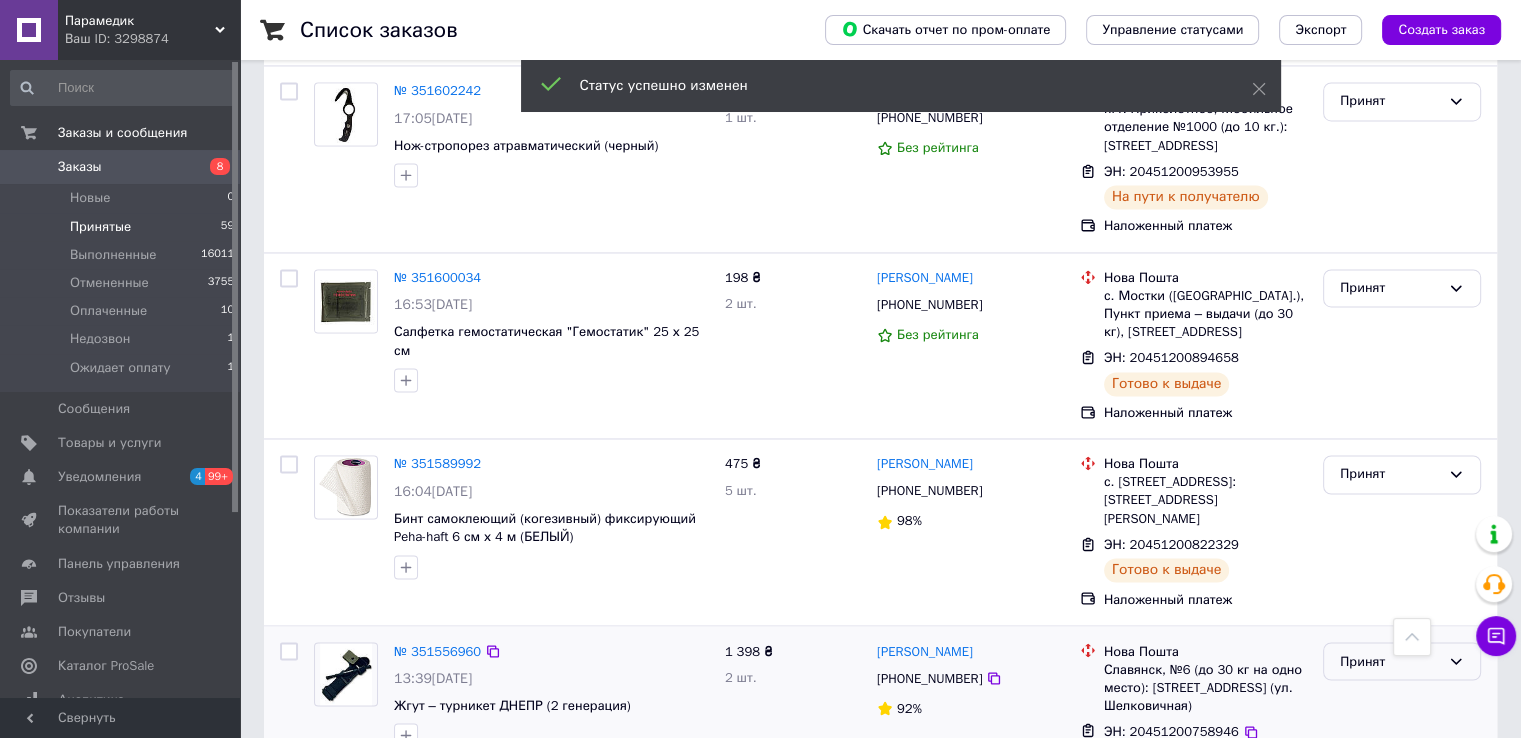 click on "Принят" at bounding box center [1390, 661] 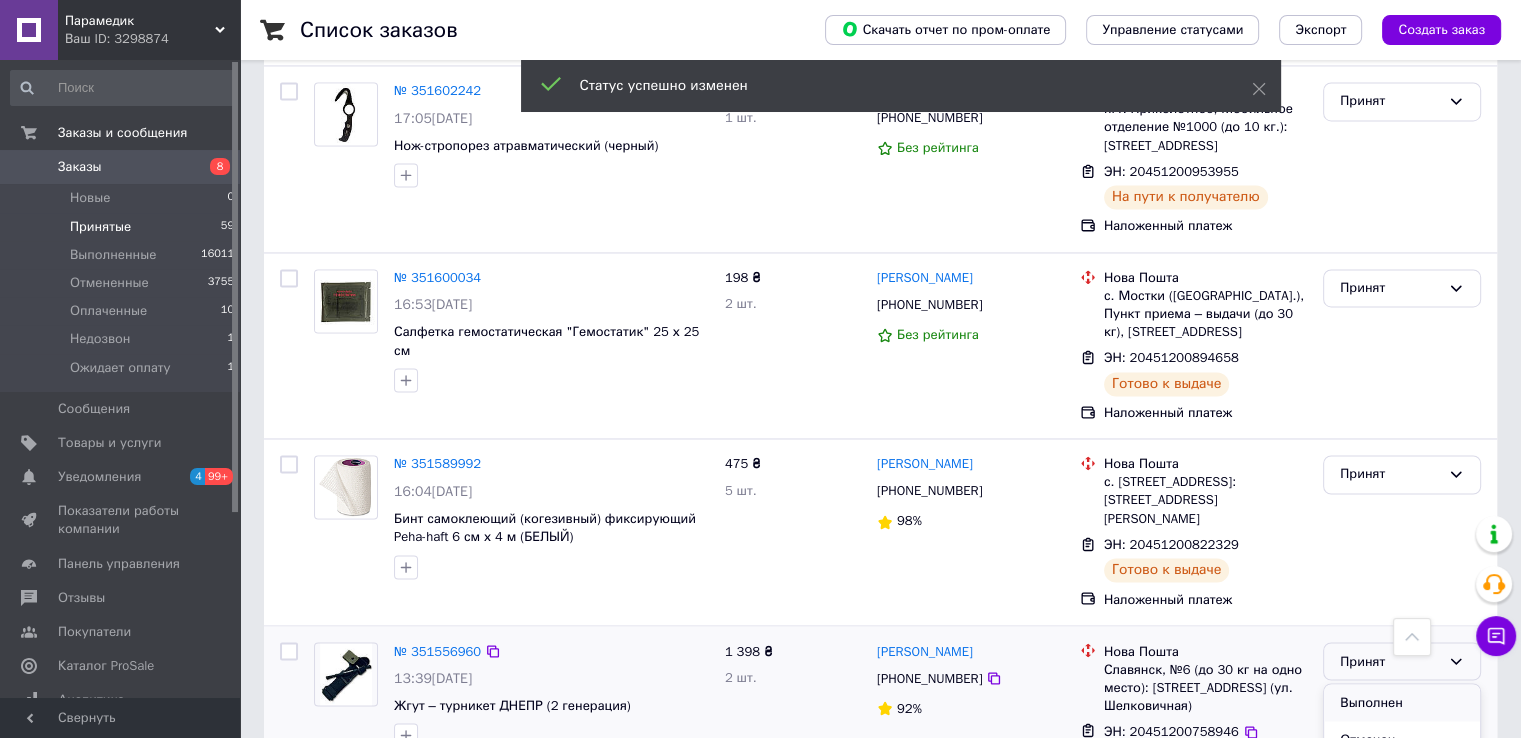 click on "Выполнен" at bounding box center (1402, 702) 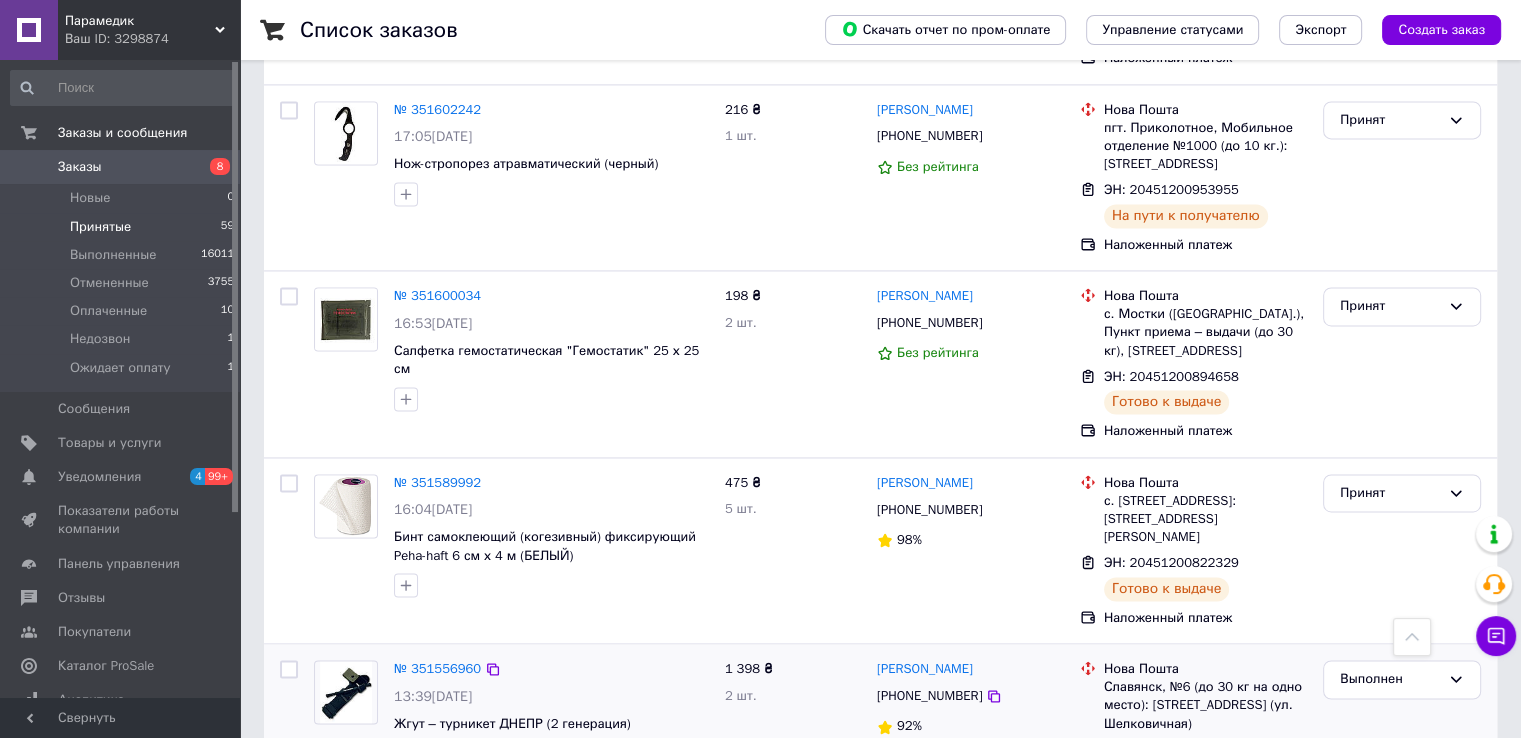 scroll, scrollTop: 3180, scrollLeft: 0, axis: vertical 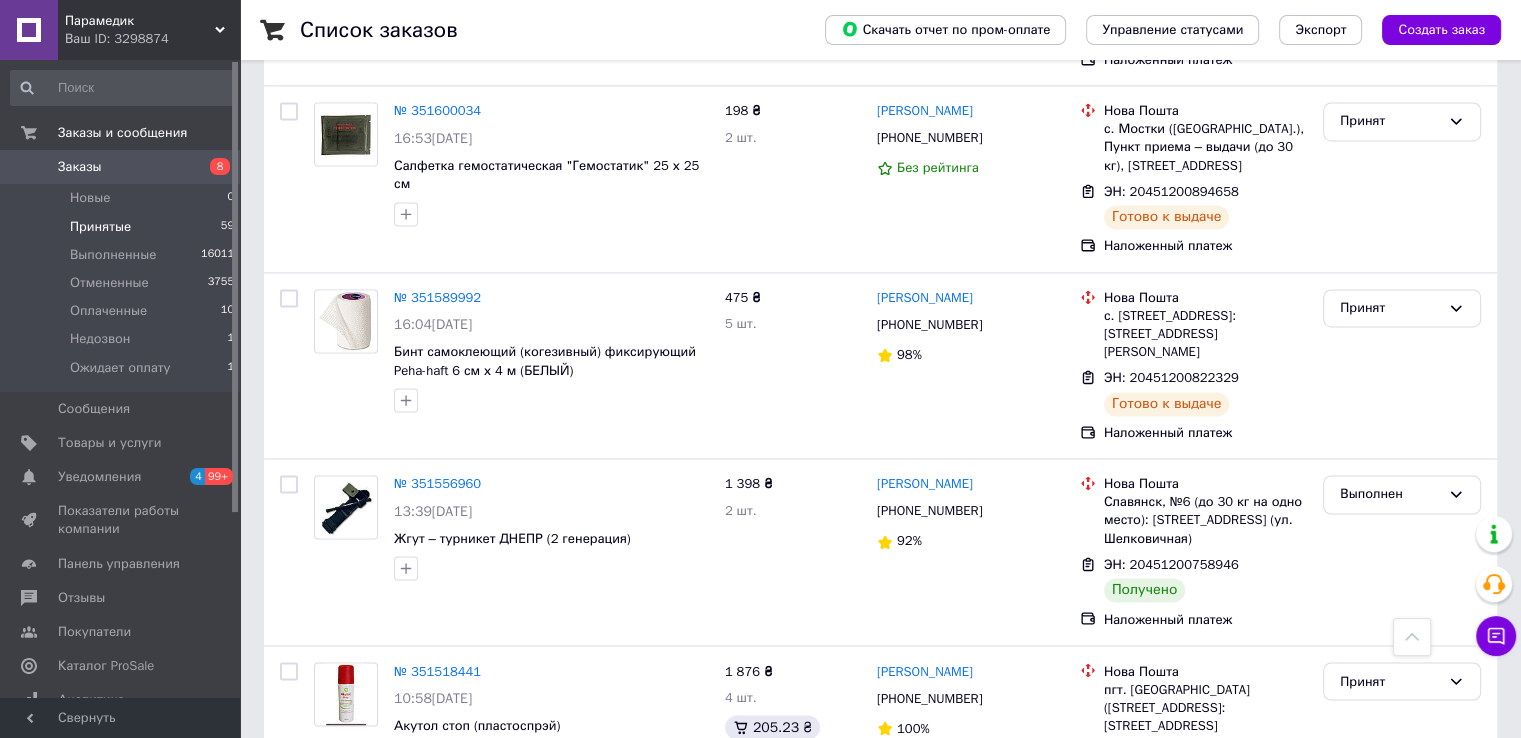 click on "3" at bounding box center [505, 876] 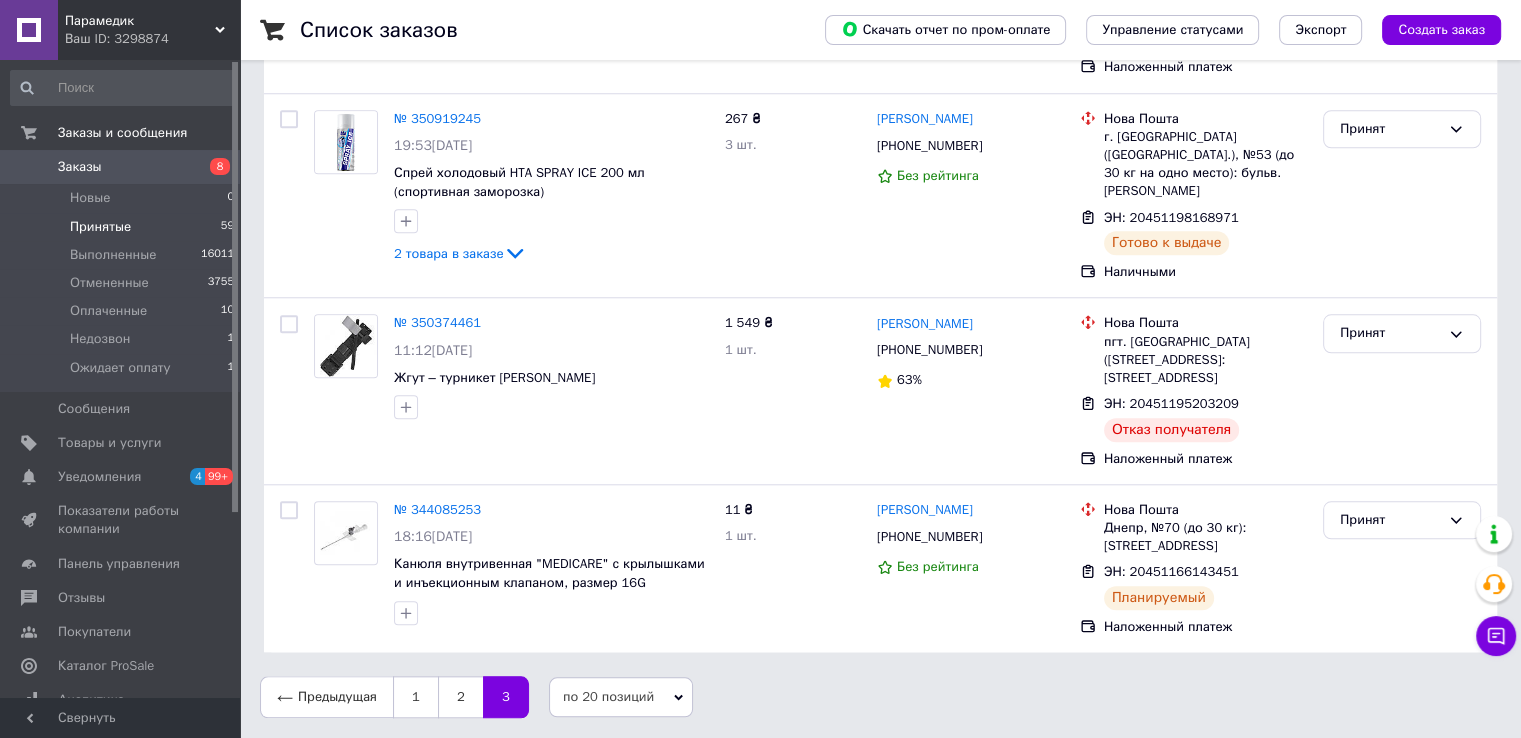 scroll, scrollTop: 0, scrollLeft: 0, axis: both 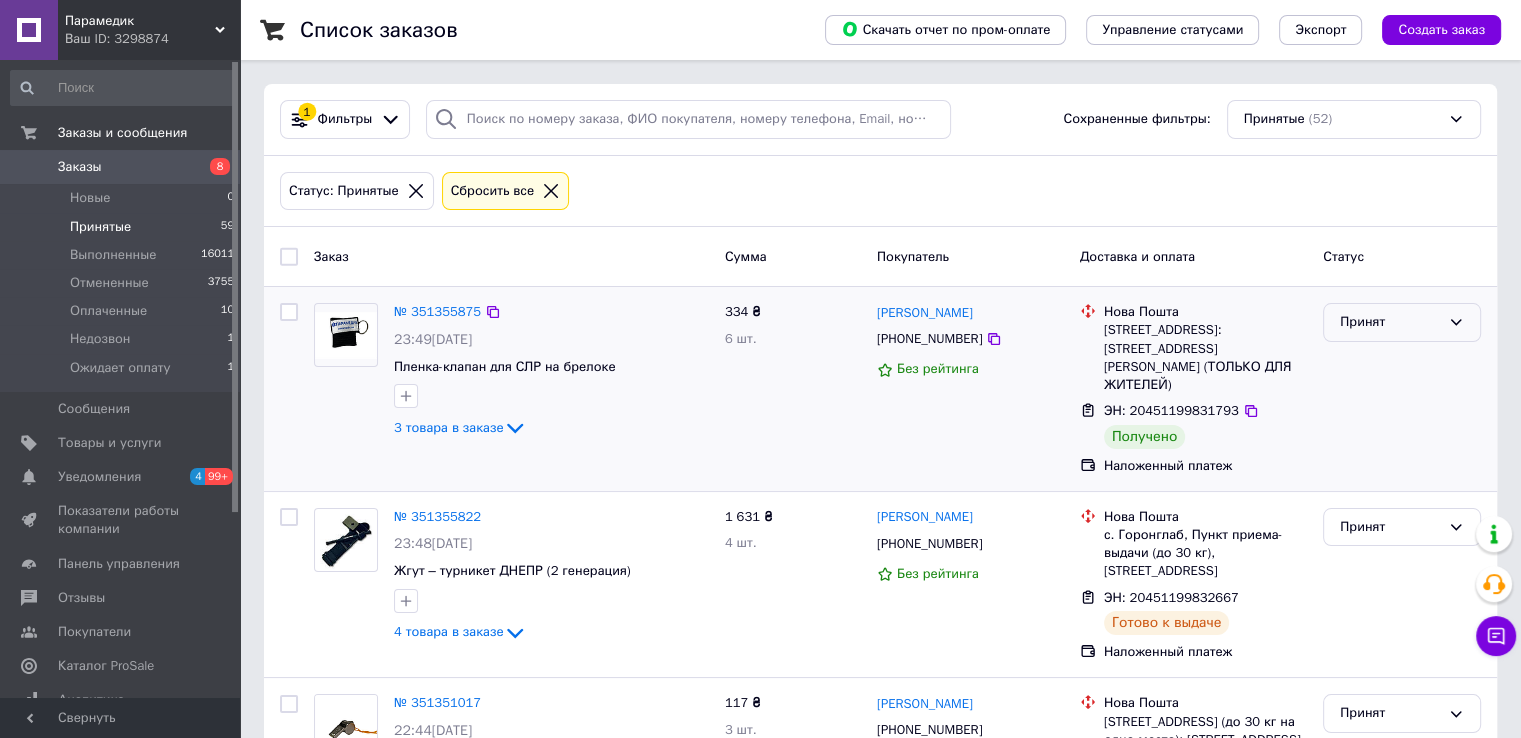 click on "Принят" at bounding box center [1390, 322] 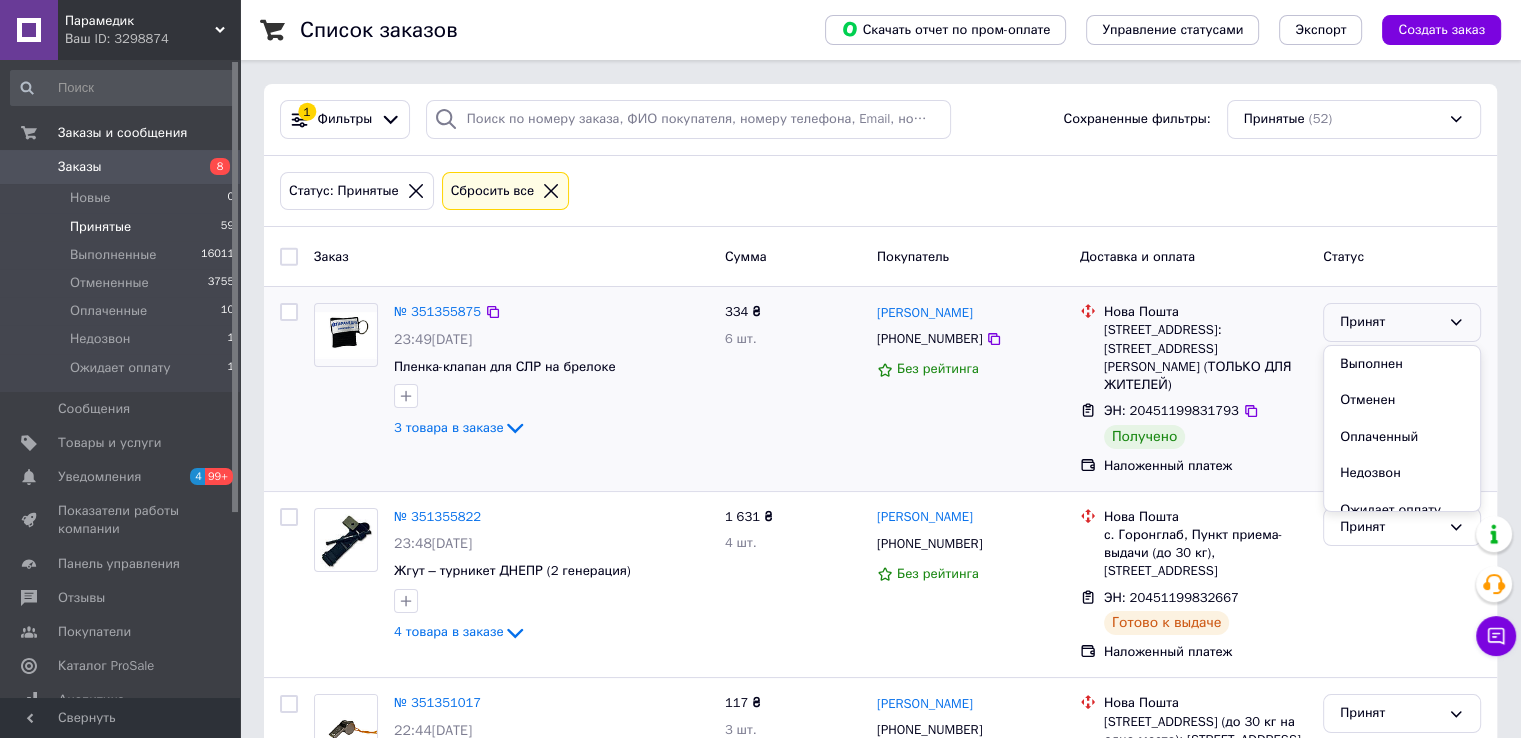 click on "Выполнен" at bounding box center [1402, 364] 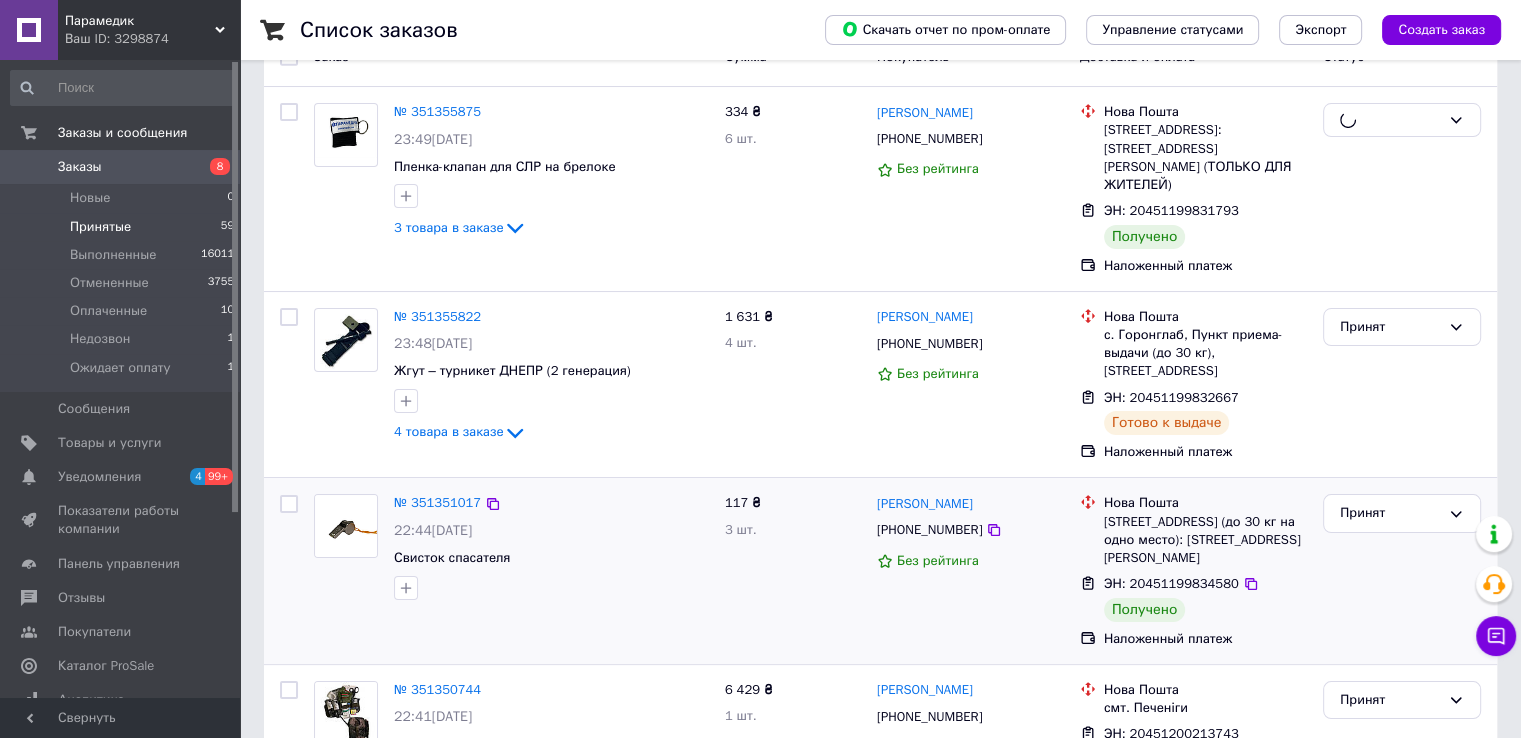 scroll, scrollTop: 400, scrollLeft: 0, axis: vertical 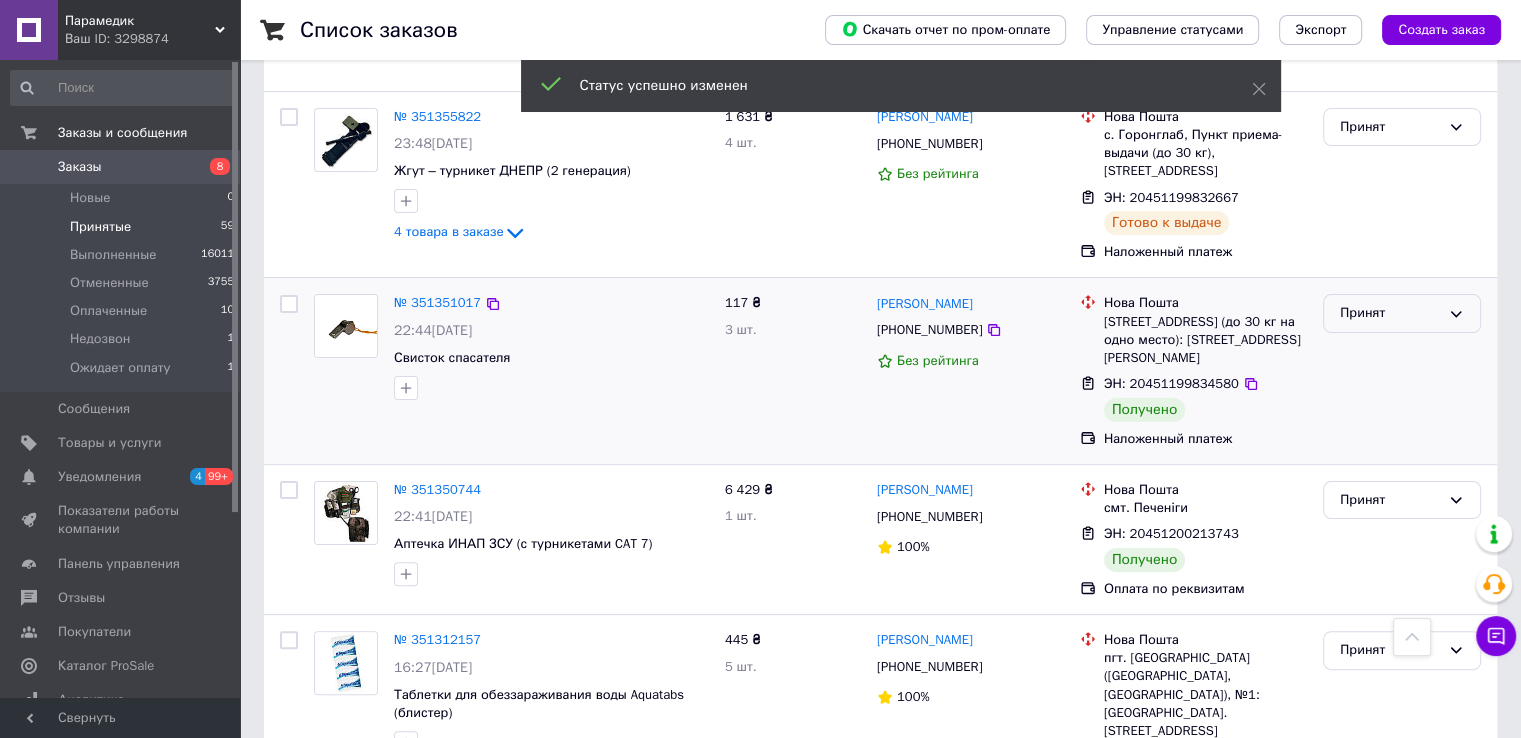 click on "Принят" at bounding box center [1390, 313] 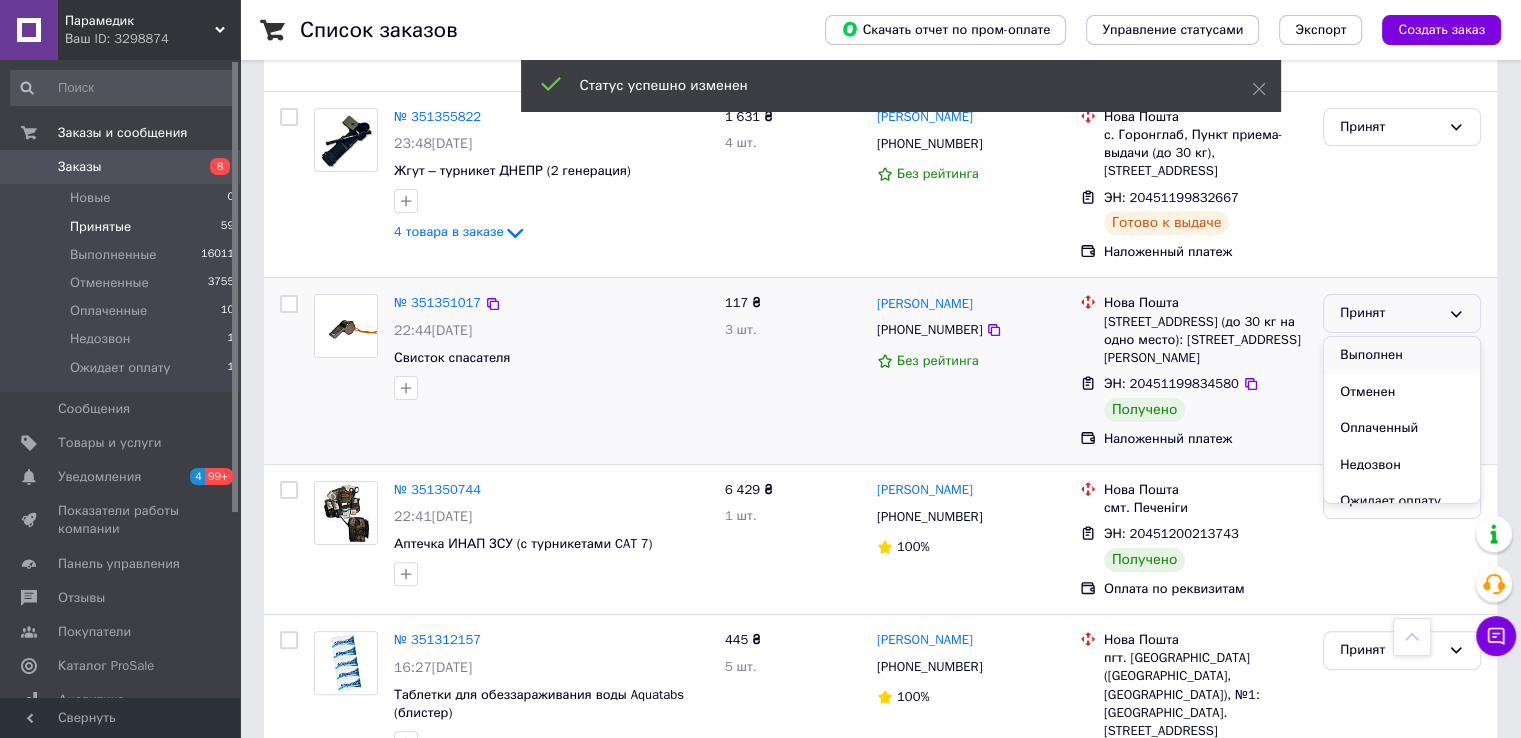 click on "Выполнен" at bounding box center [1402, 355] 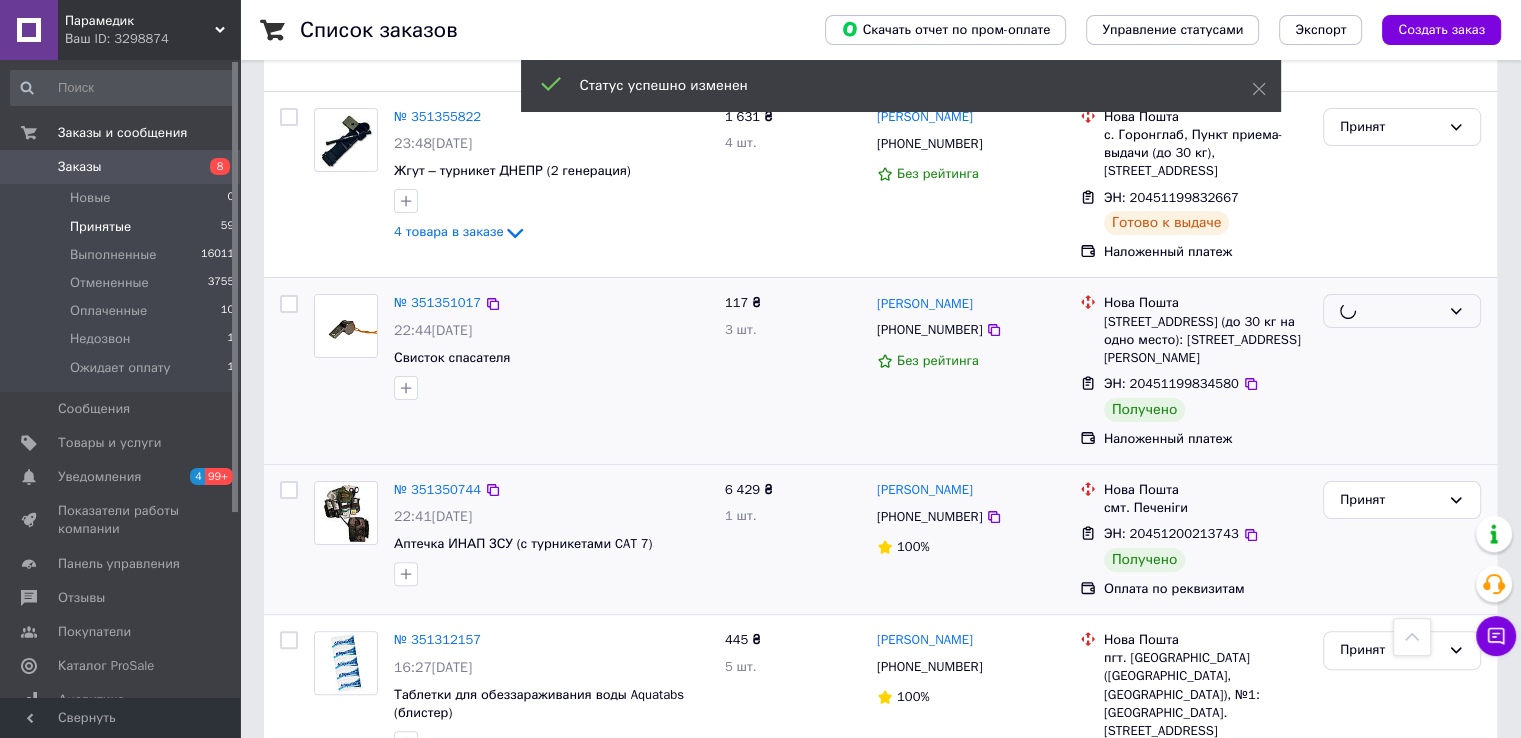 scroll, scrollTop: 600, scrollLeft: 0, axis: vertical 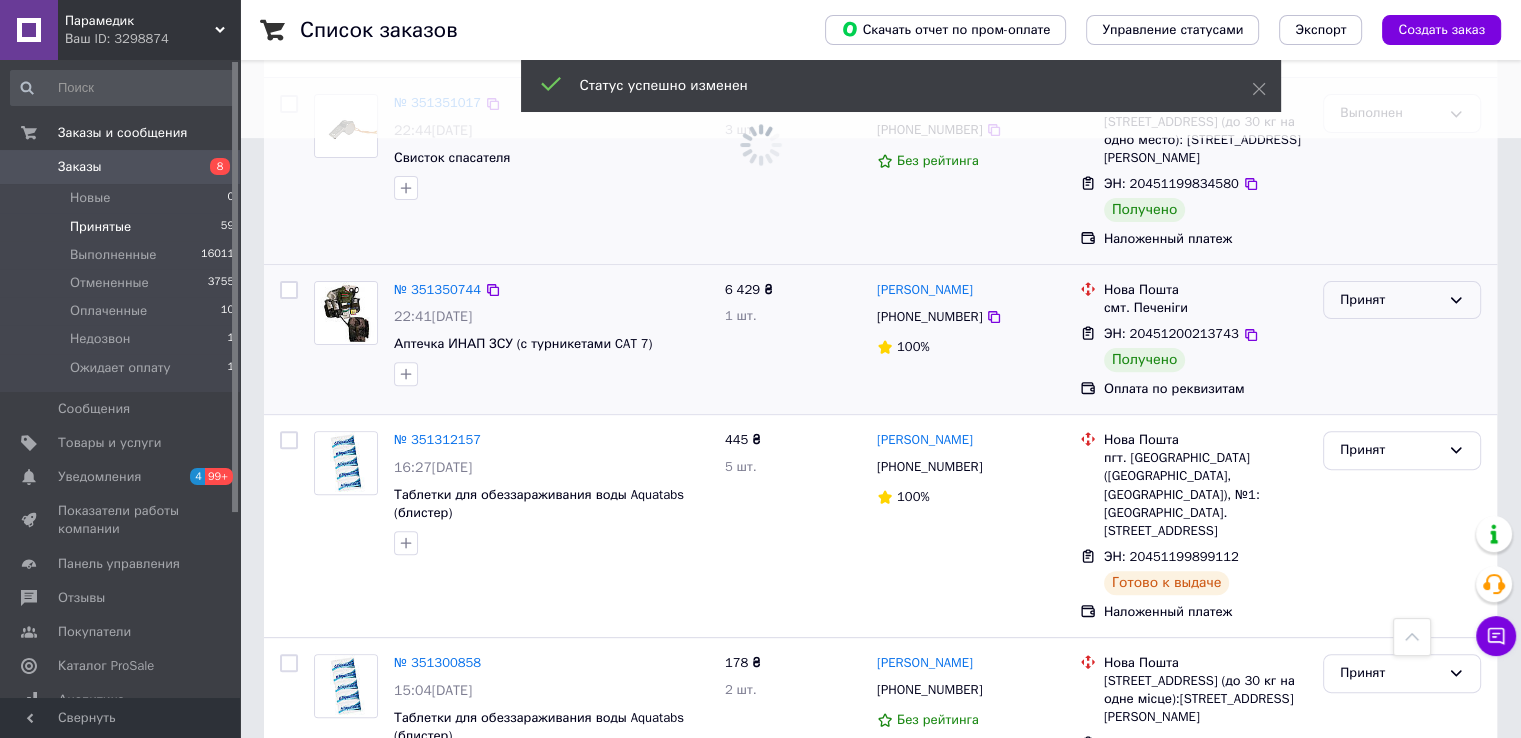 click on "Принят" at bounding box center (1390, 300) 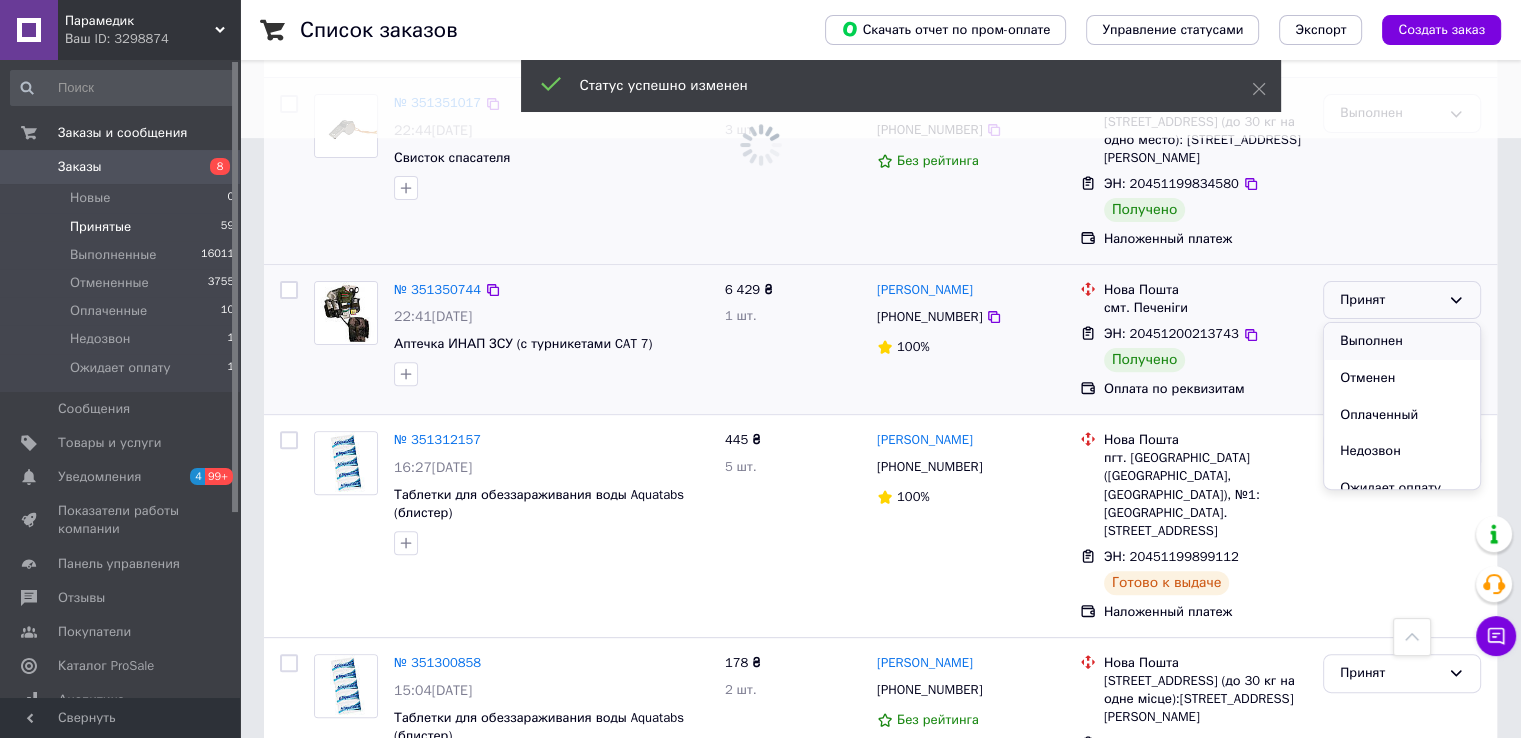 click on "Выполнен" at bounding box center [1402, 341] 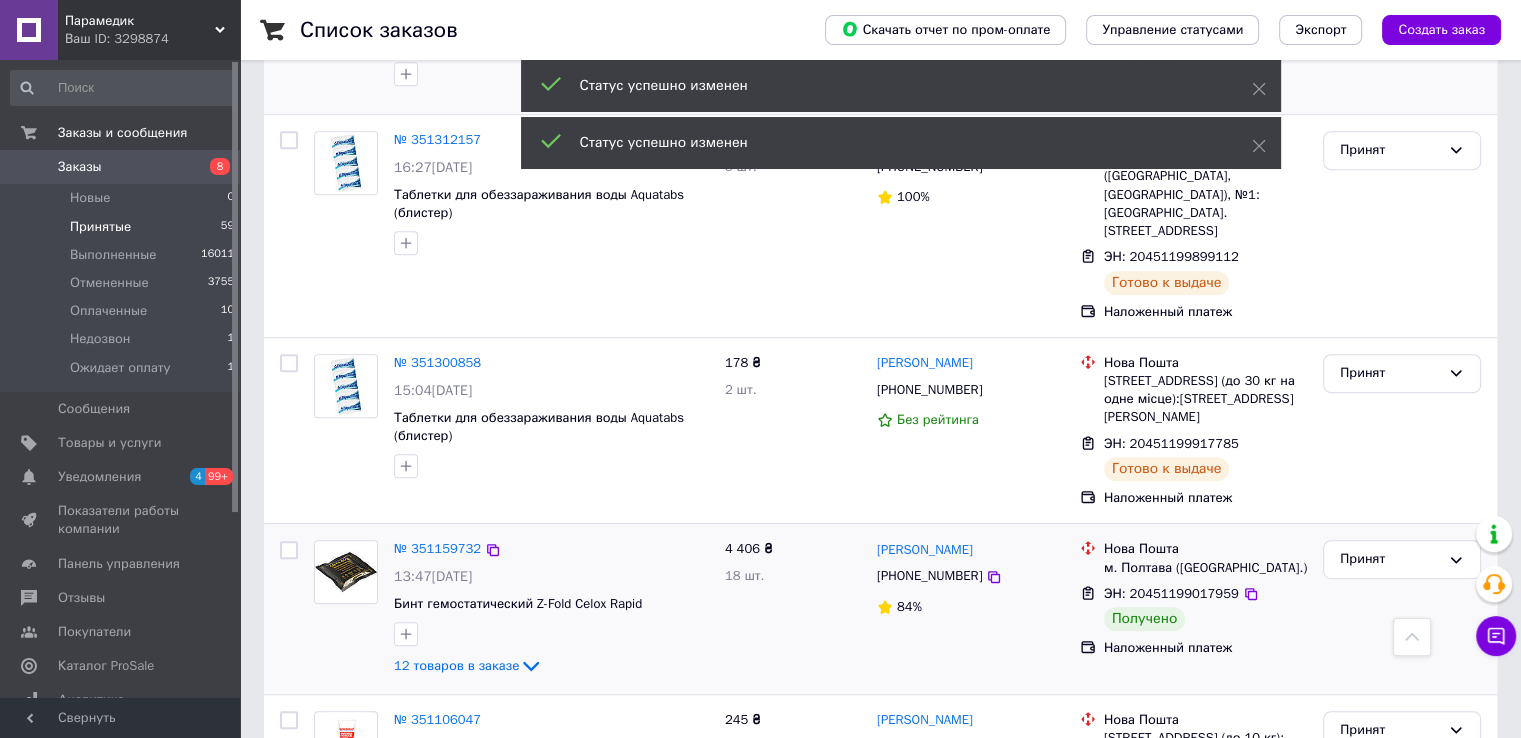 scroll, scrollTop: 1100, scrollLeft: 0, axis: vertical 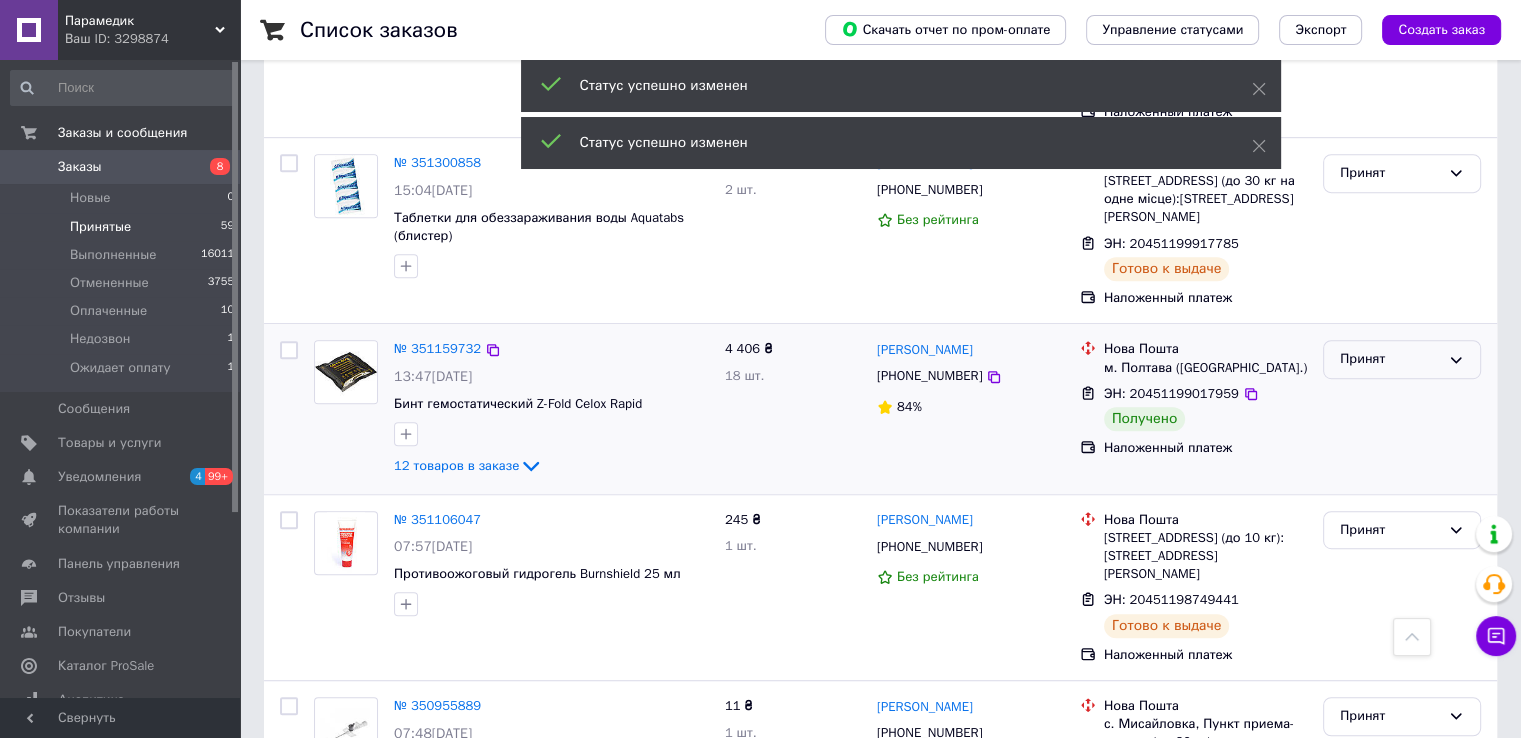 click on "Принят" at bounding box center (1390, 359) 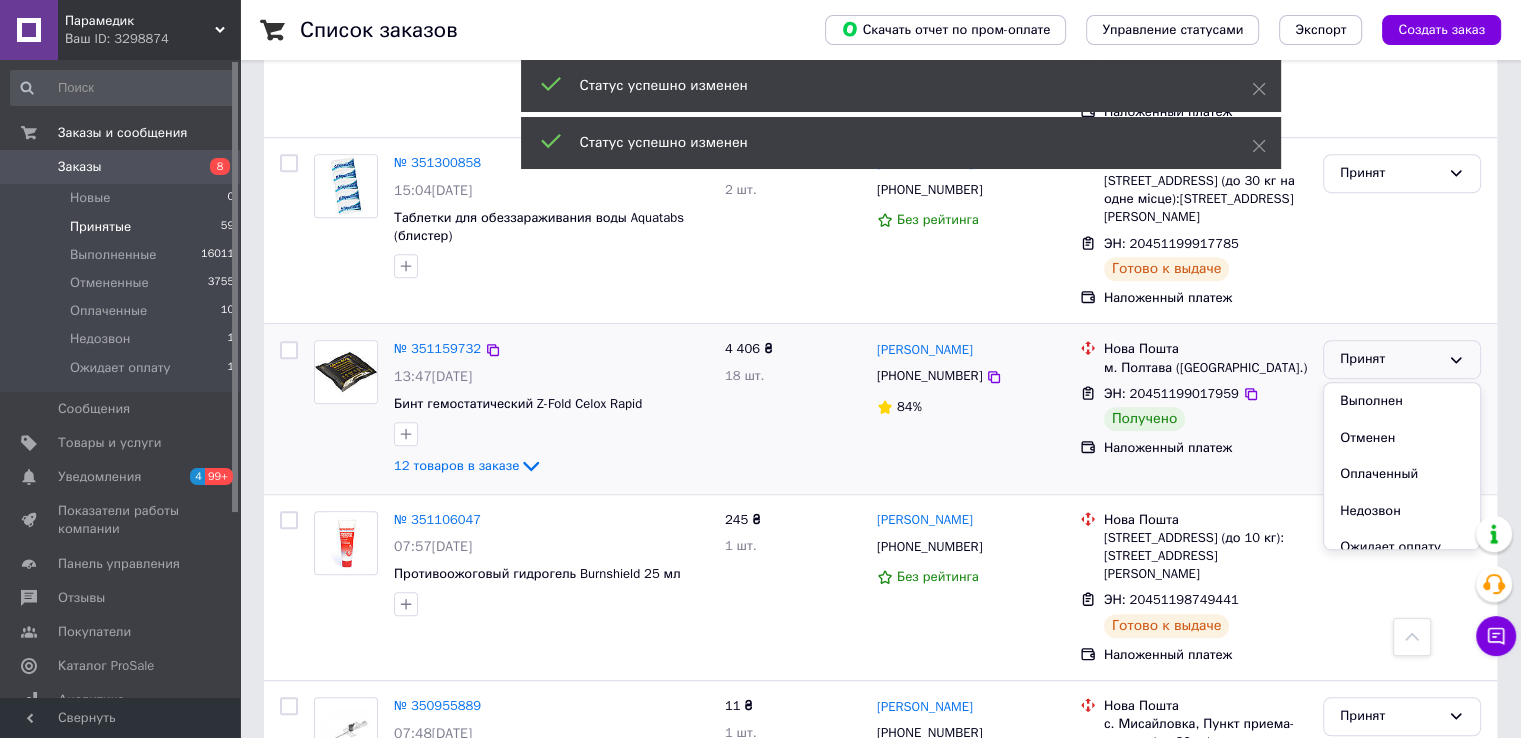 drag, startPoint x: 1372, startPoint y: 379, endPoint x: 1320, endPoint y: 370, distance: 52.773098 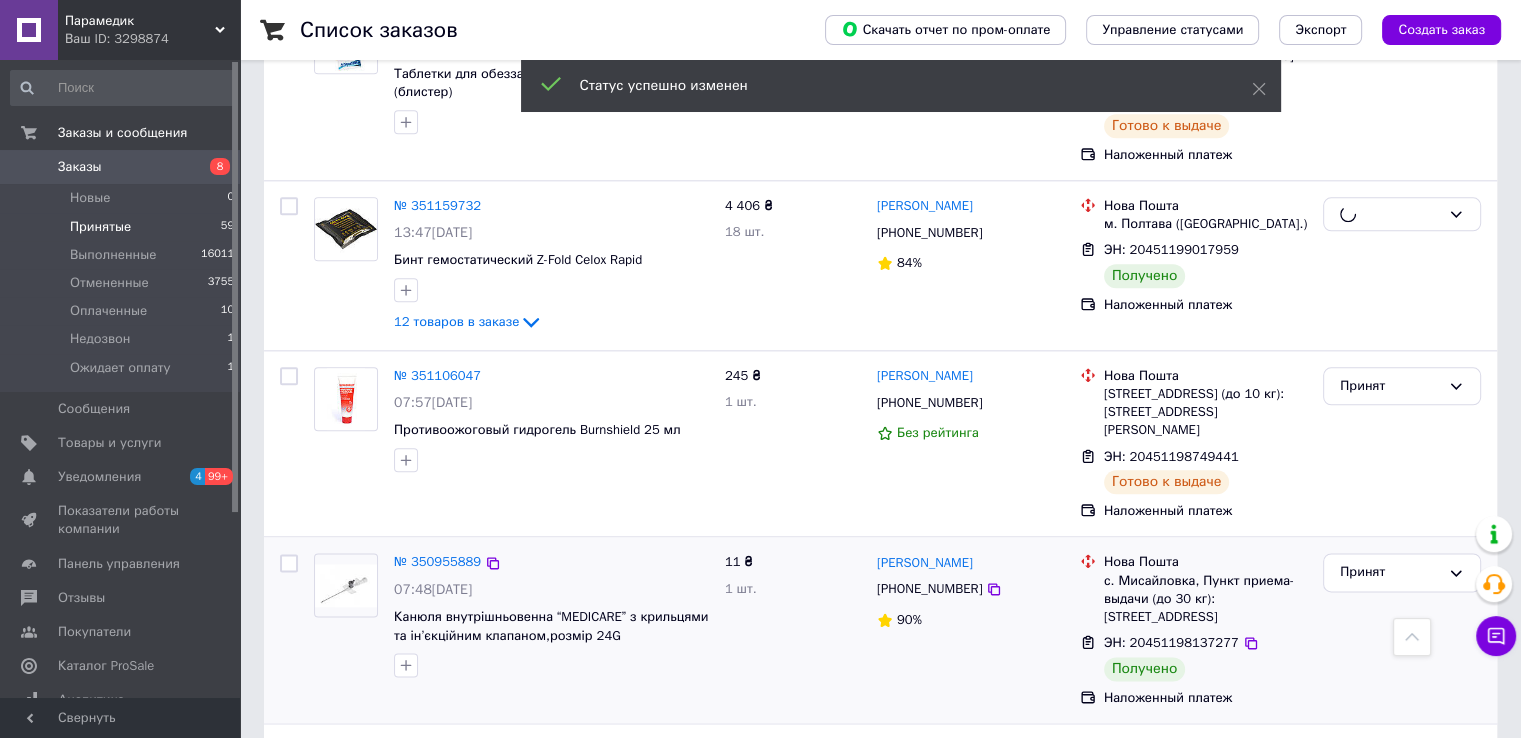 scroll, scrollTop: 2528, scrollLeft: 0, axis: vertical 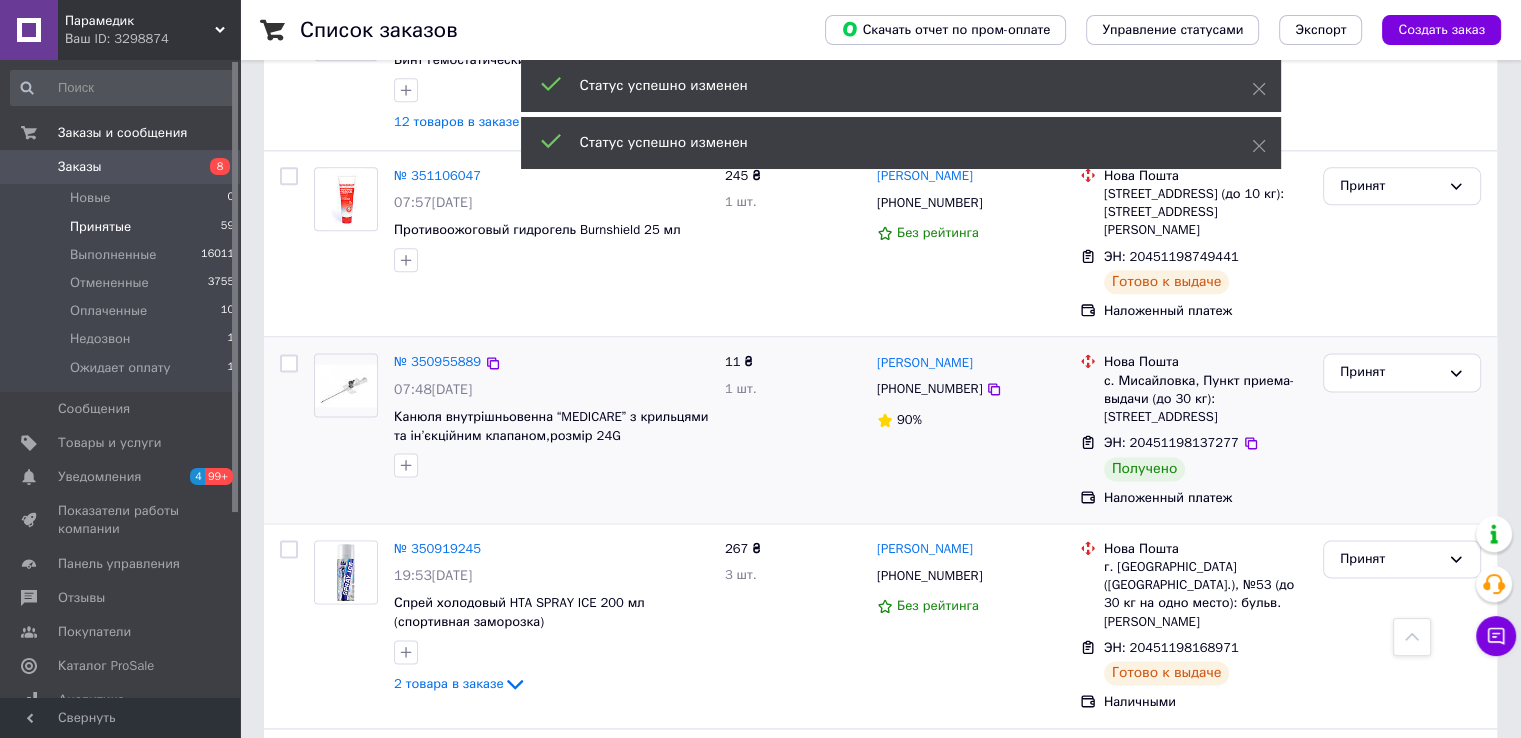 drag, startPoint x: 1372, startPoint y: 272, endPoint x: 1372, endPoint y: 297, distance: 25 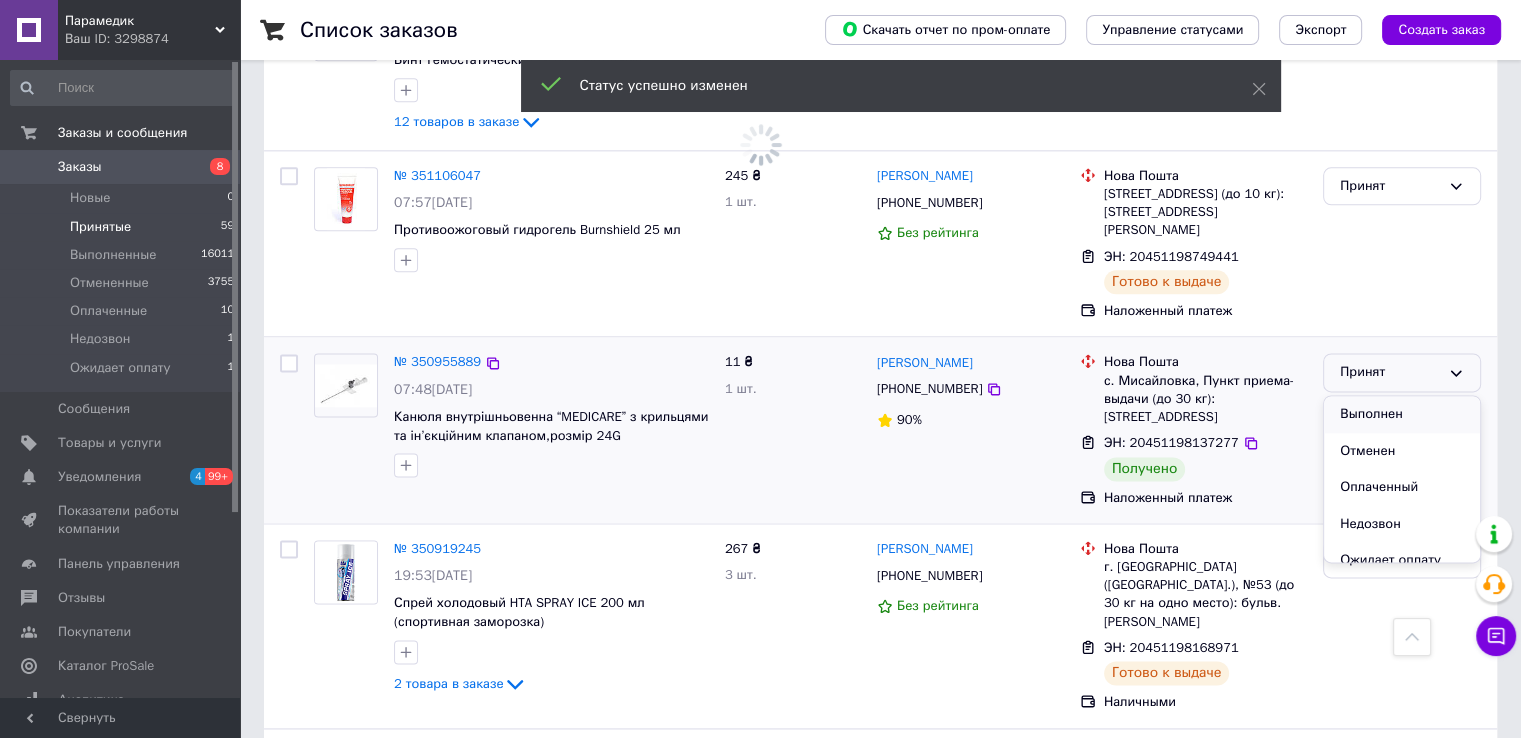 click on "Выполнен" at bounding box center [1402, 414] 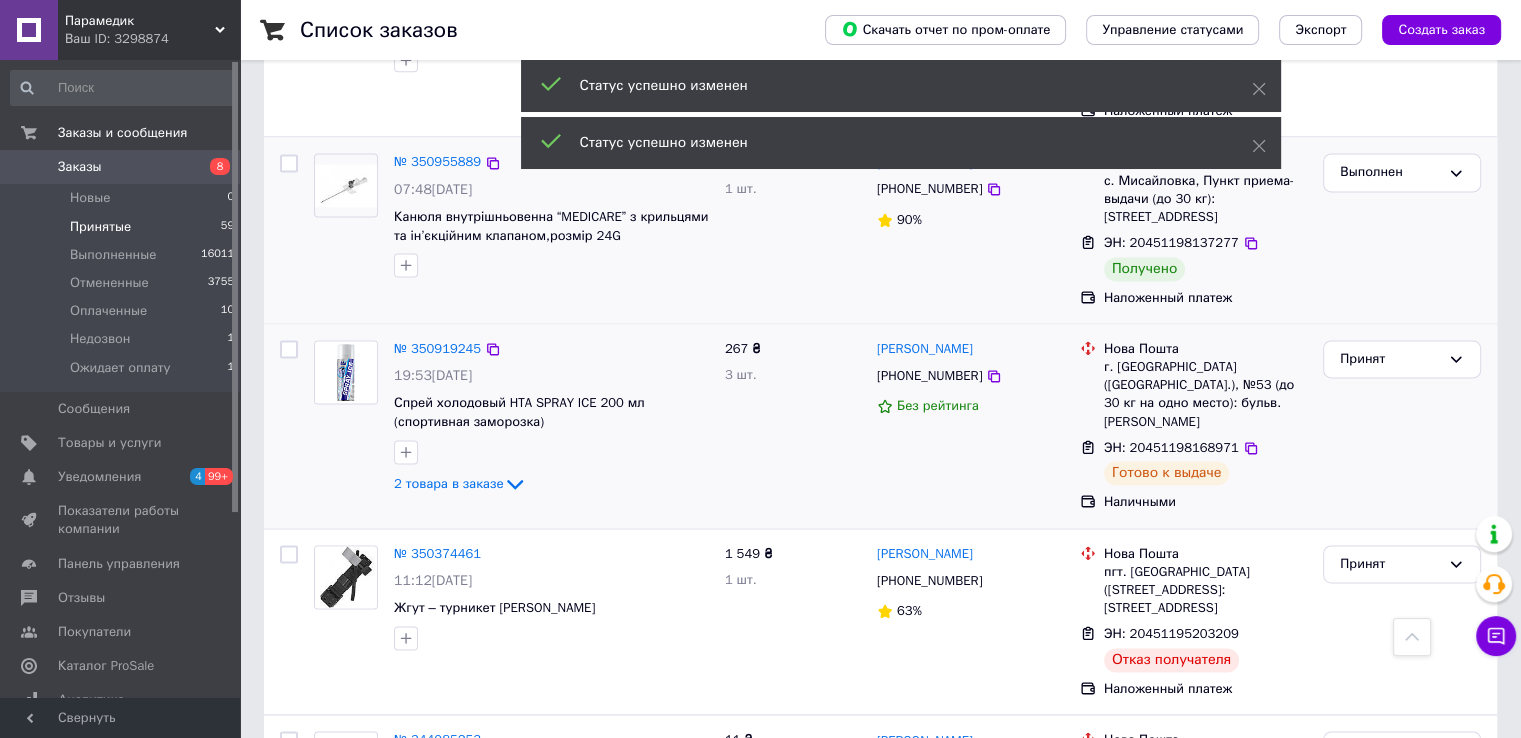 scroll, scrollTop: 1801, scrollLeft: 0, axis: vertical 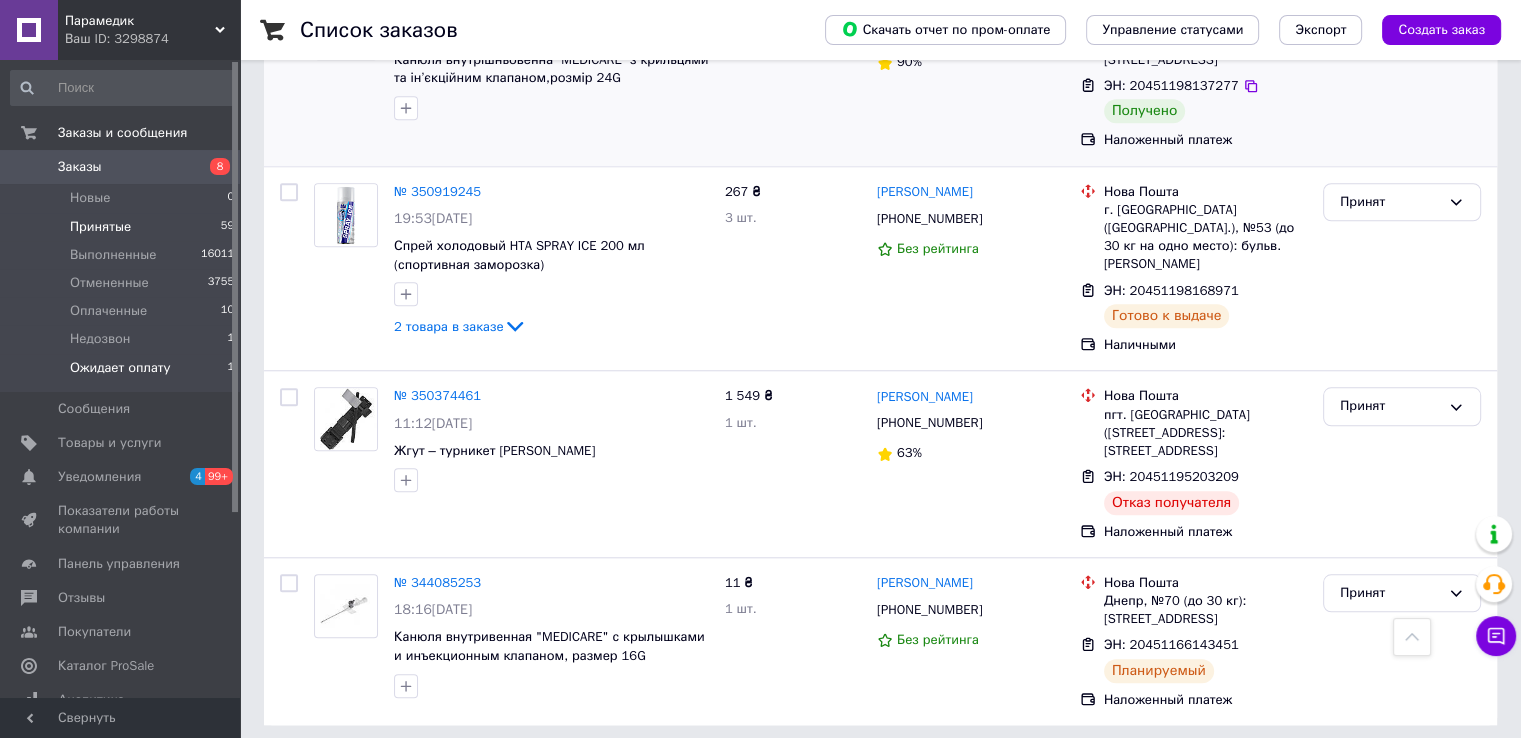 click on "Ожидает оплату" at bounding box center (120, 368) 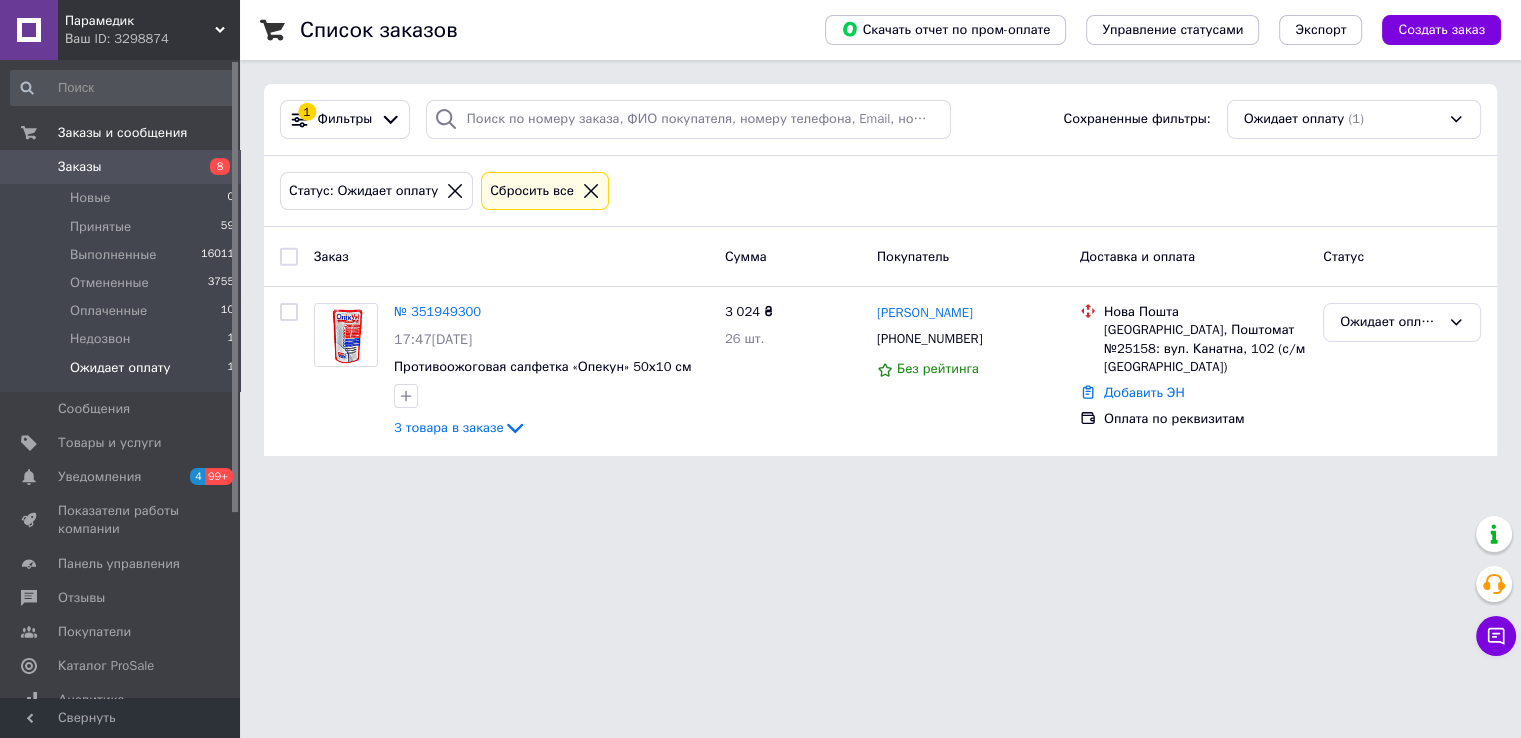 scroll, scrollTop: 0, scrollLeft: 0, axis: both 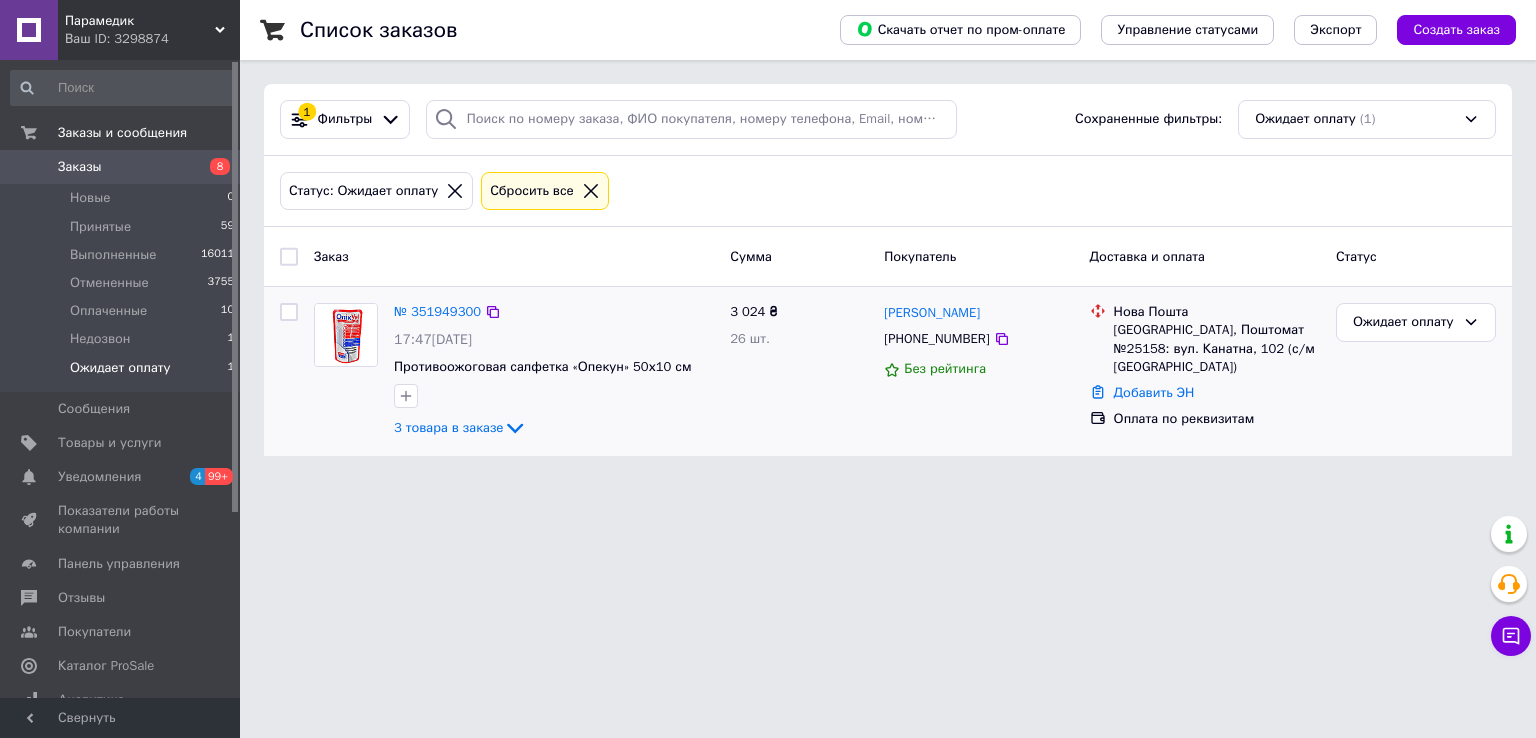 drag, startPoint x: 488, startPoint y: 312, endPoint x: 464, endPoint y: 291, distance: 31.890438 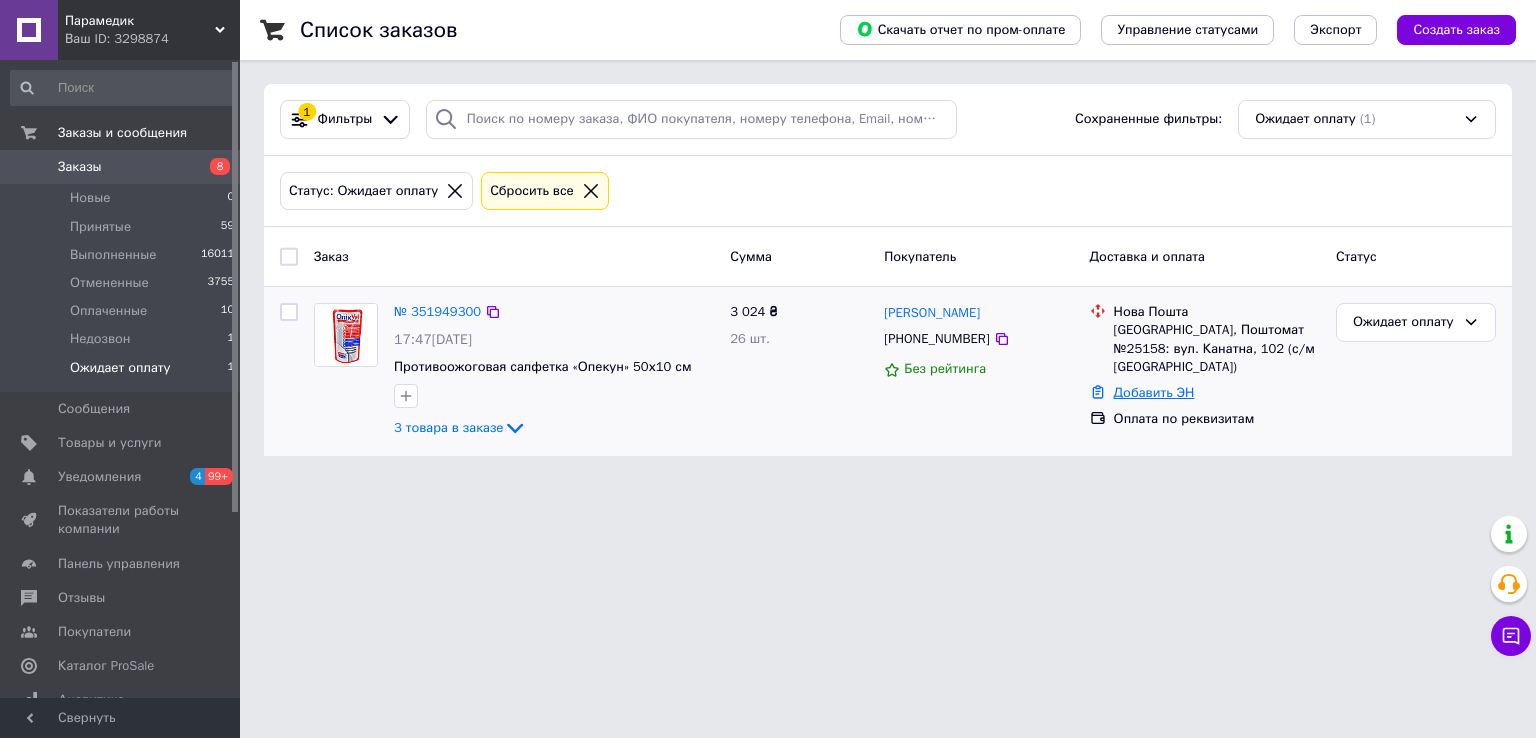 click on "Добавить ЭН" at bounding box center (1154, 392) 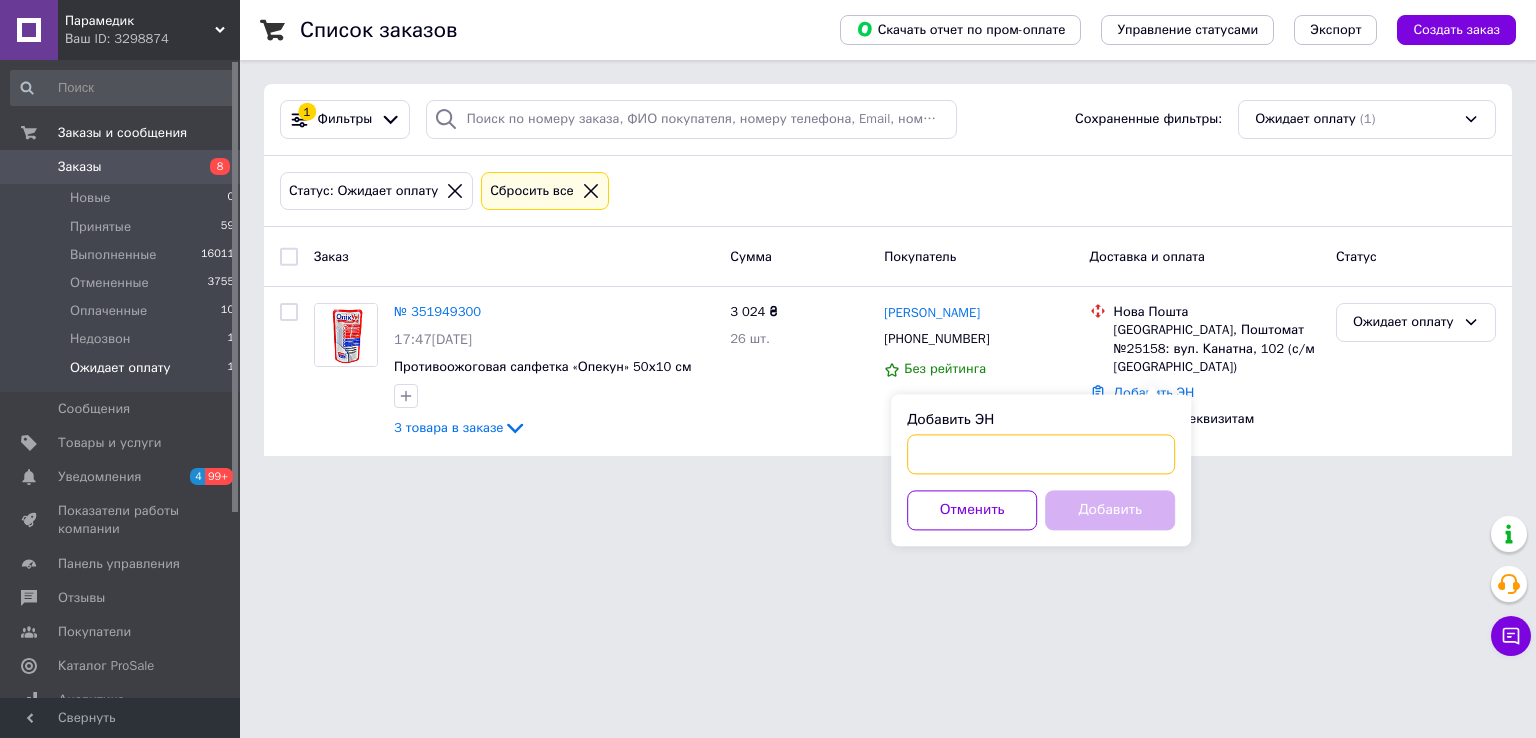 click on "Добавить ЭН" at bounding box center [1041, 454] 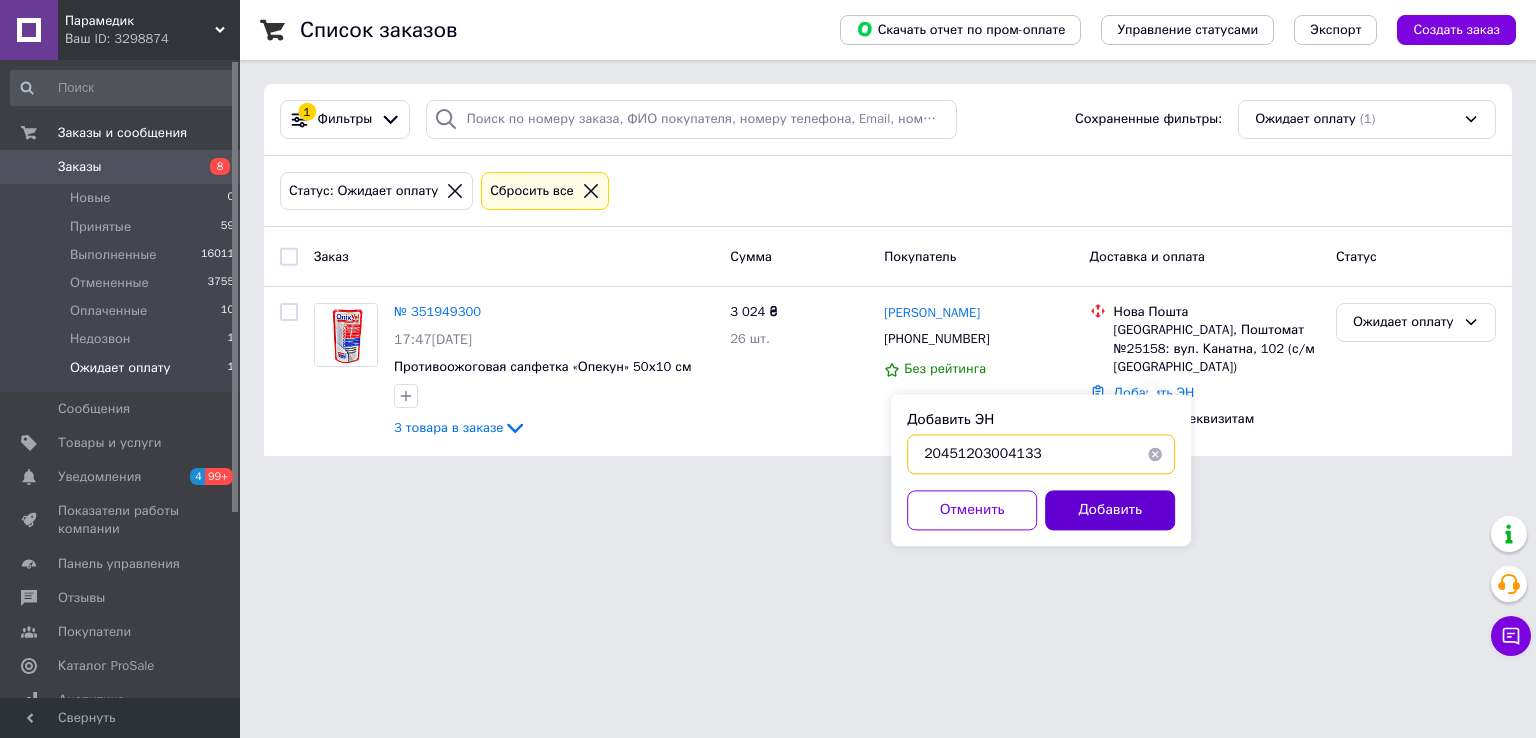 type on "20451203004133" 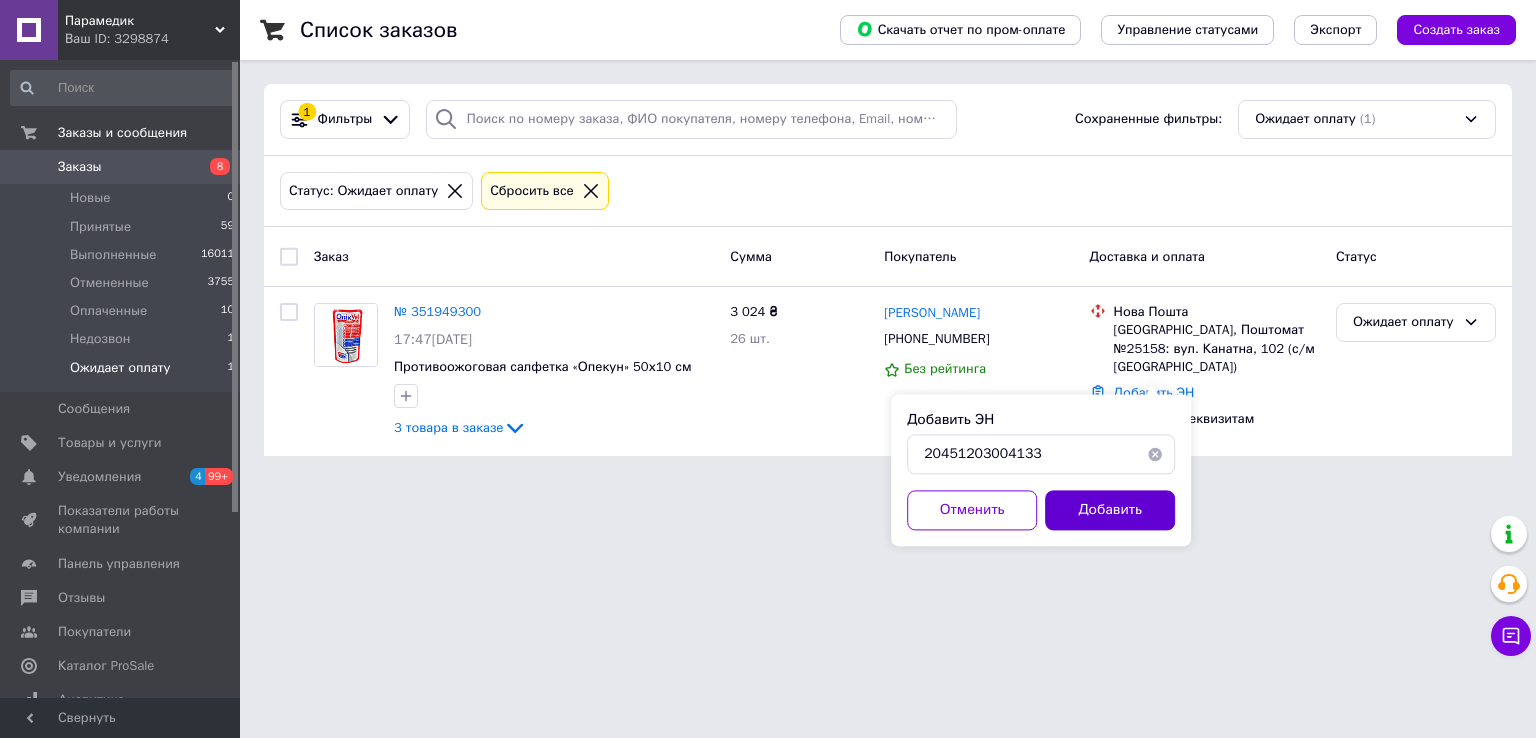 click on "Добавить" at bounding box center (1110, 510) 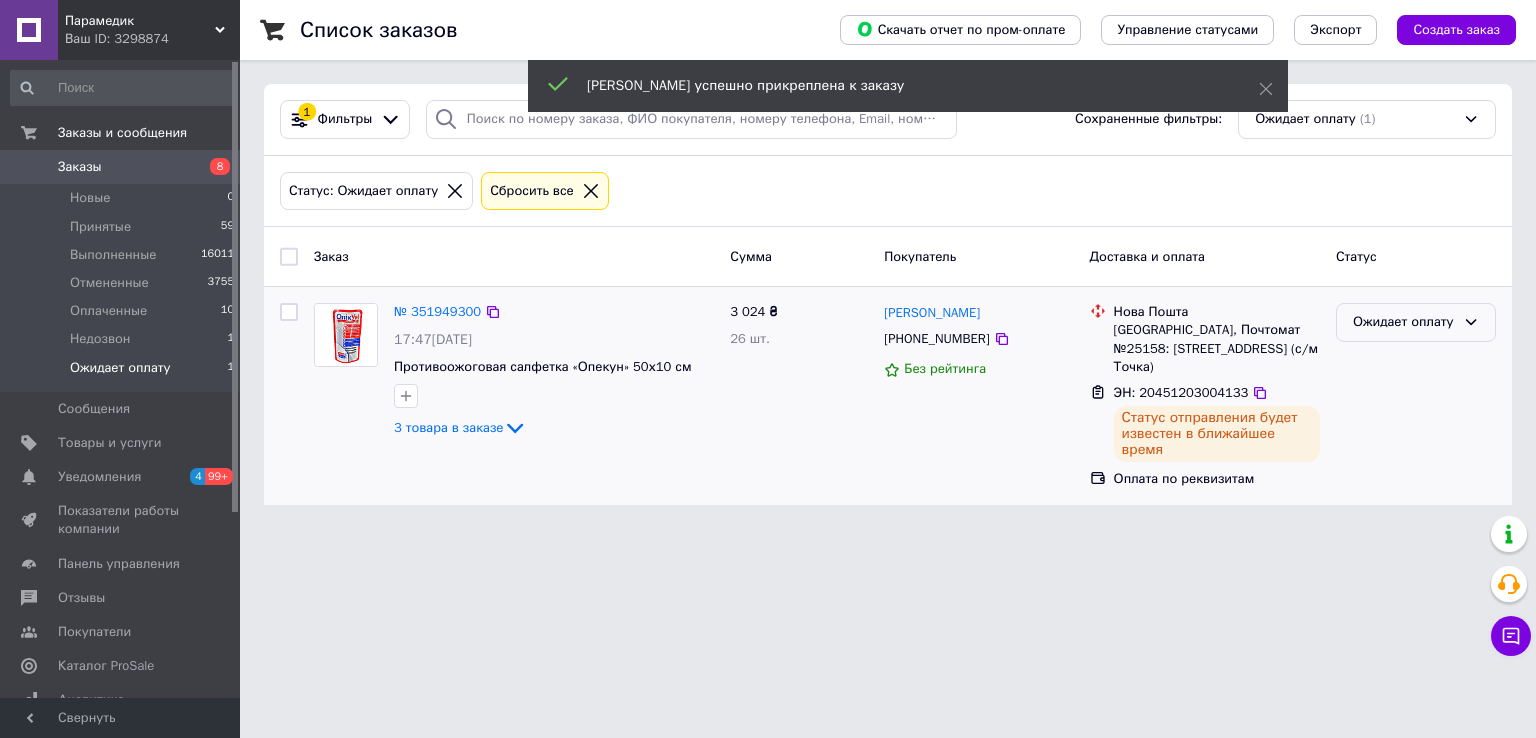 click on "Ожидает оплату" at bounding box center (1404, 322) 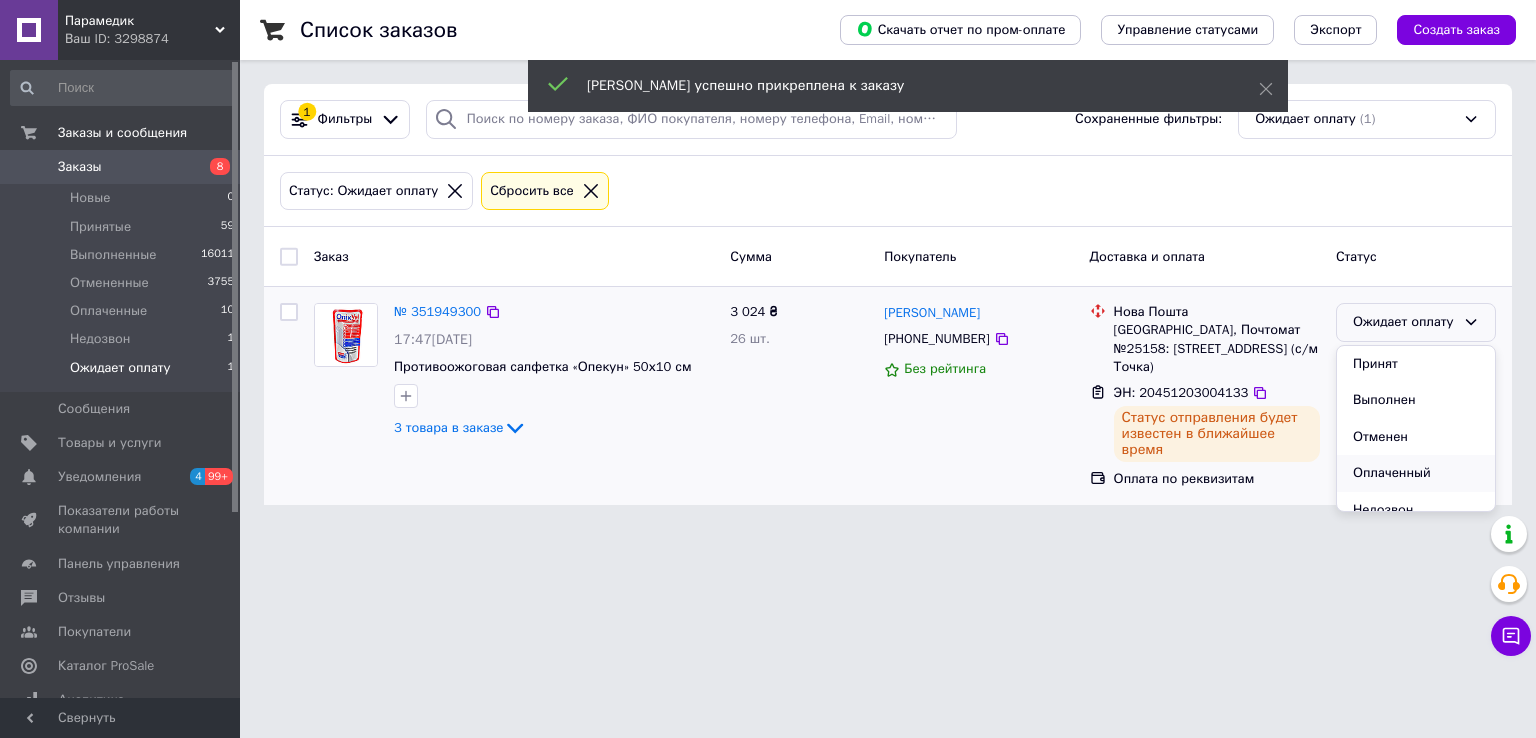 click on "Оплаченный" at bounding box center [1416, 473] 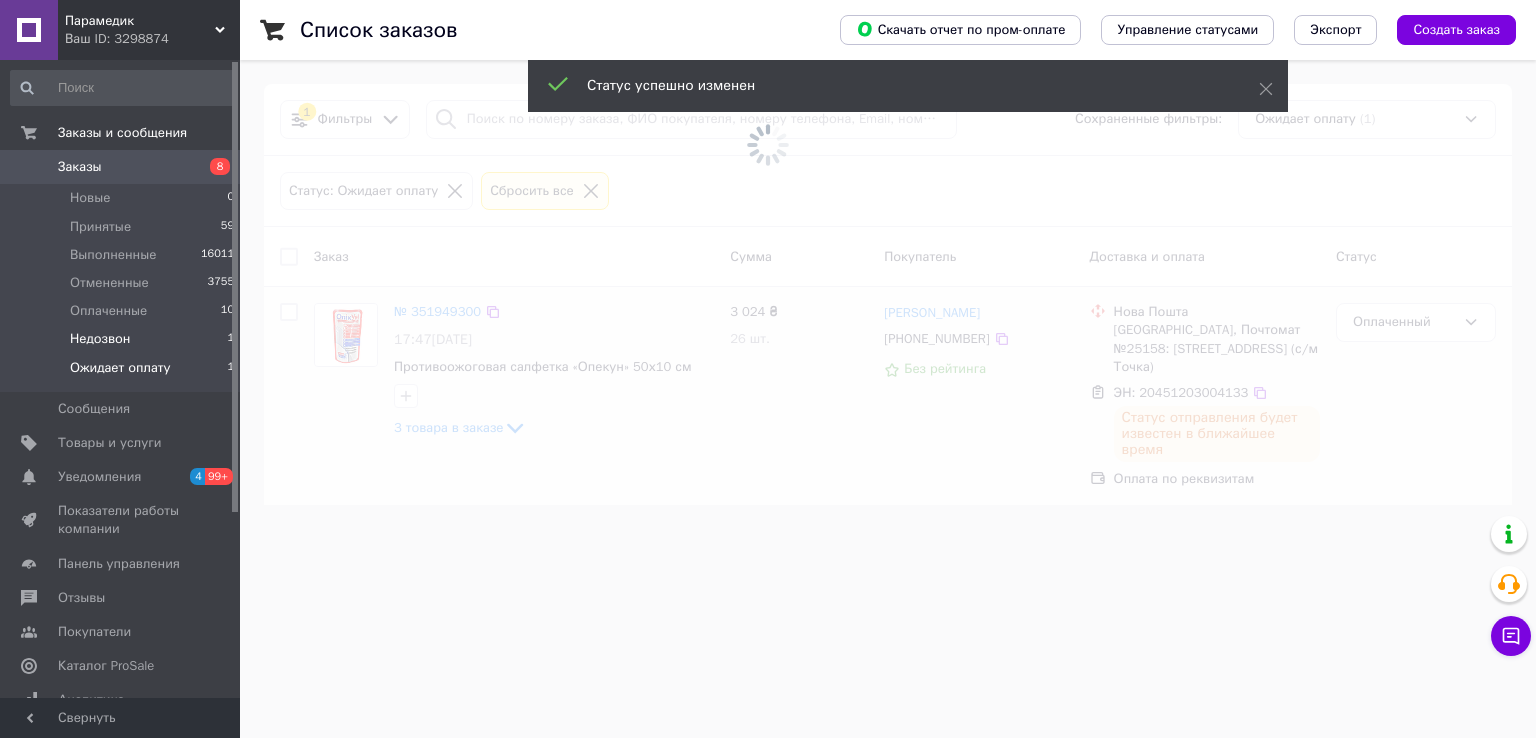 click on "Недозвон" at bounding box center (100, 339) 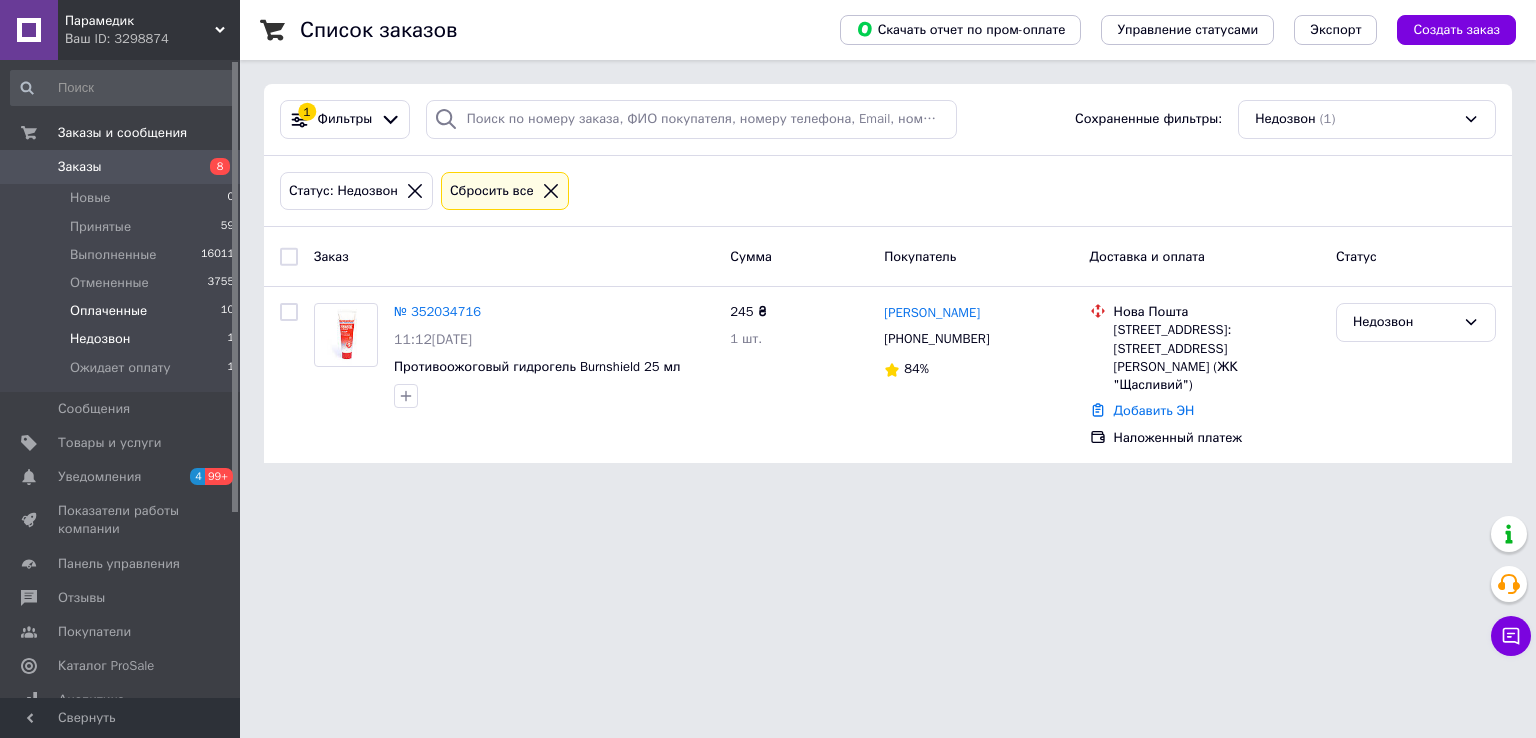 click on "Оплаченные" at bounding box center [108, 311] 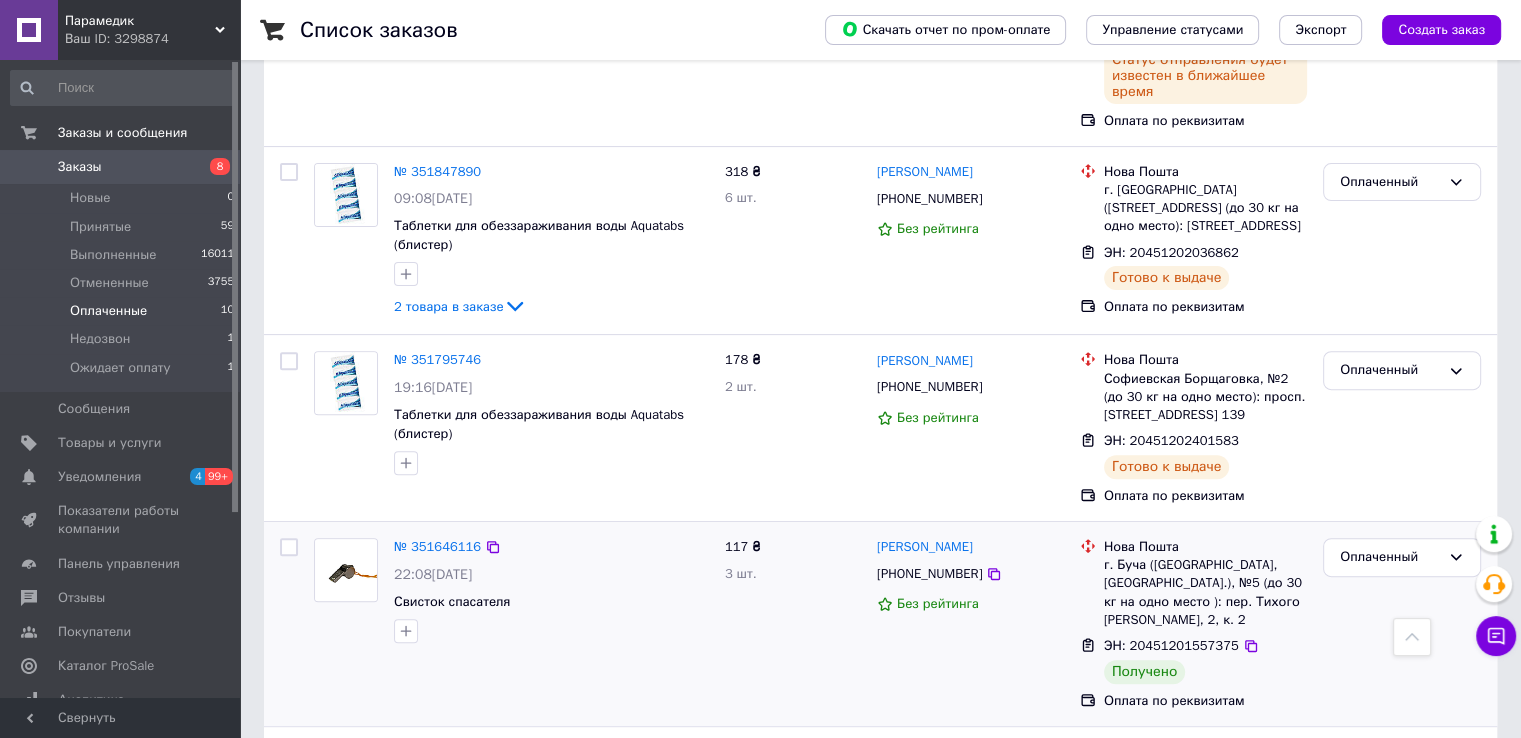scroll, scrollTop: 800, scrollLeft: 0, axis: vertical 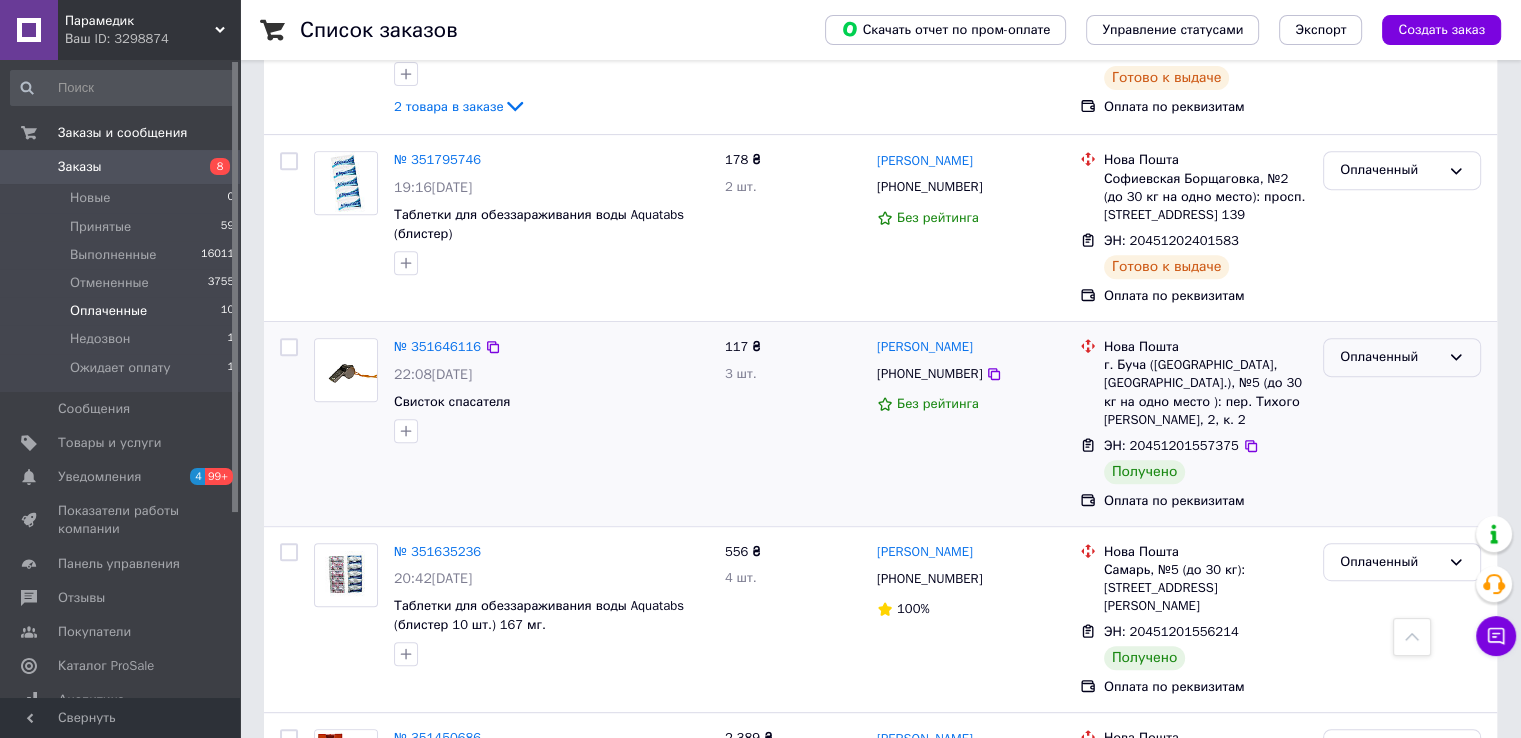 click on "Оплаченный" at bounding box center (1390, 357) 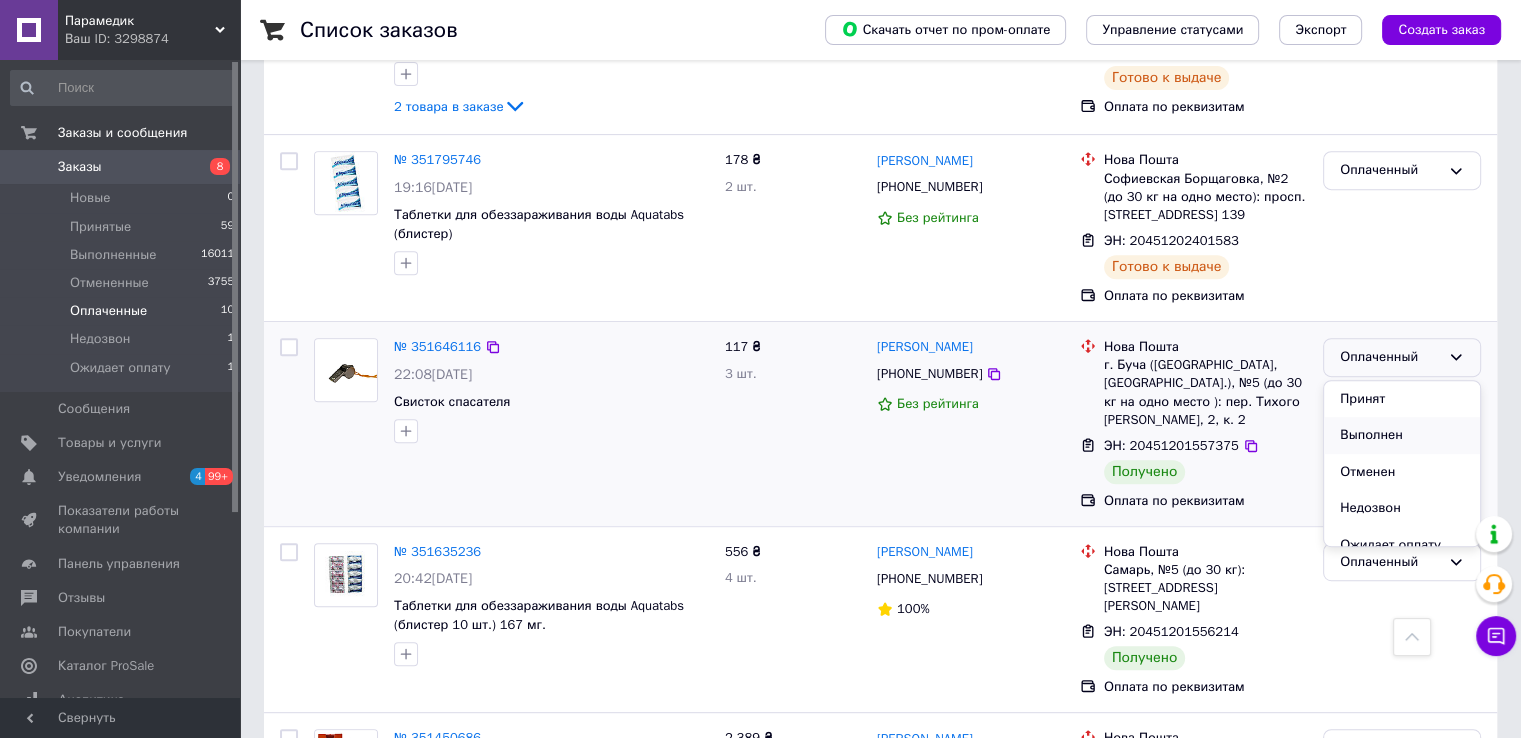 click on "Выполнен" at bounding box center [1402, 435] 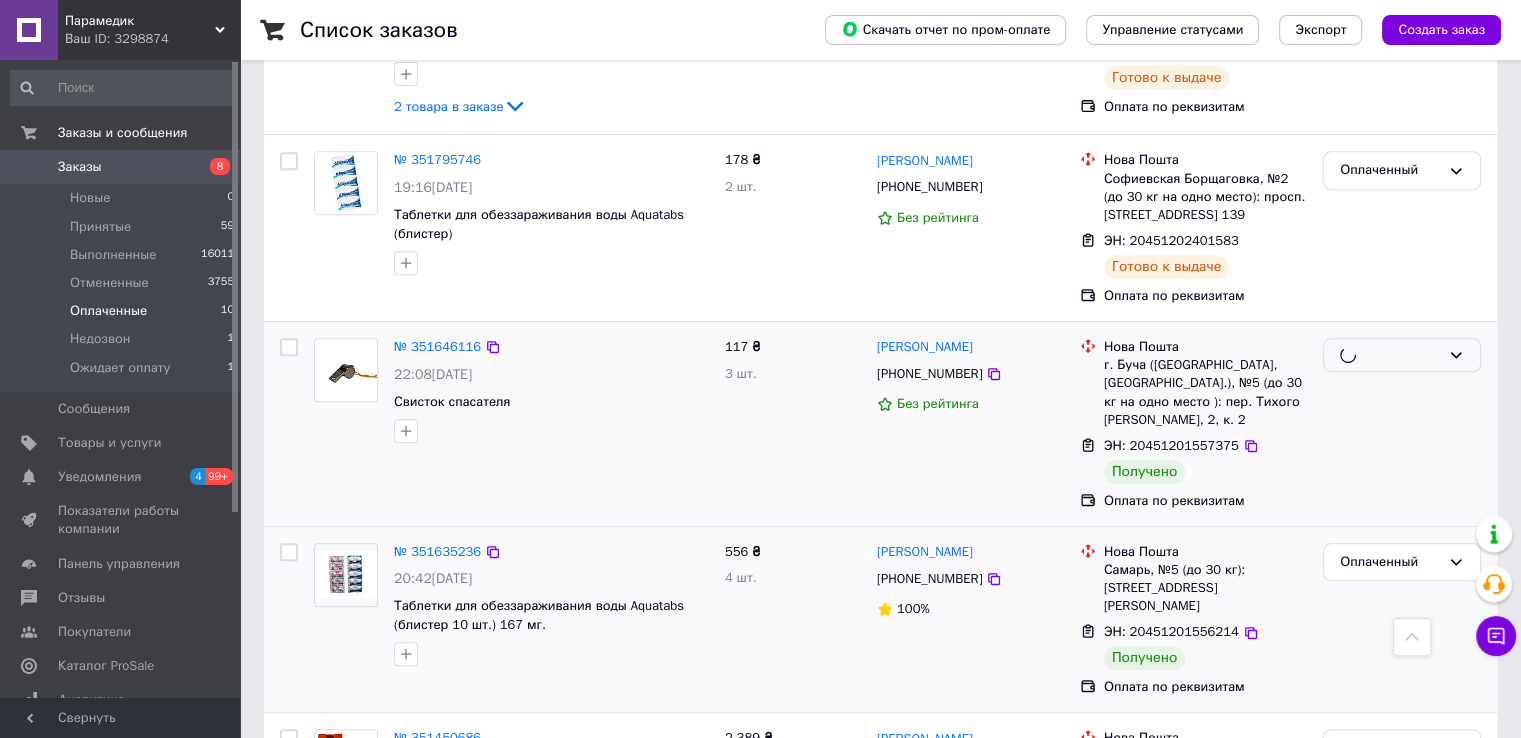 scroll, scrollTop: 1000, scrollLeft: 0, axis: vertical 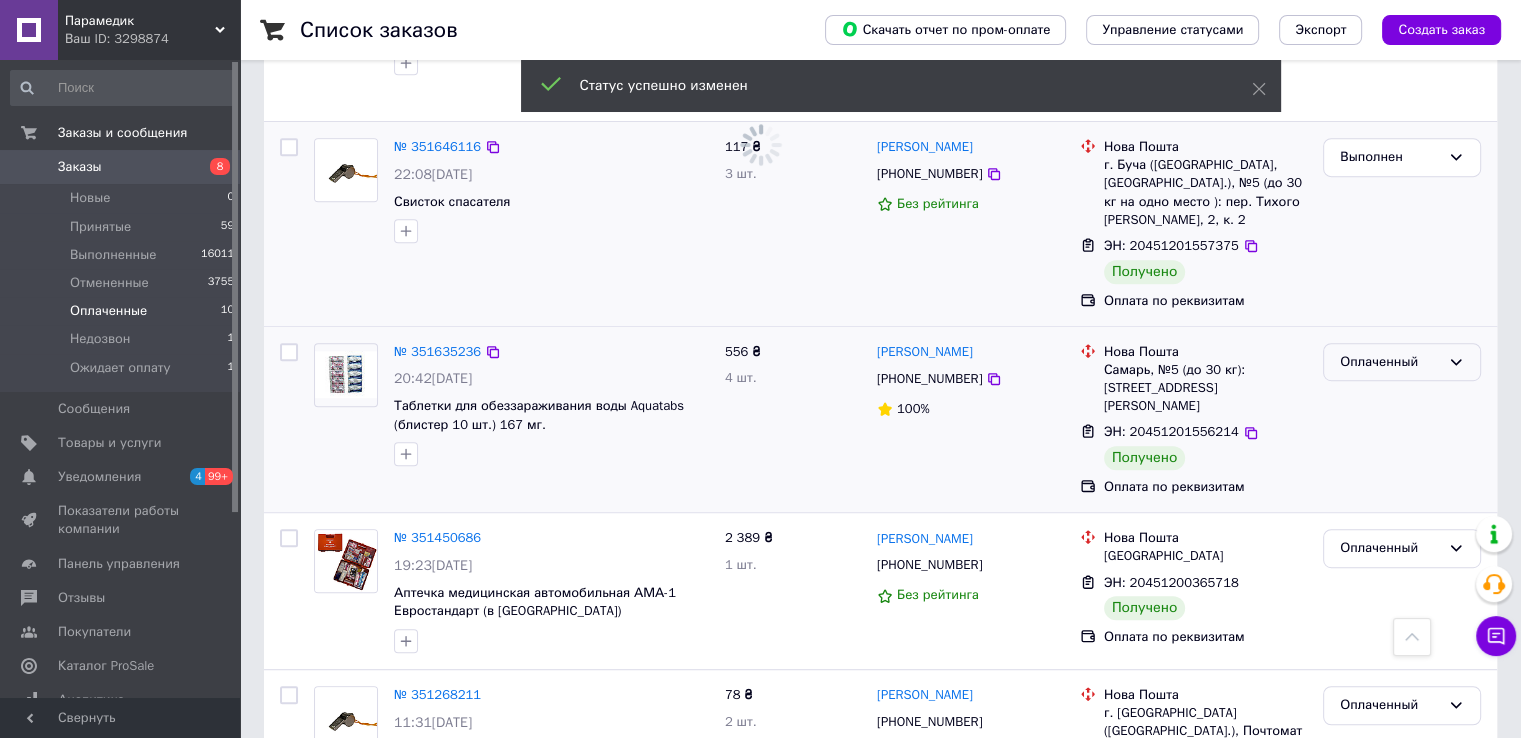 click on "Оплаченный" at bounding box center (1390, 362) 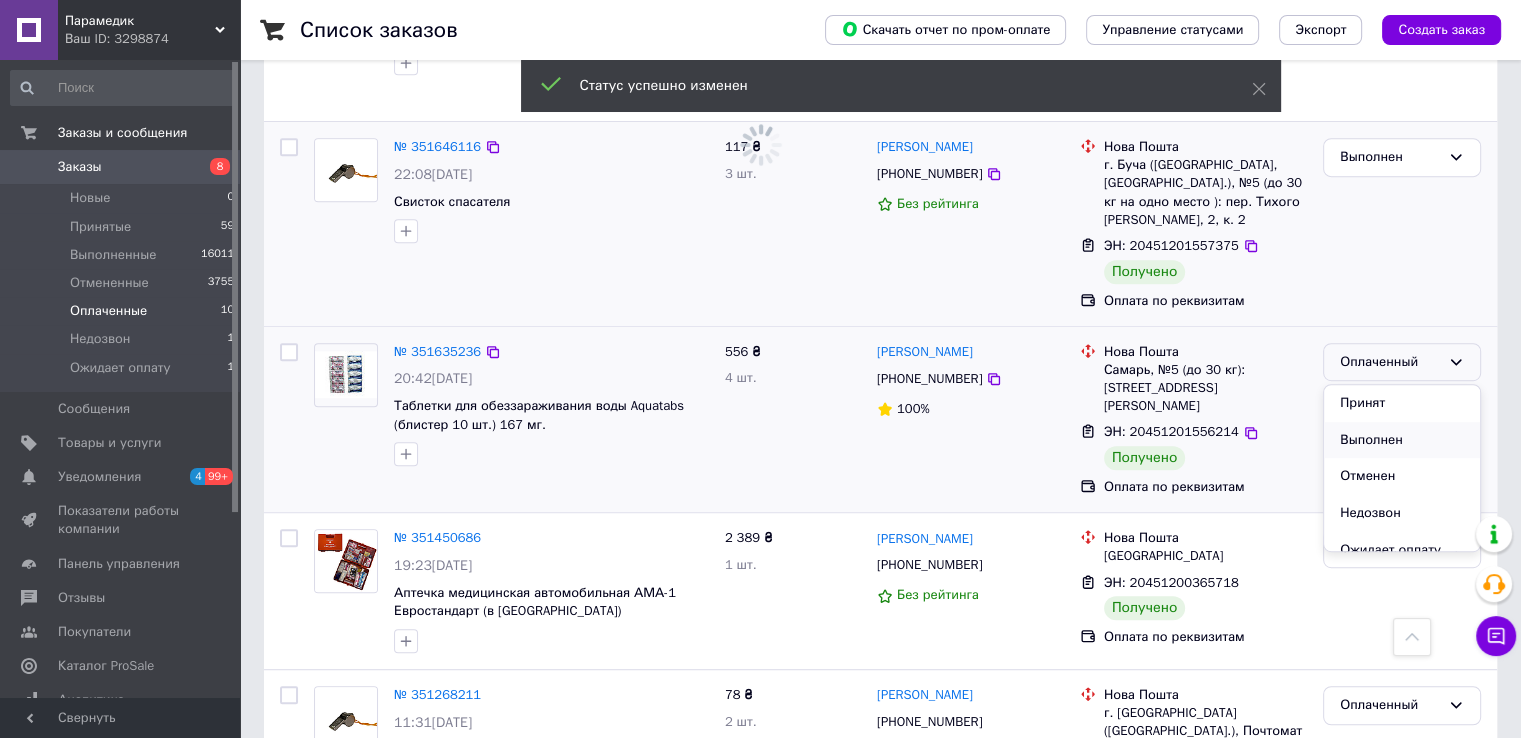 click on "Выполнен" at bounding box center (1402, 440) 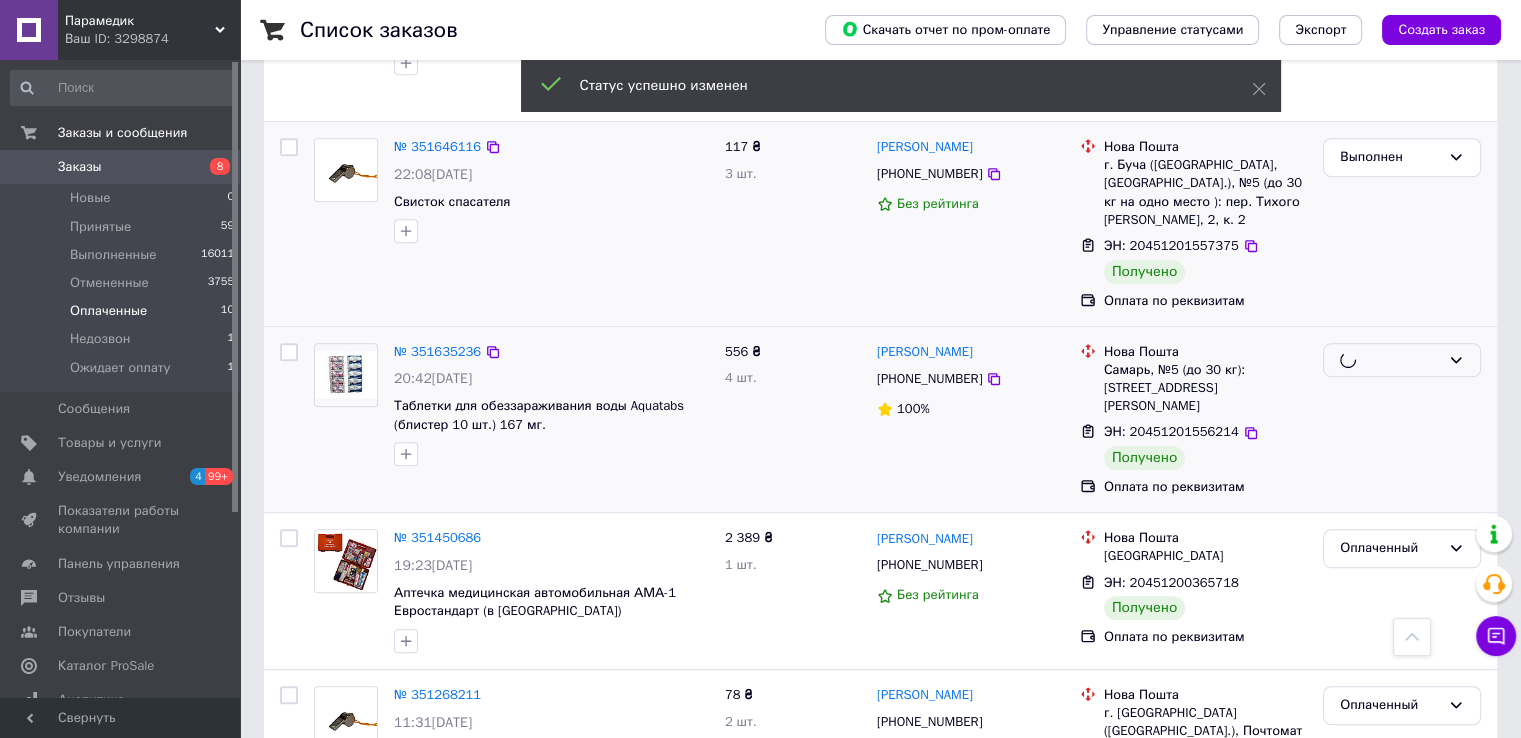 scroll, scrollTop: 1068, scrollLeft: 0, axis: vertical 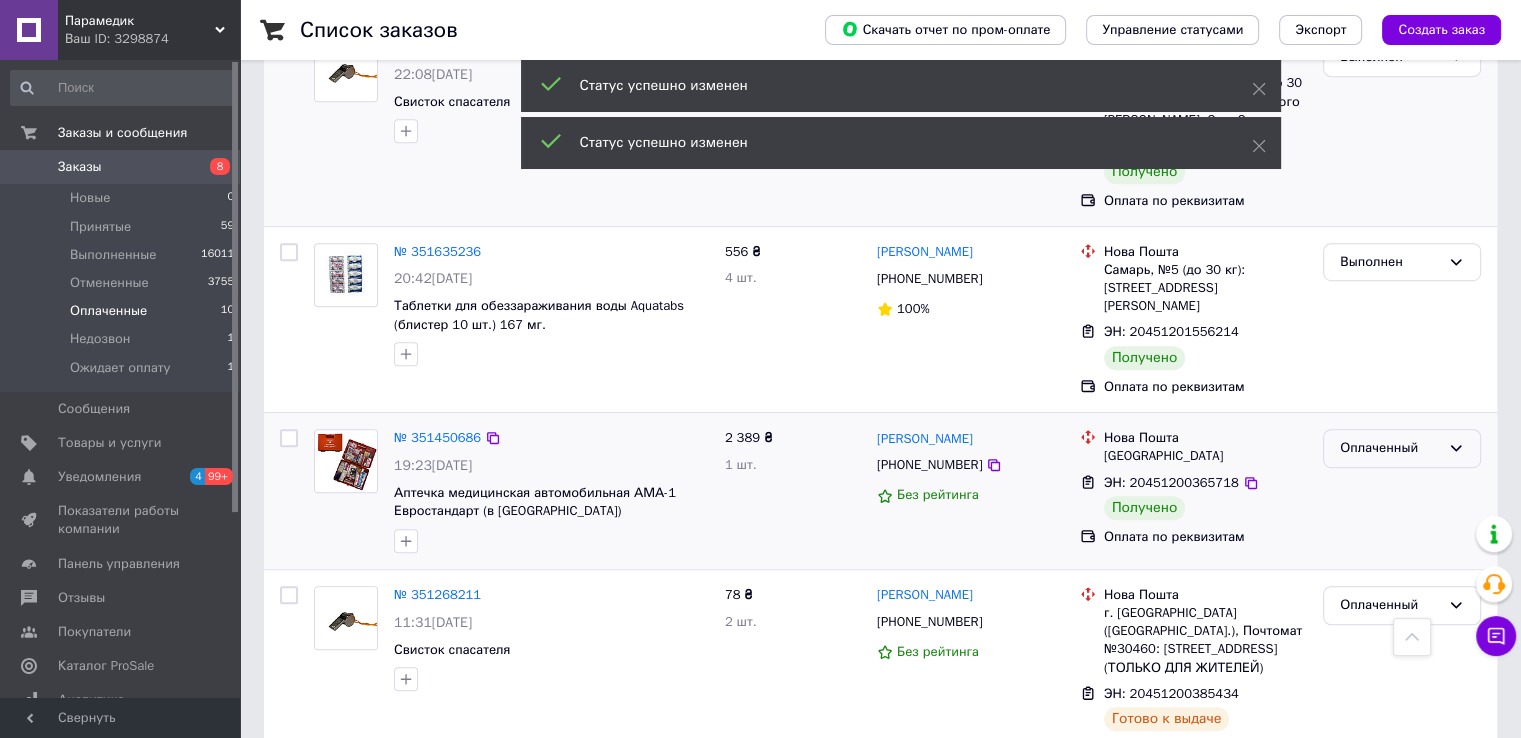 click on "Оплаченный" at bounding box center [1390, 448] 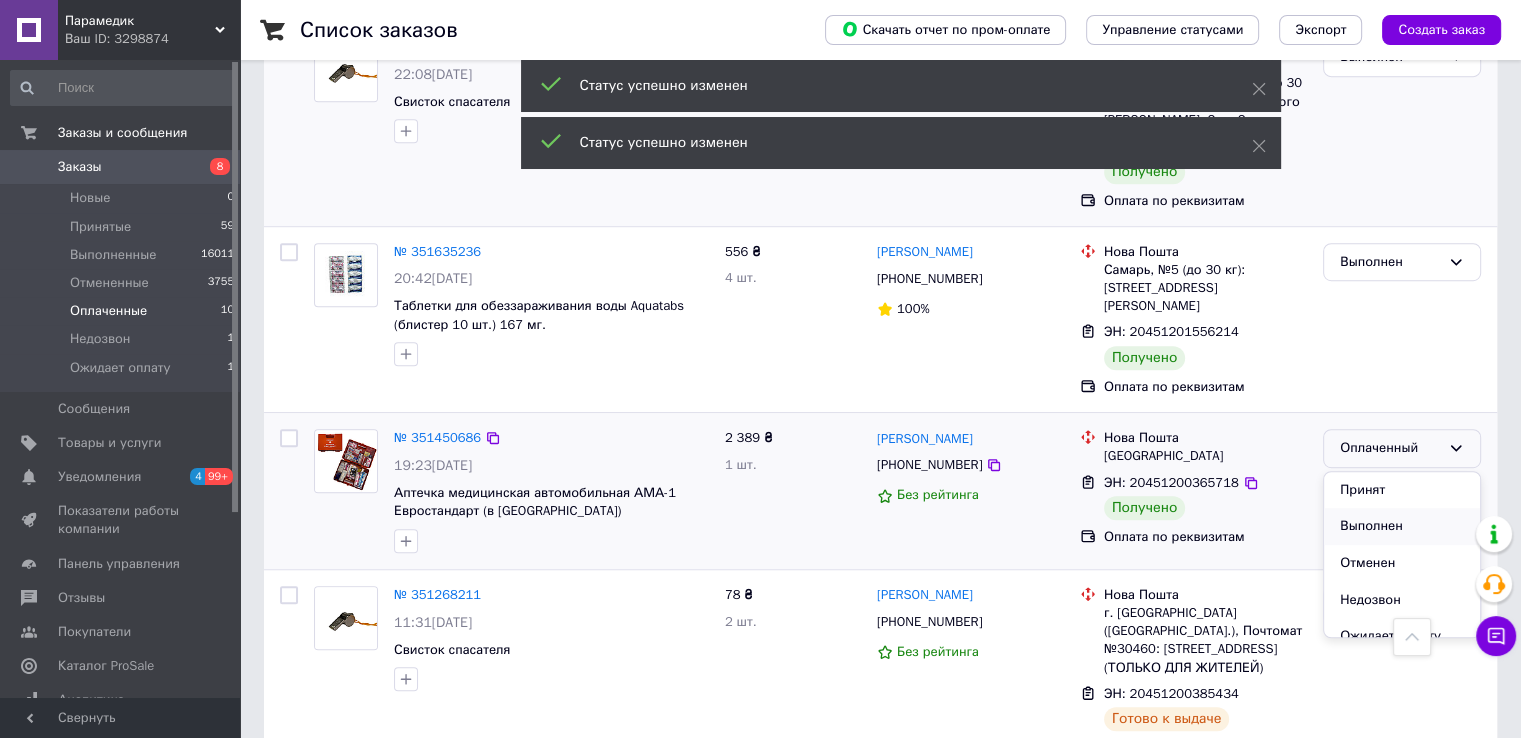 drag, startPoint x: 1361, startPoint y: 484, endPoint x: 1260, endPoint y: 460, distance: 103.81233 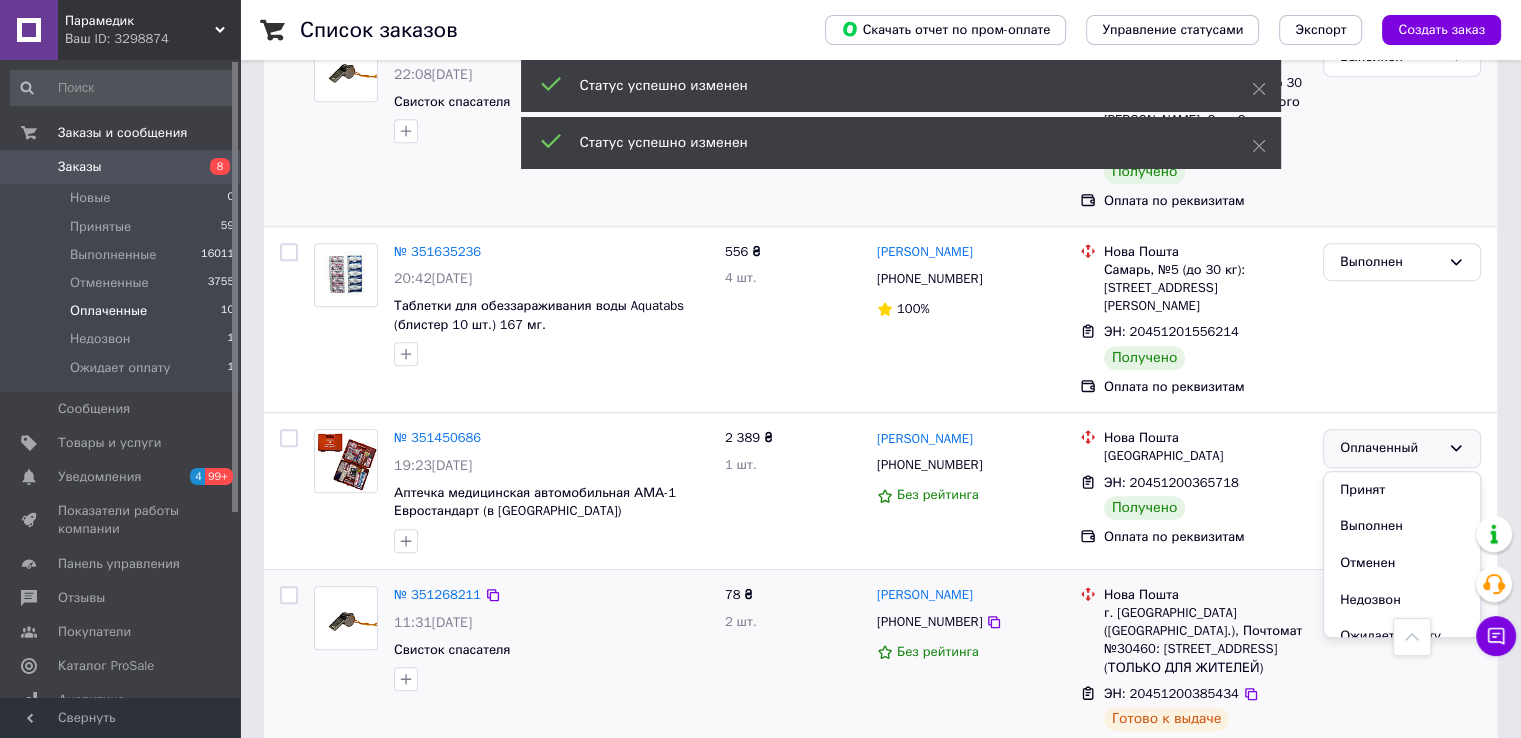 click on "Выполнен" at bounding box center [1402, 526] 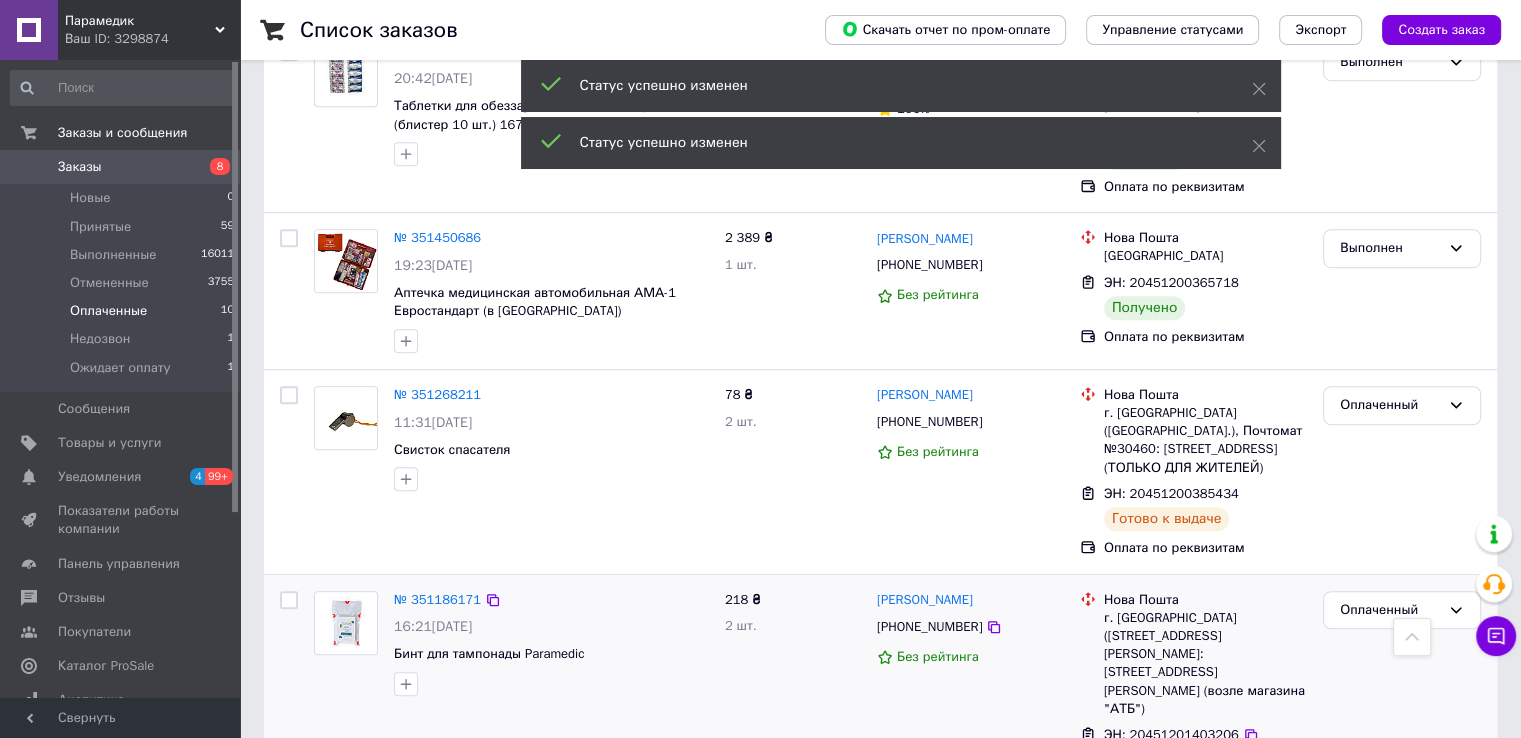 scroll, scrollTop: 1468, scrollLeft: 0, axis: vertical 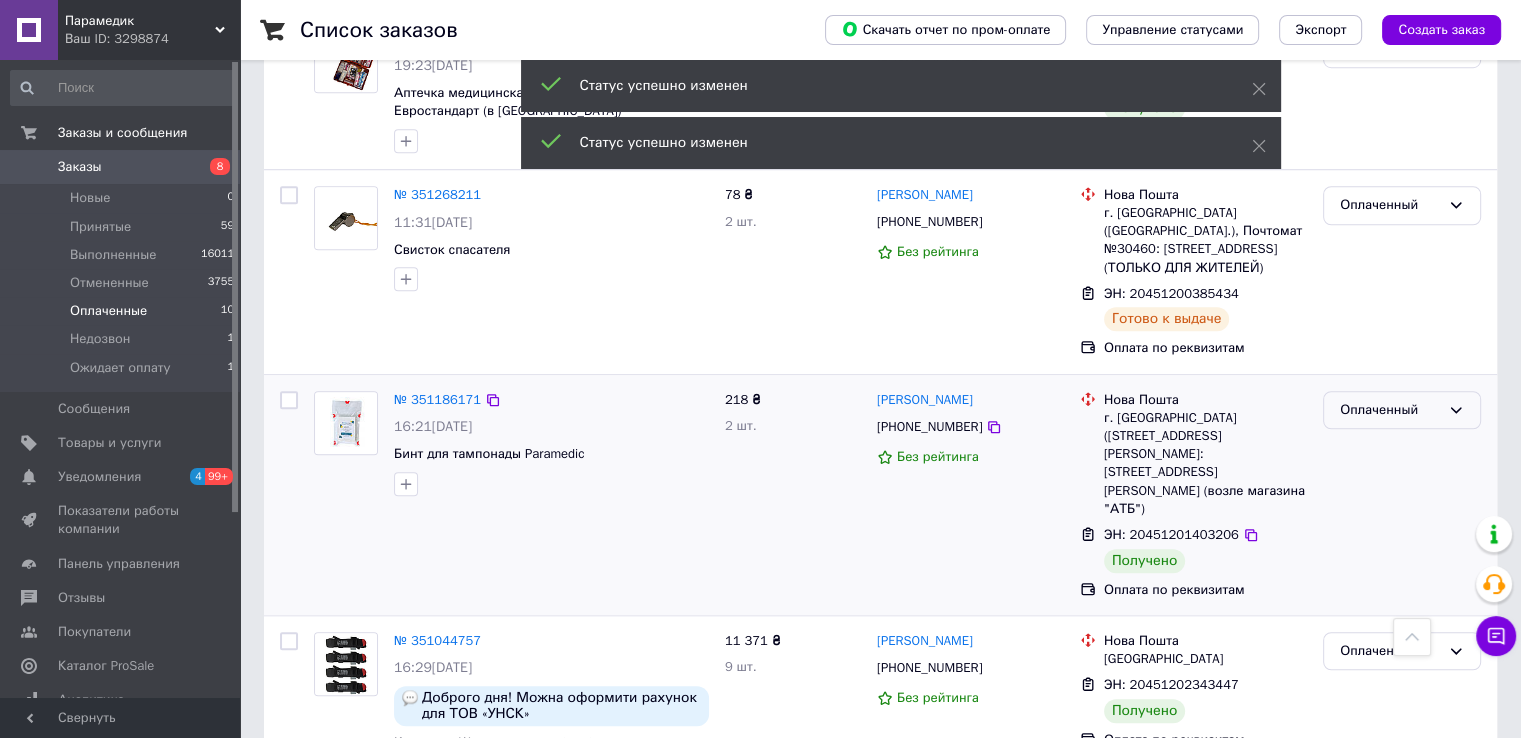 click on "Оплаченный" at bounding box center [1390, 410] 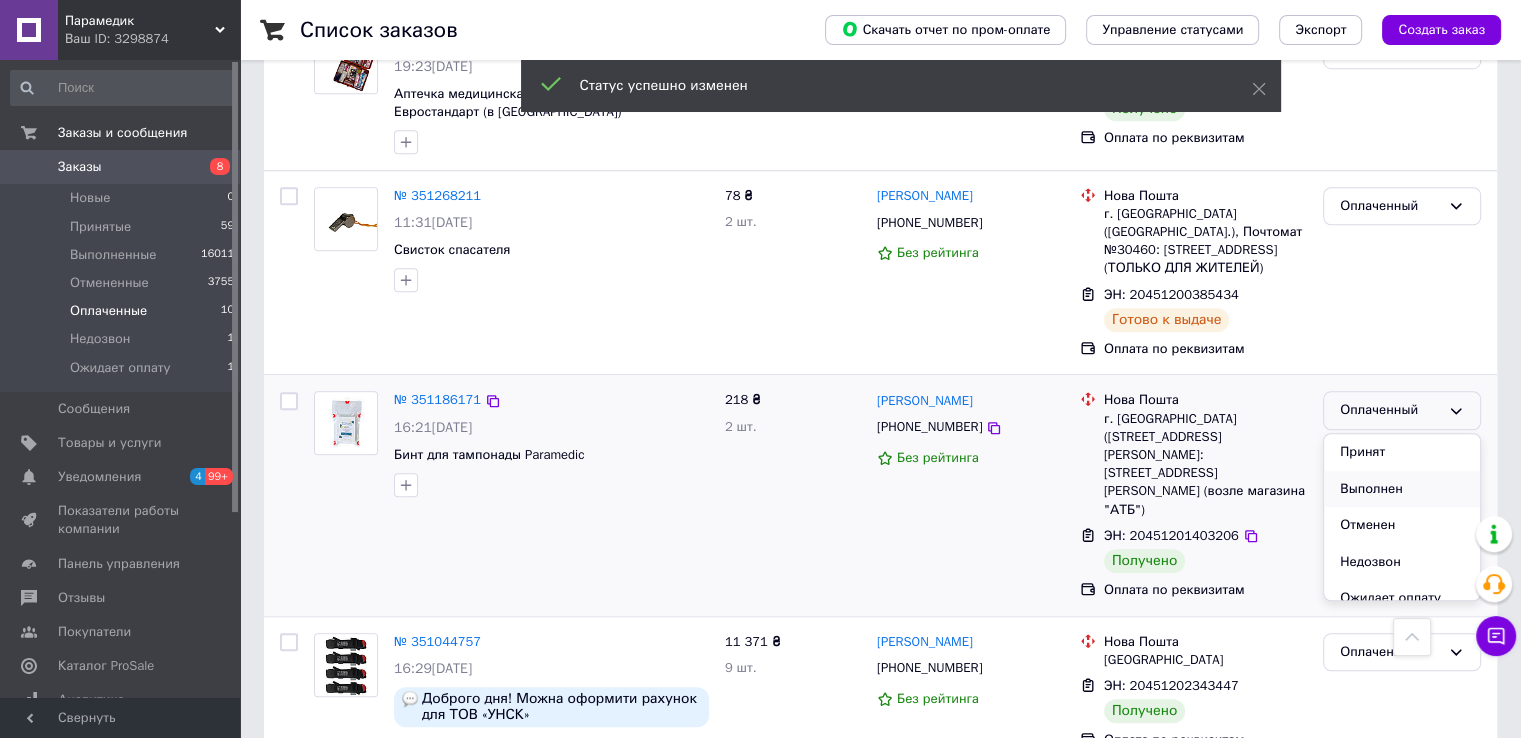 click on "Выполнен" at bounding box center (1402, 489) 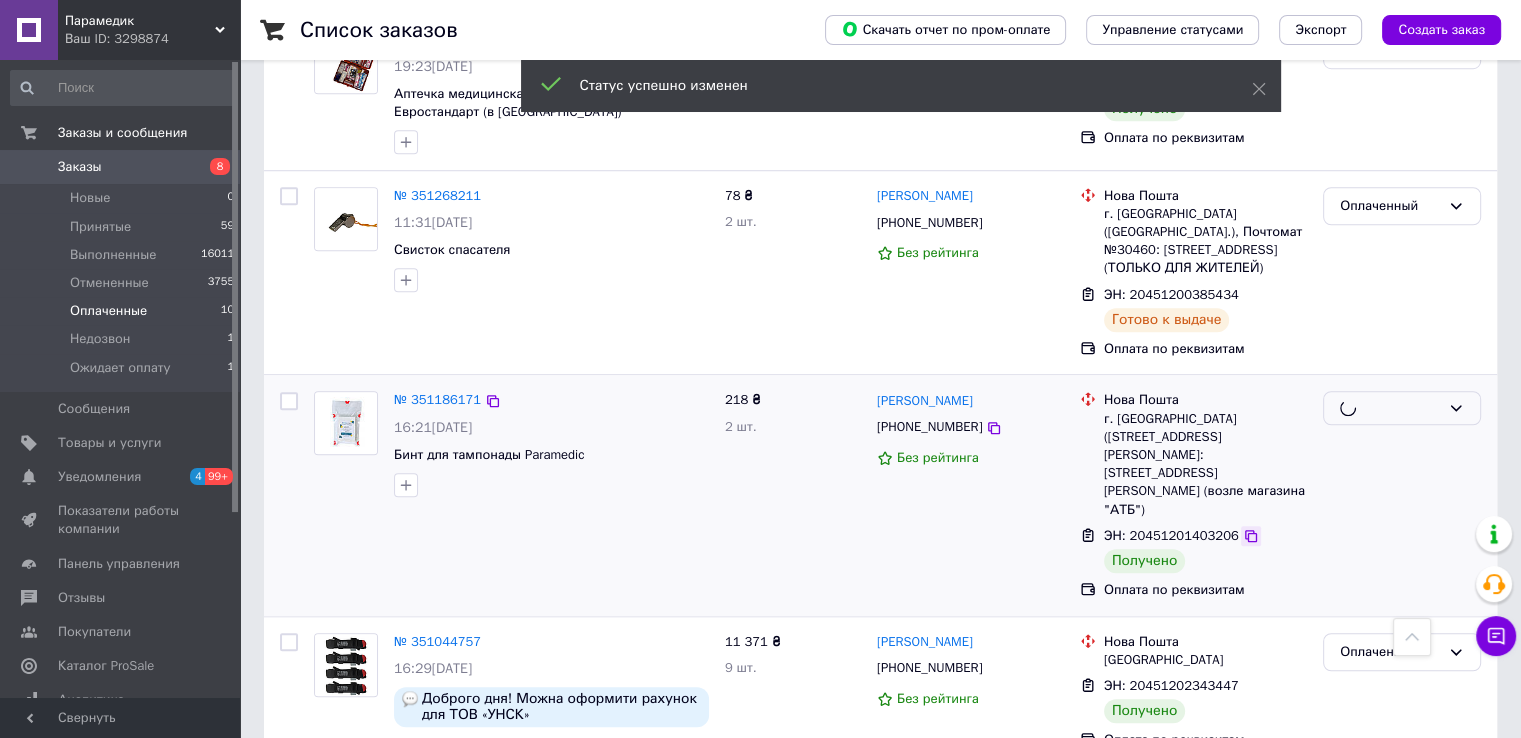 scroll, scrollTop: 1544, scrollLeft: 0, axis: vertical 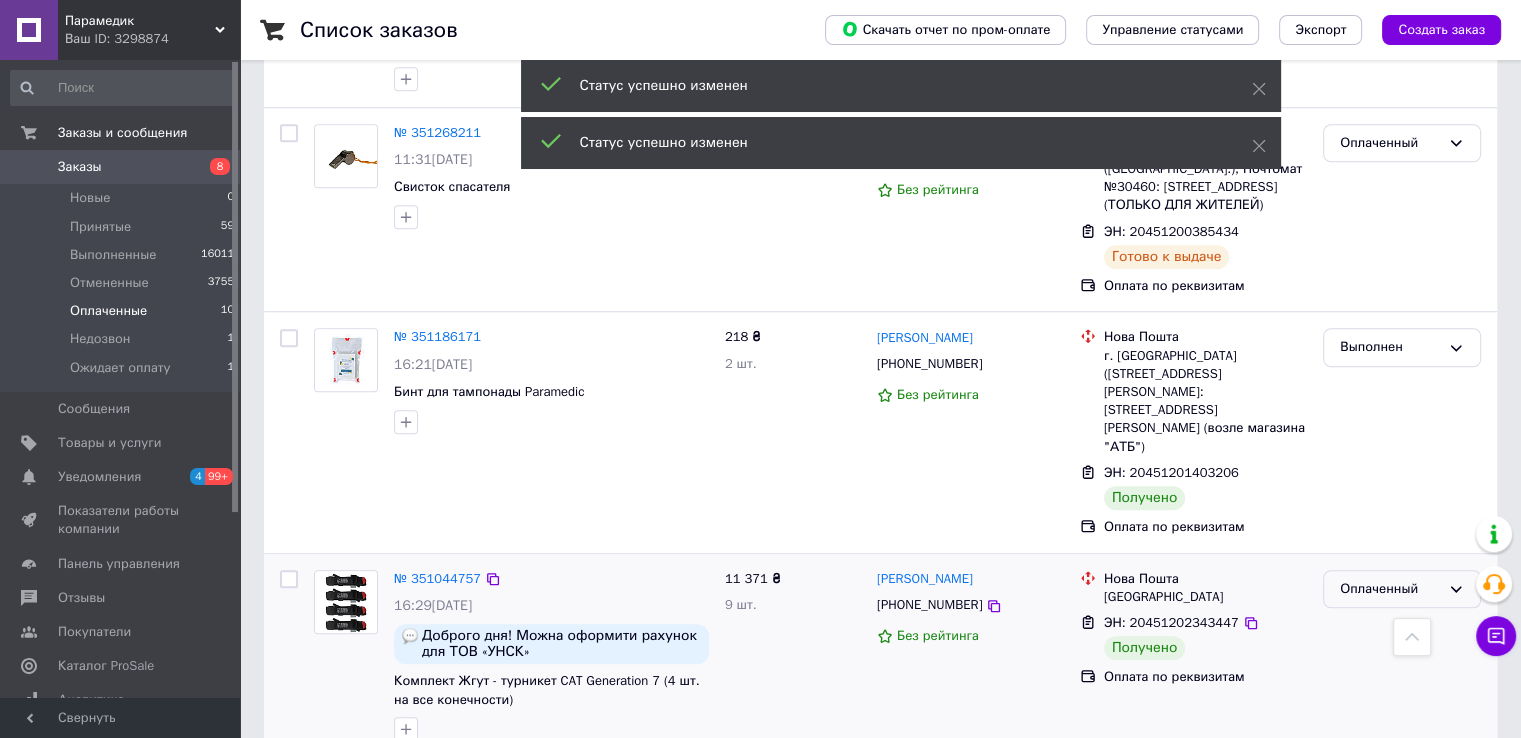 click on "Оплаченный" at bounding box center (1390, 589) 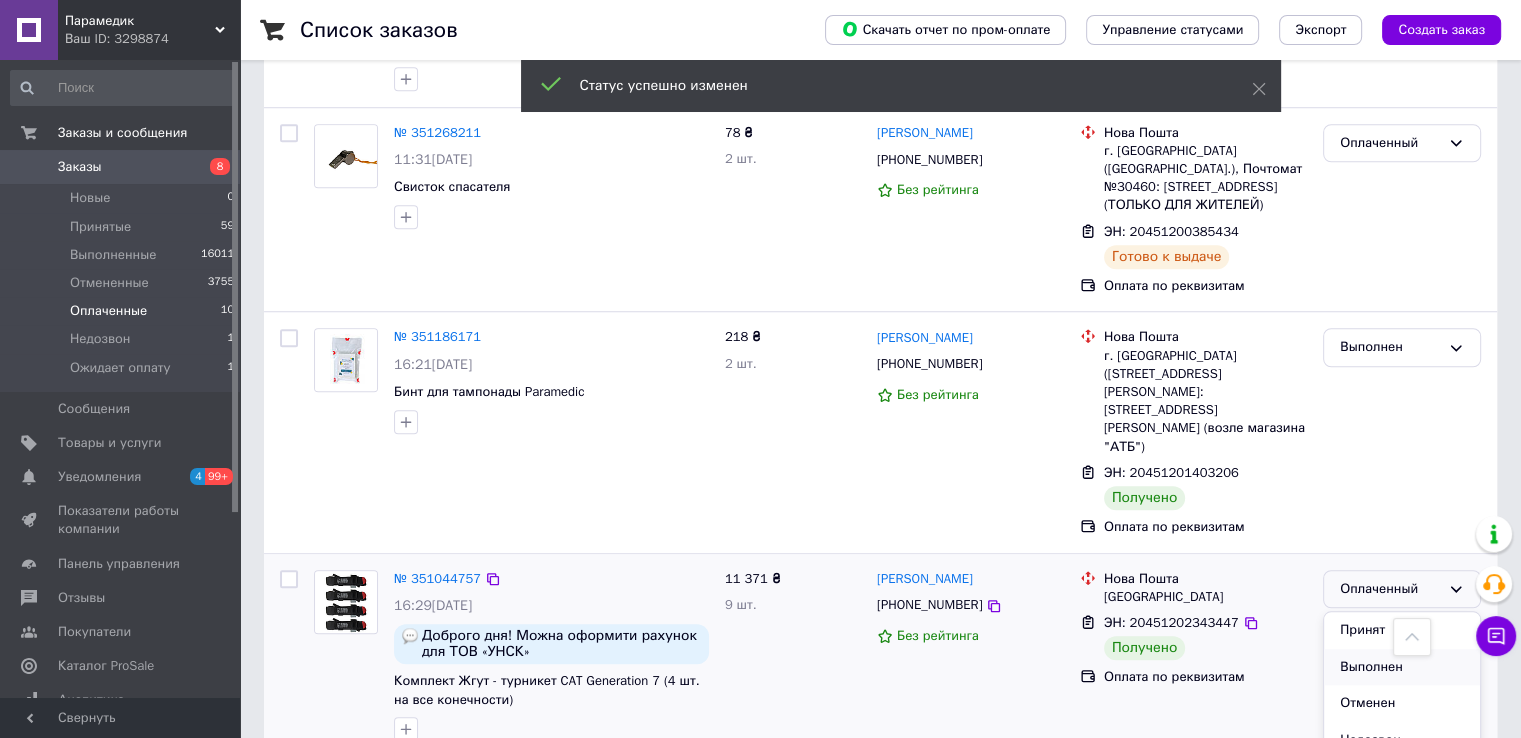 click on "Выполнен" at bounding box center (1402, 667) 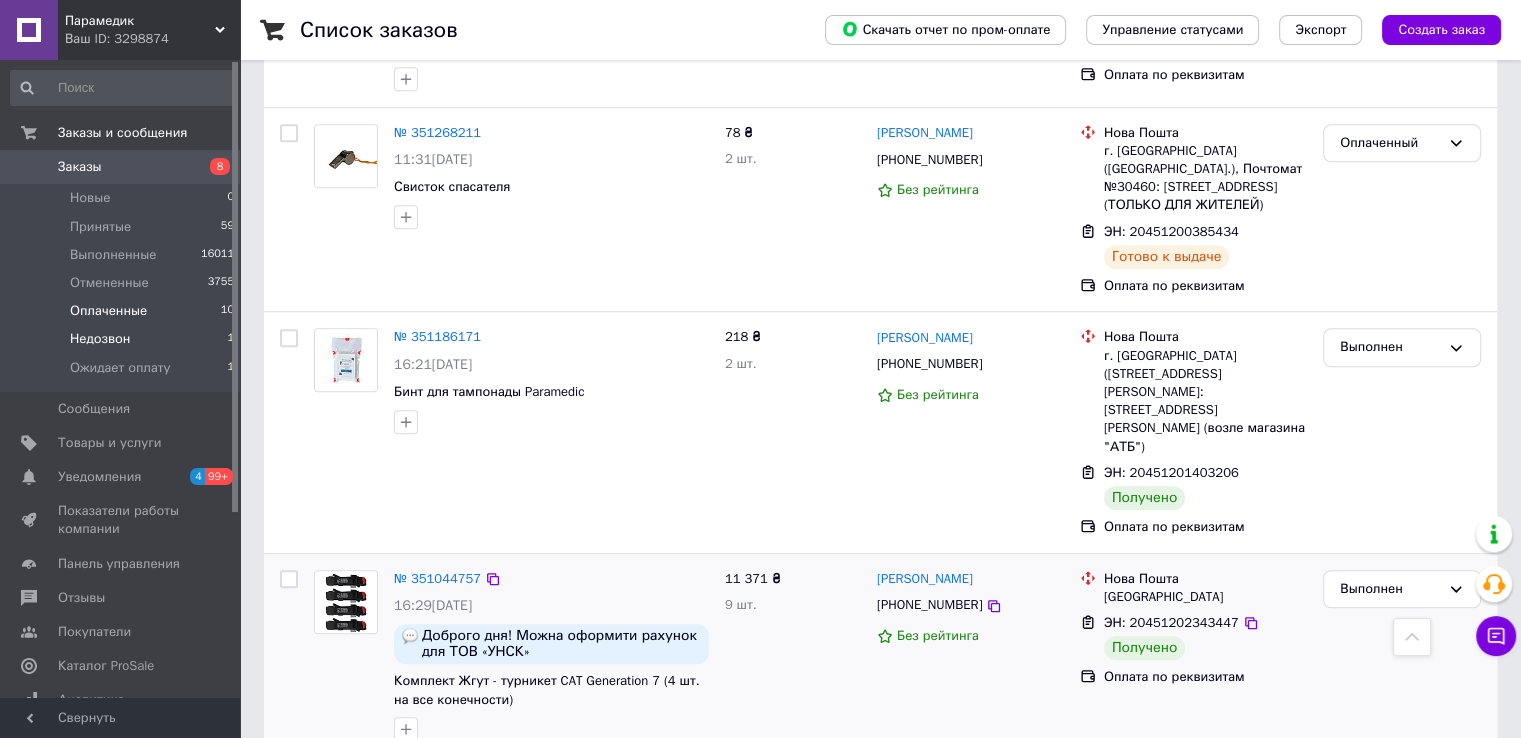 click on "Недозвон" at bounding box center (100, 339) 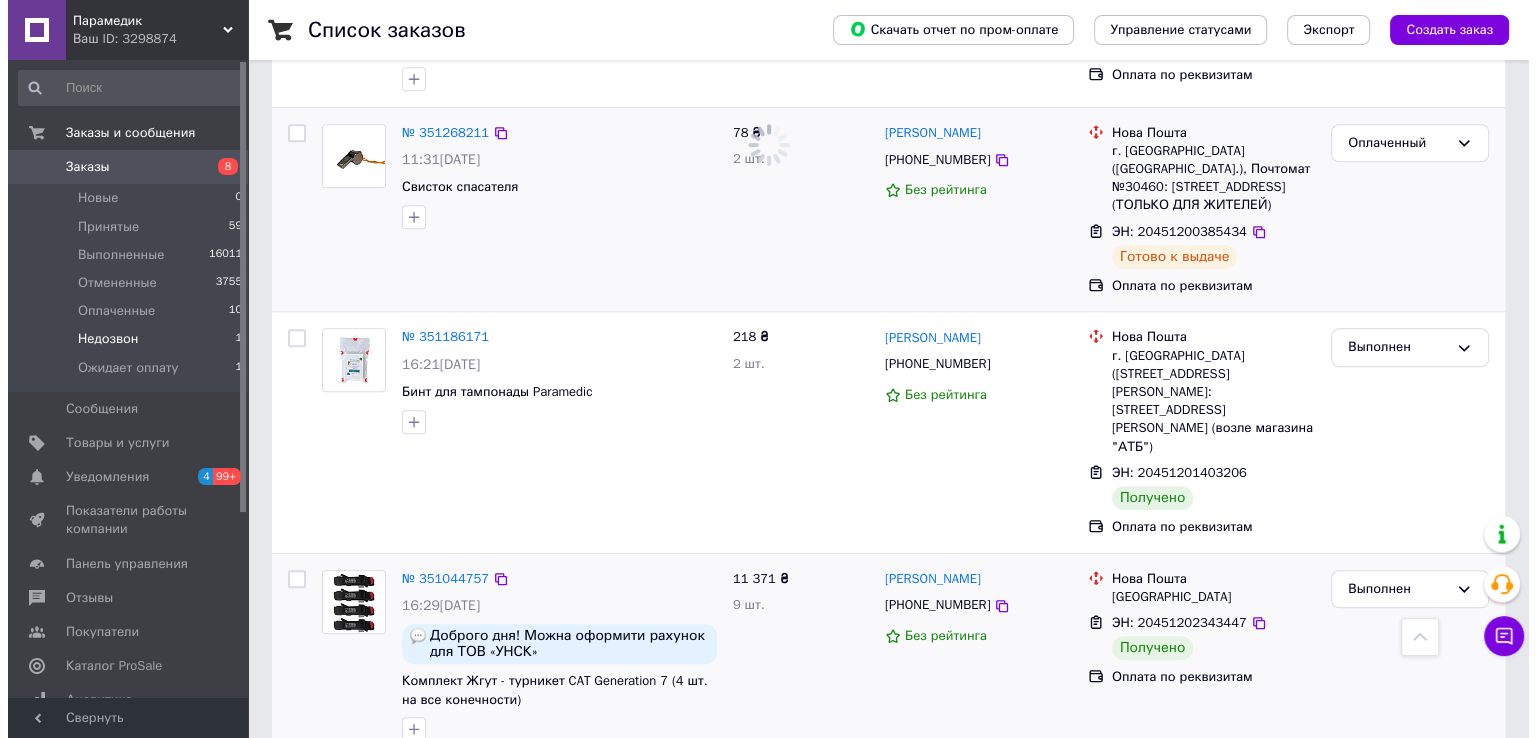 scroll, scrollTop: 0, scrollLeft: 0, axis: both 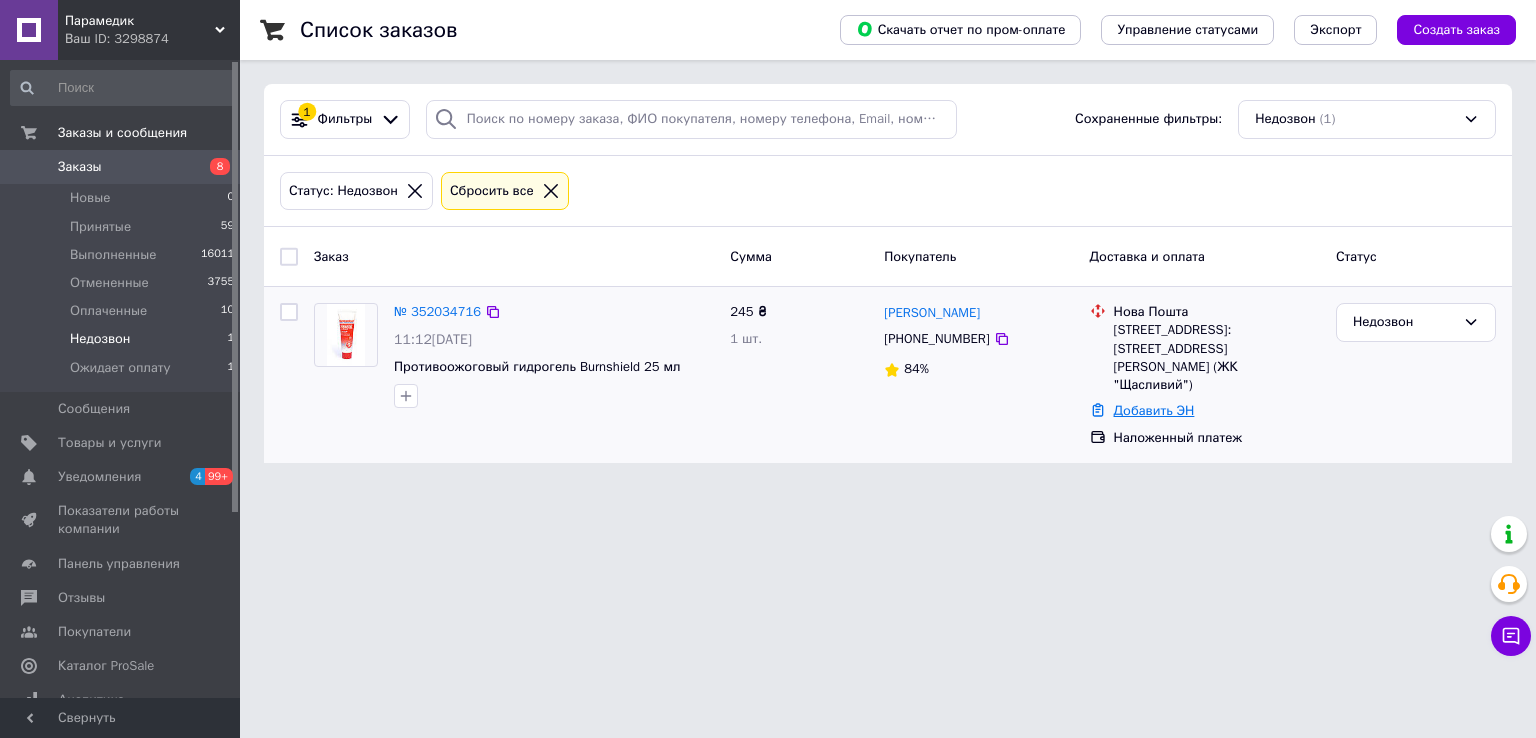 click on "Добавить ЭН" at bounding box center (1154, 410) 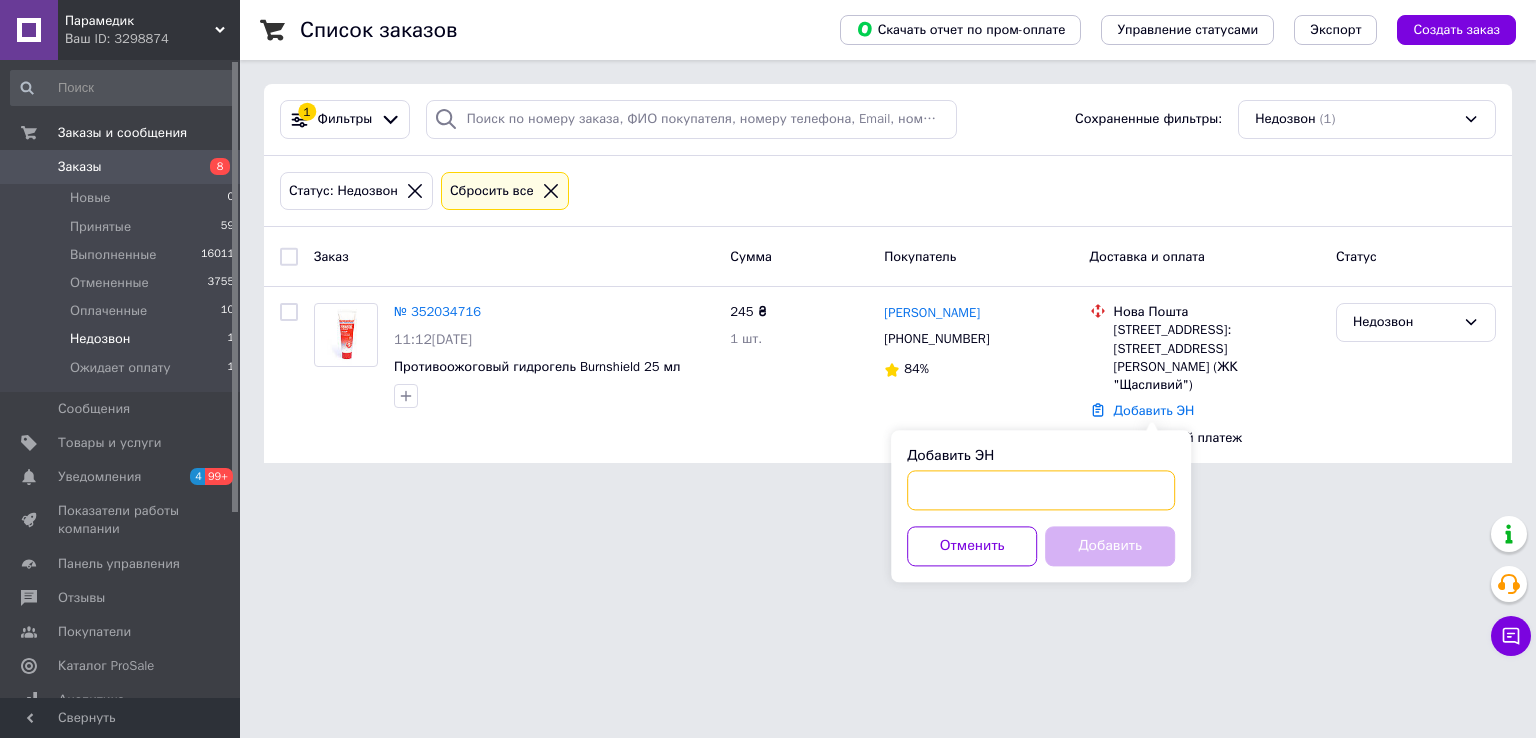 click on "Добавить ЭН" at bounding box center [1041, 490] 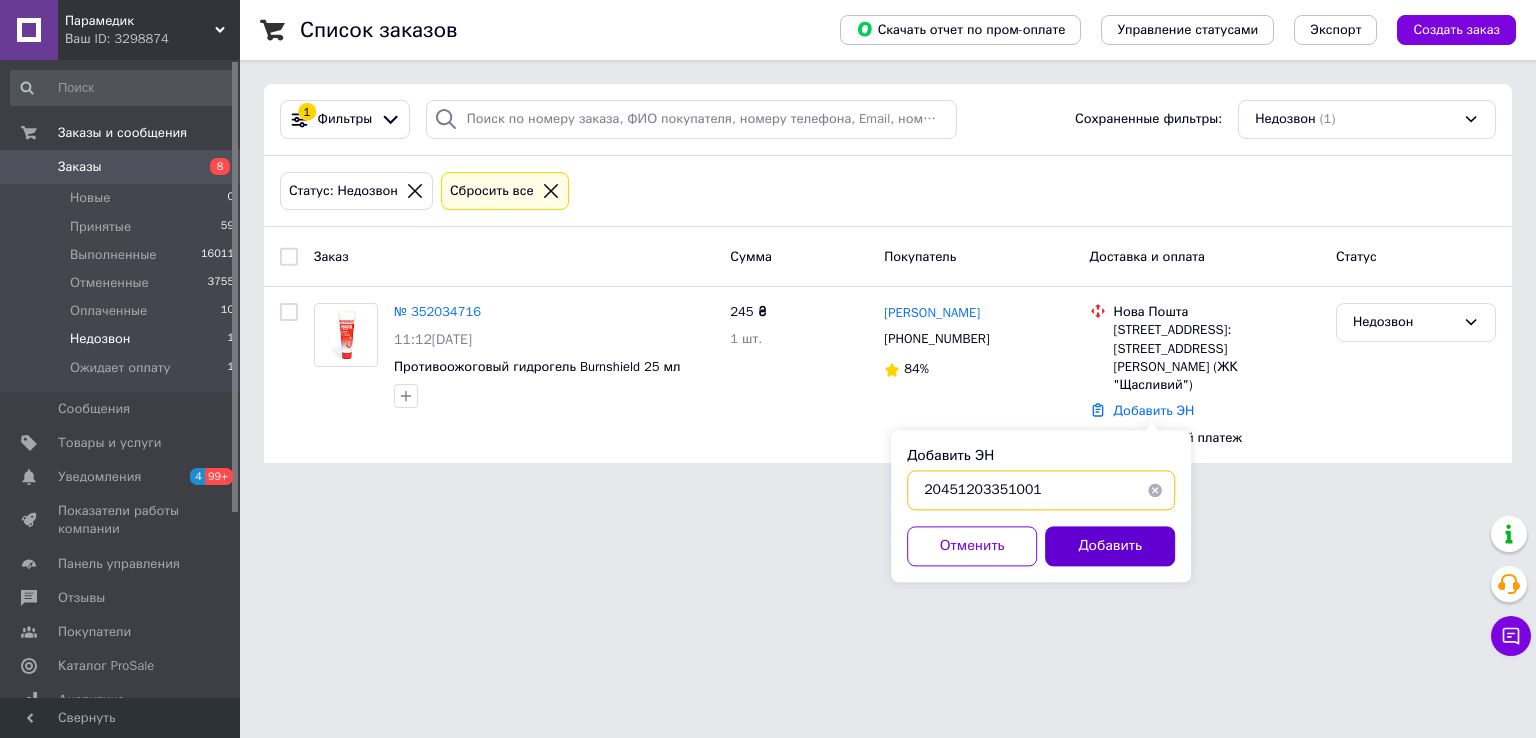 type on "20451203351001" 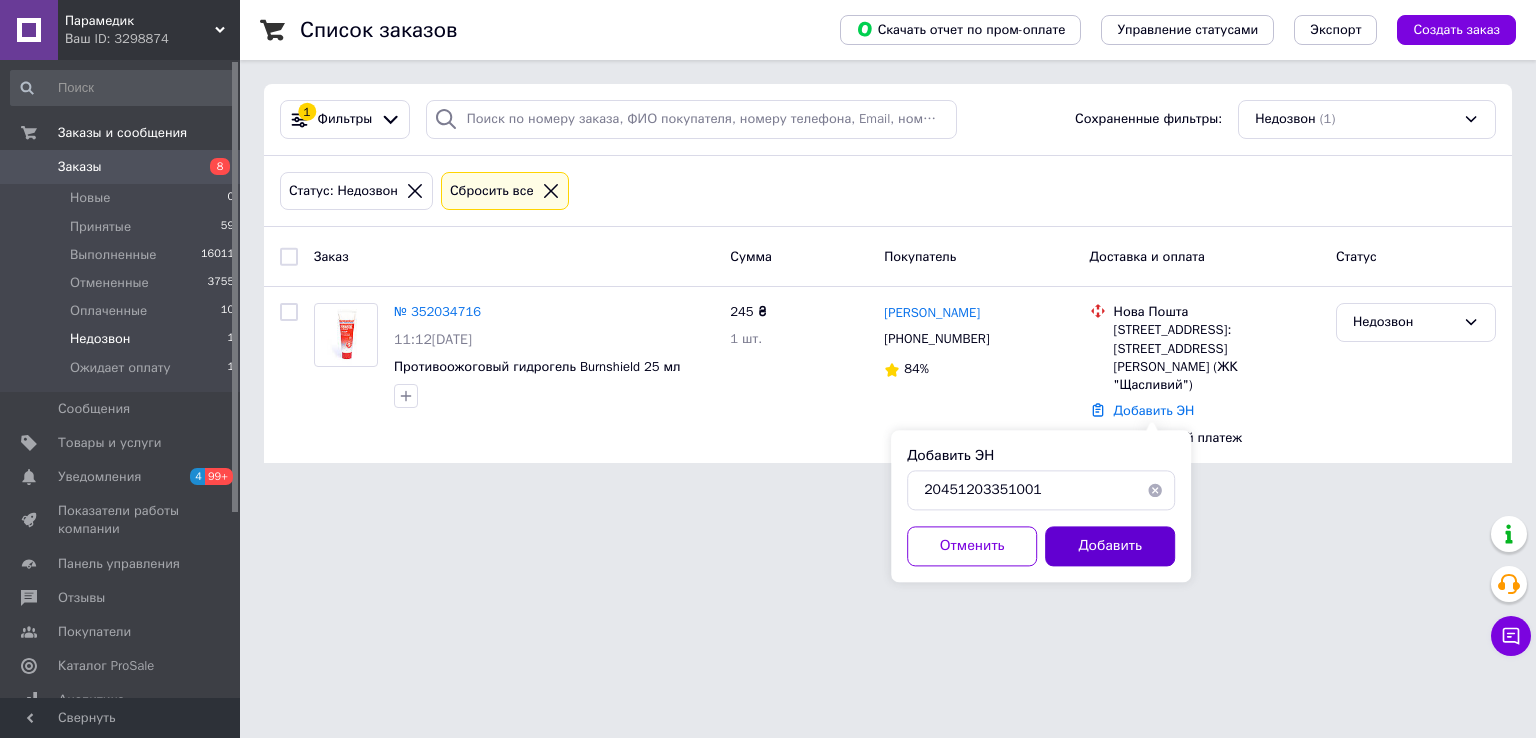 click on "Добавить" at bounding box center (1110, 546) 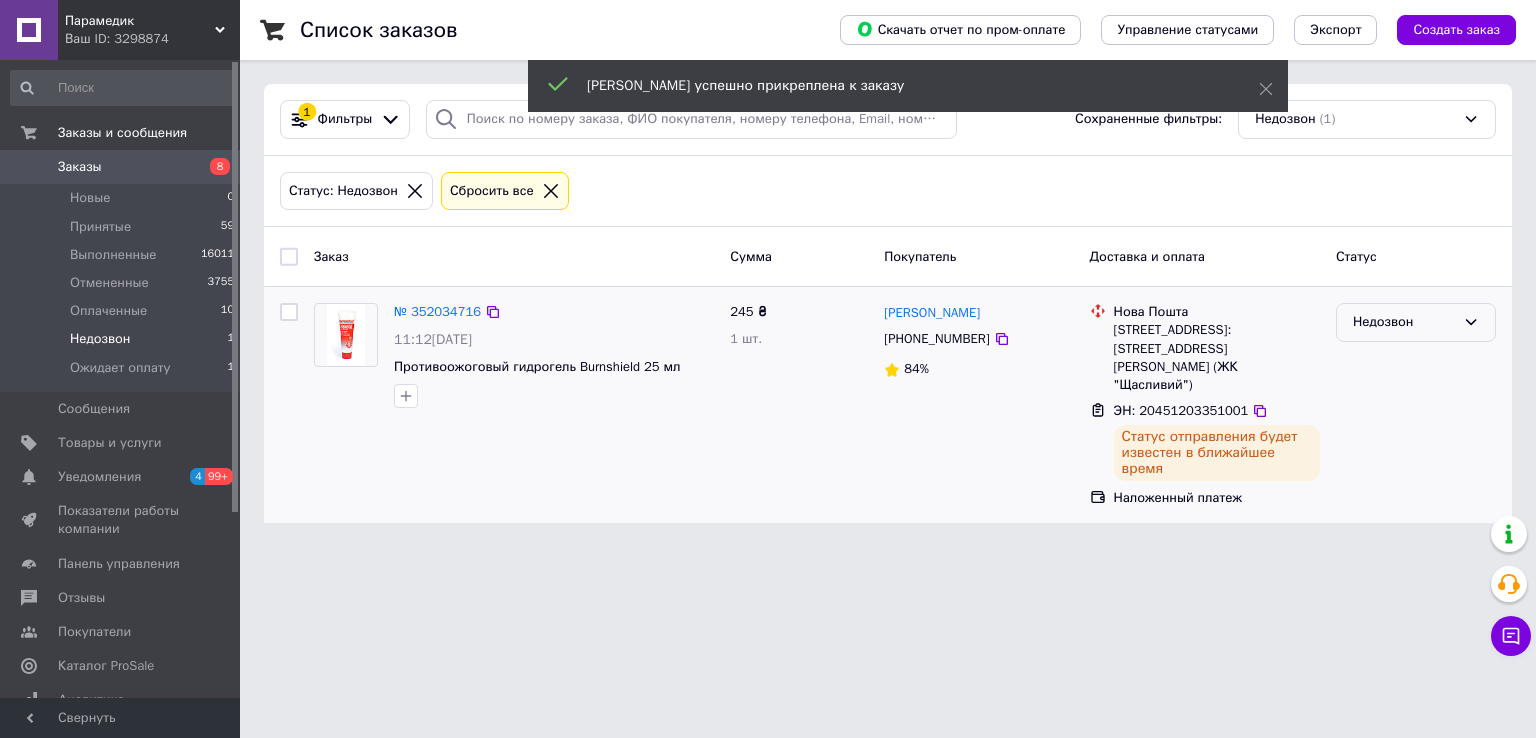 click on "Недозвон" at bounding box center [1404, 322] 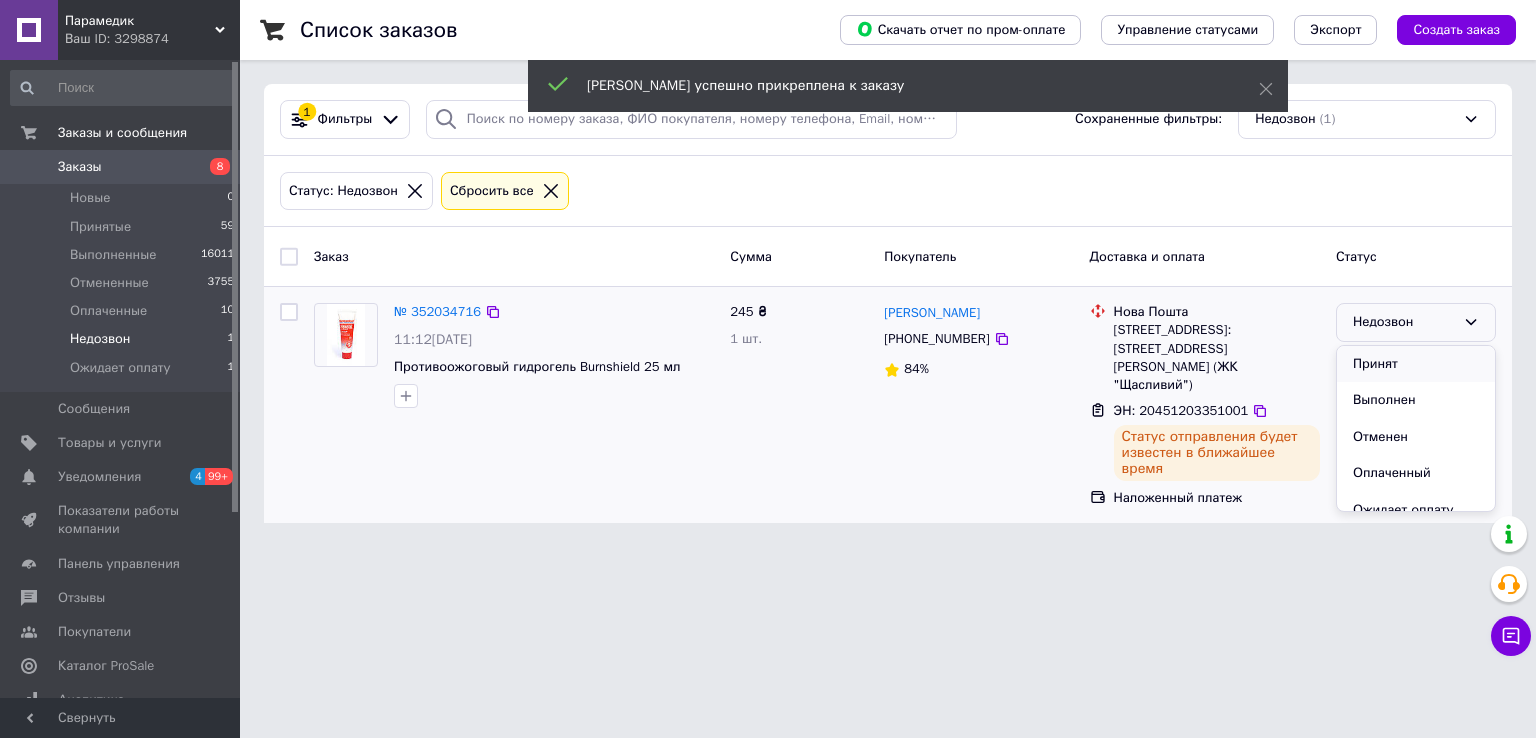 click on "Принят" at bounding box center [1416, 364] 